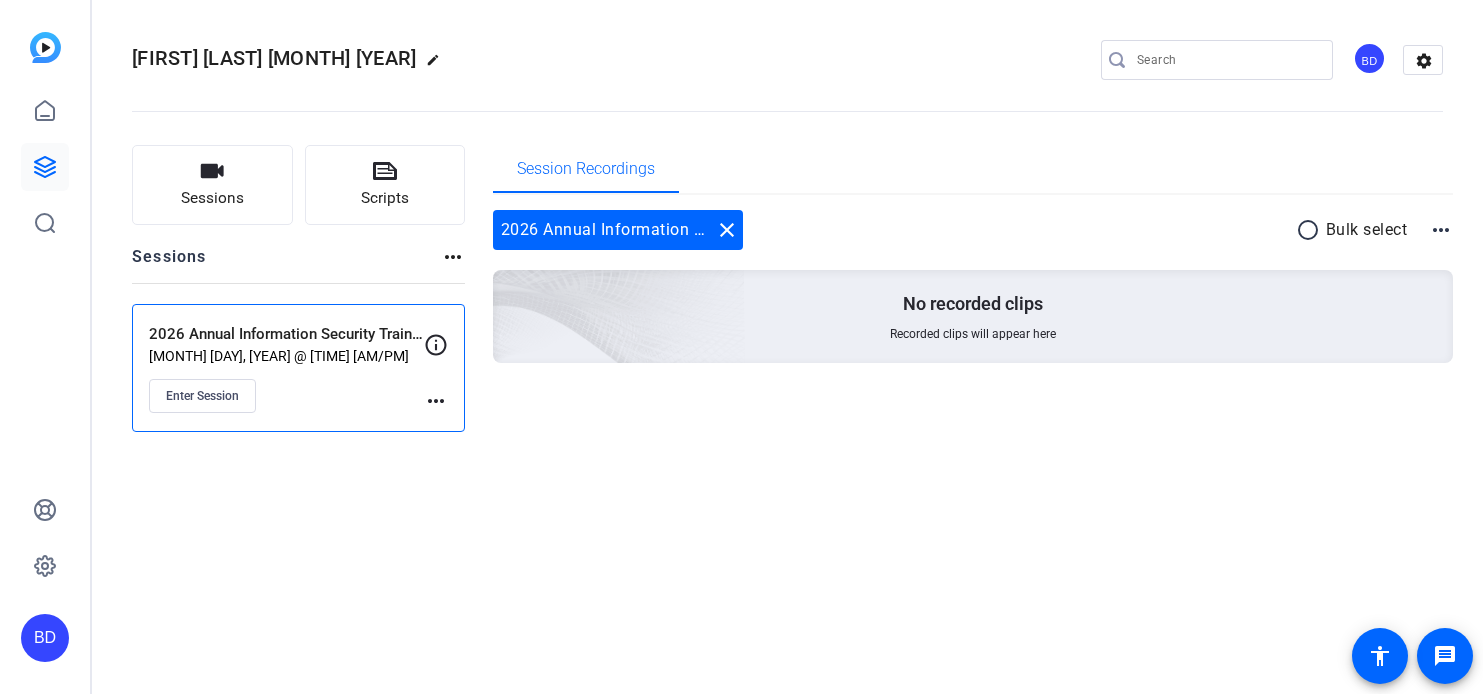 scroll, scrollTop: 0, scrollLeft: 0, axis: both 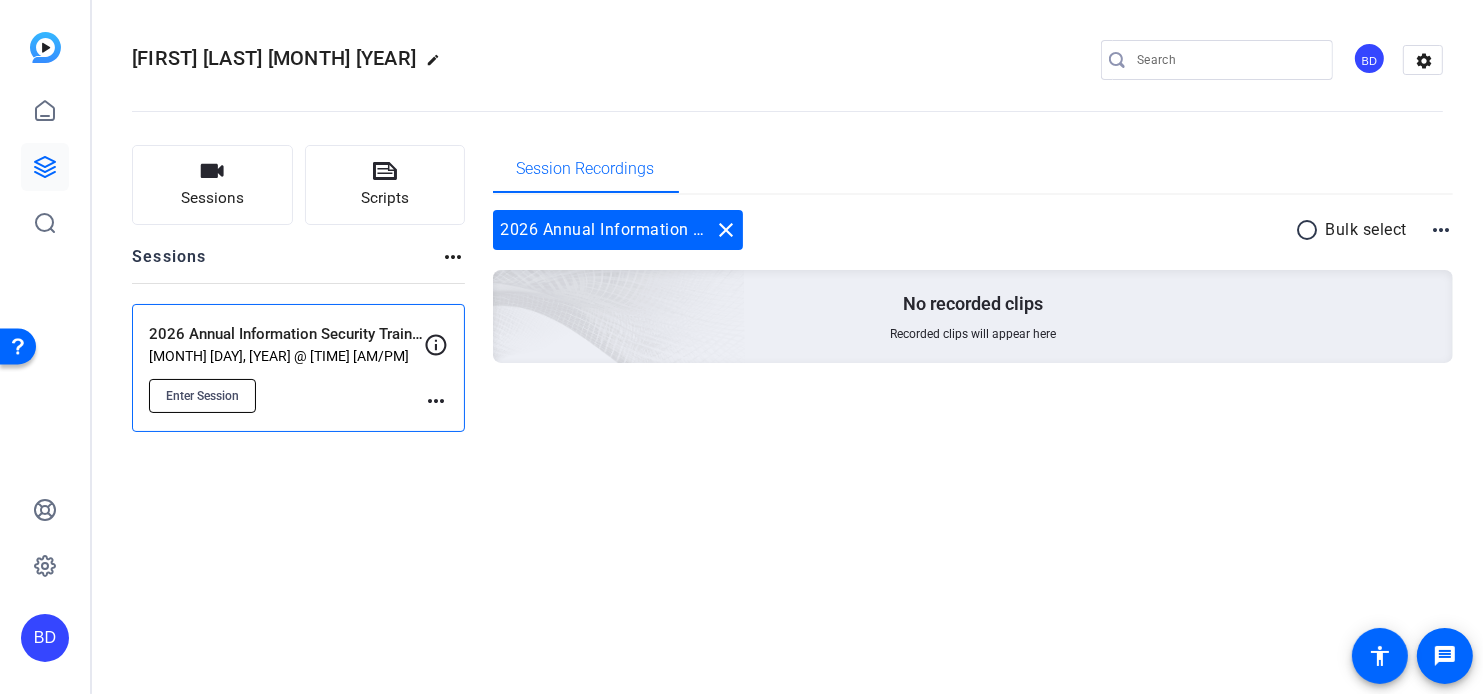 click on "Enter Session" 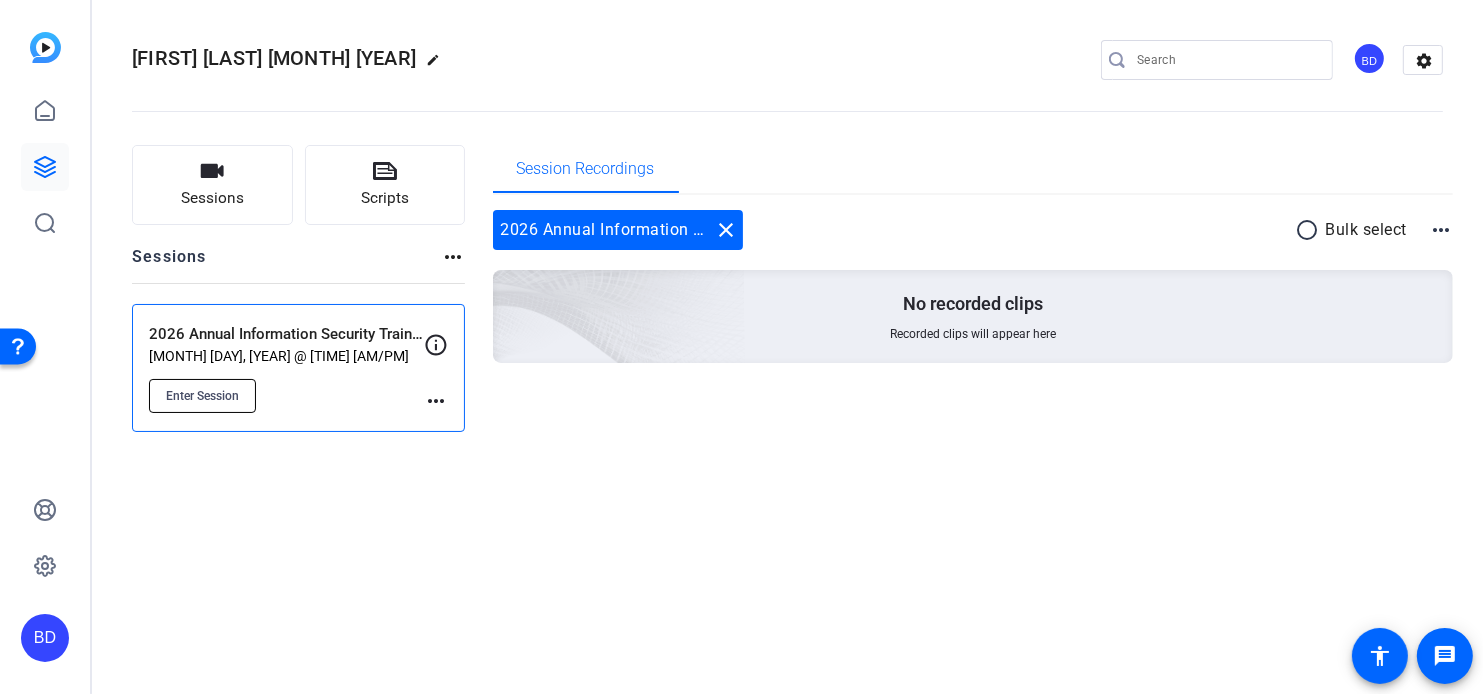 click on "Enter Session" 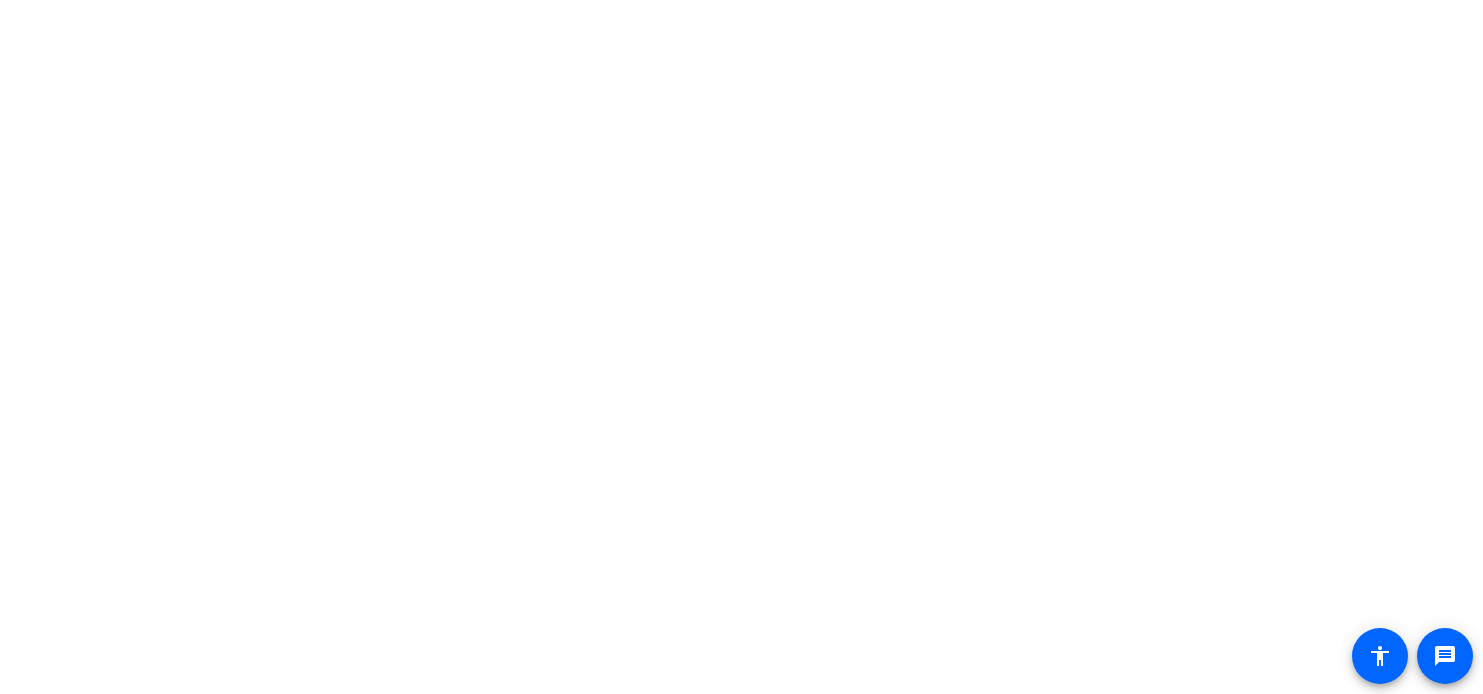 scroll, scrollTop: 0, scrollLeft: 0, axis: both 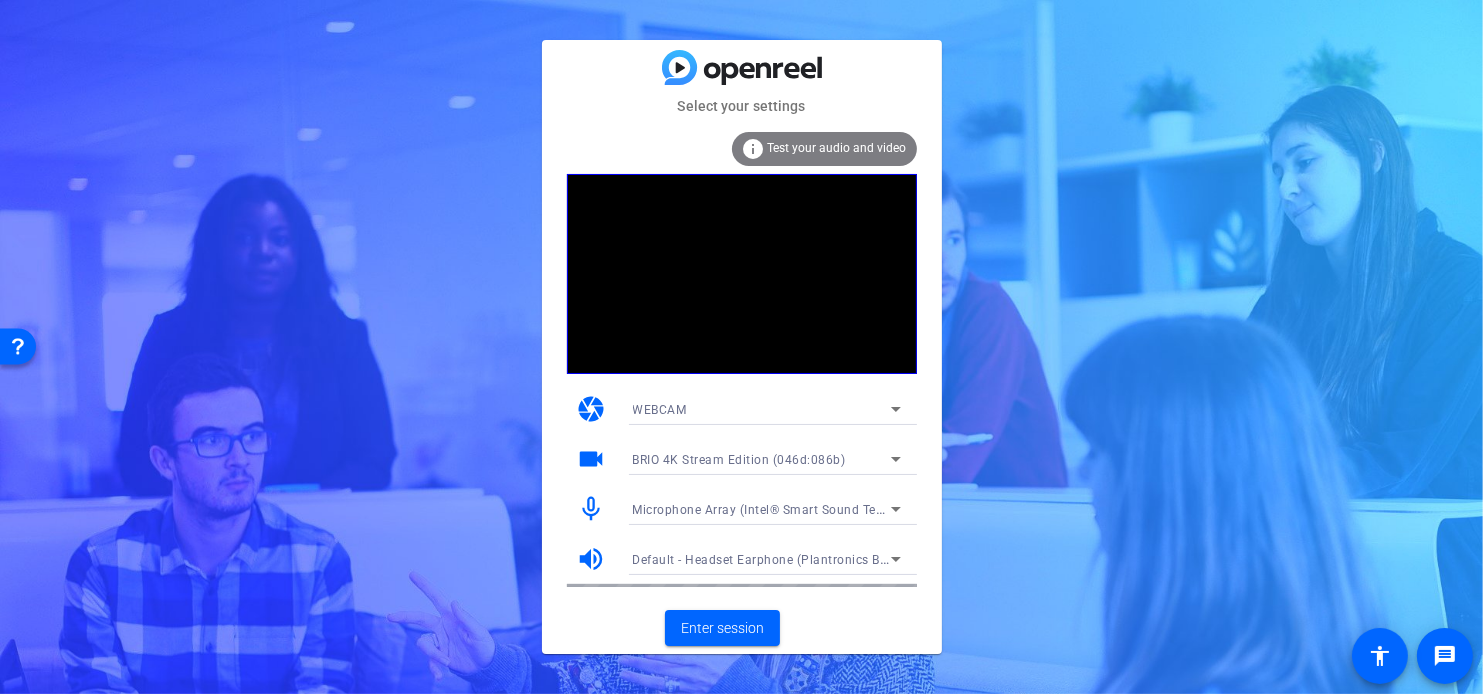 click on "Microphone Array (Intel® Smart Sound Technology (Intel® SST))" at bounding box center (821, 509) 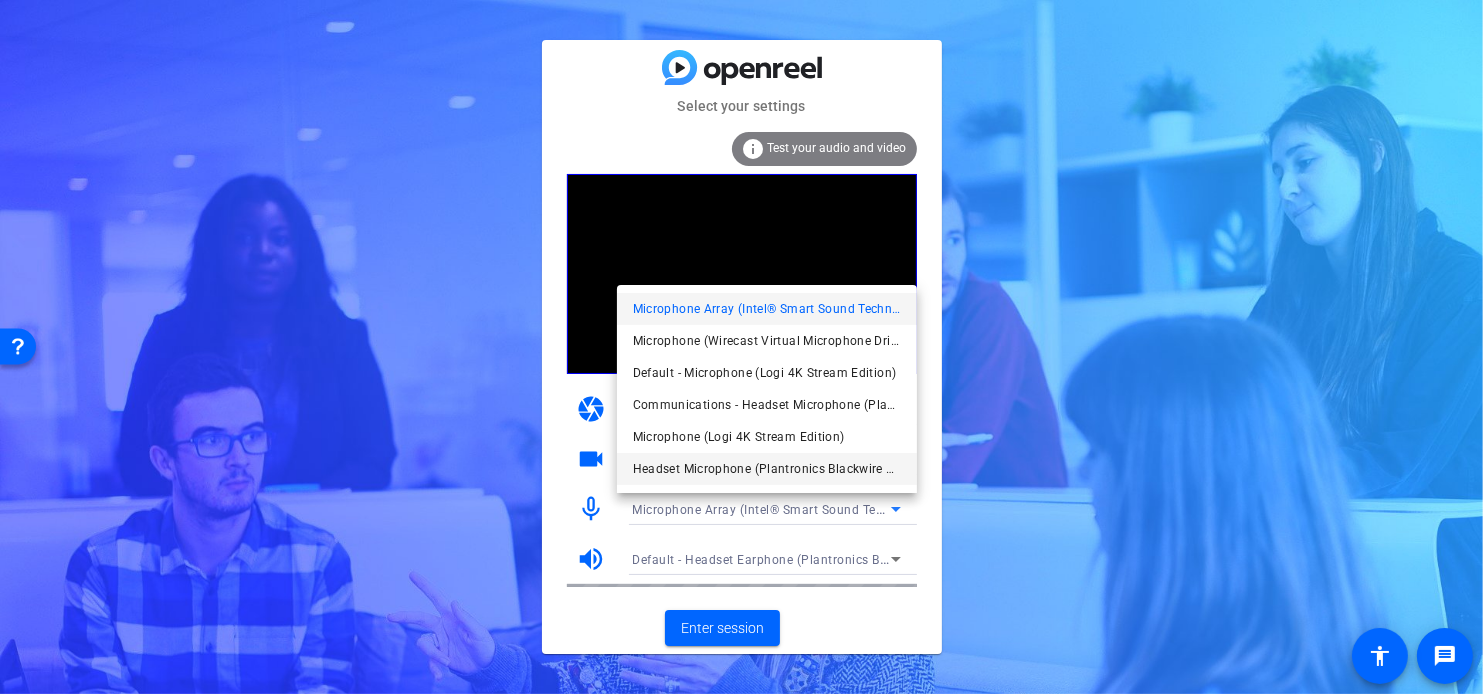 click on "Headset Microphone (Plantronics Blackwire 3210 Series)" at bounding box center [767, 469] 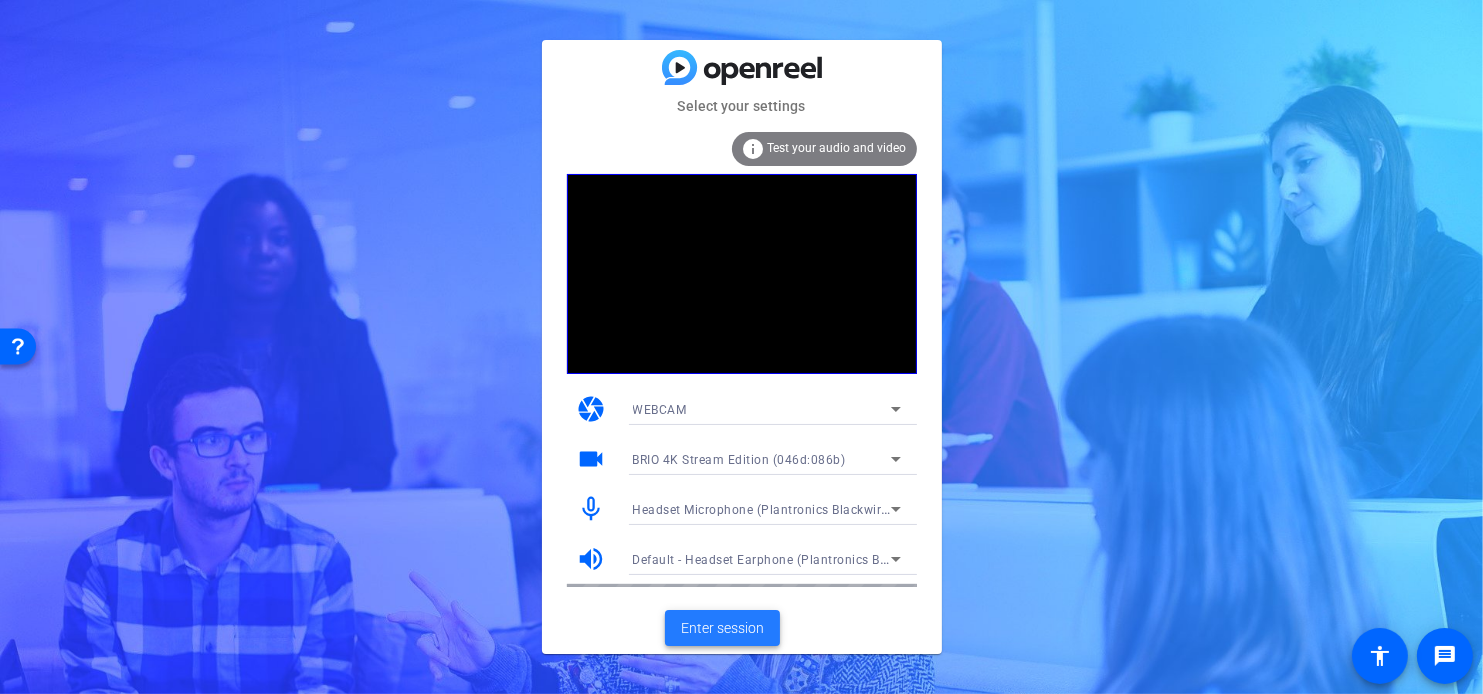 click on "Enter session" 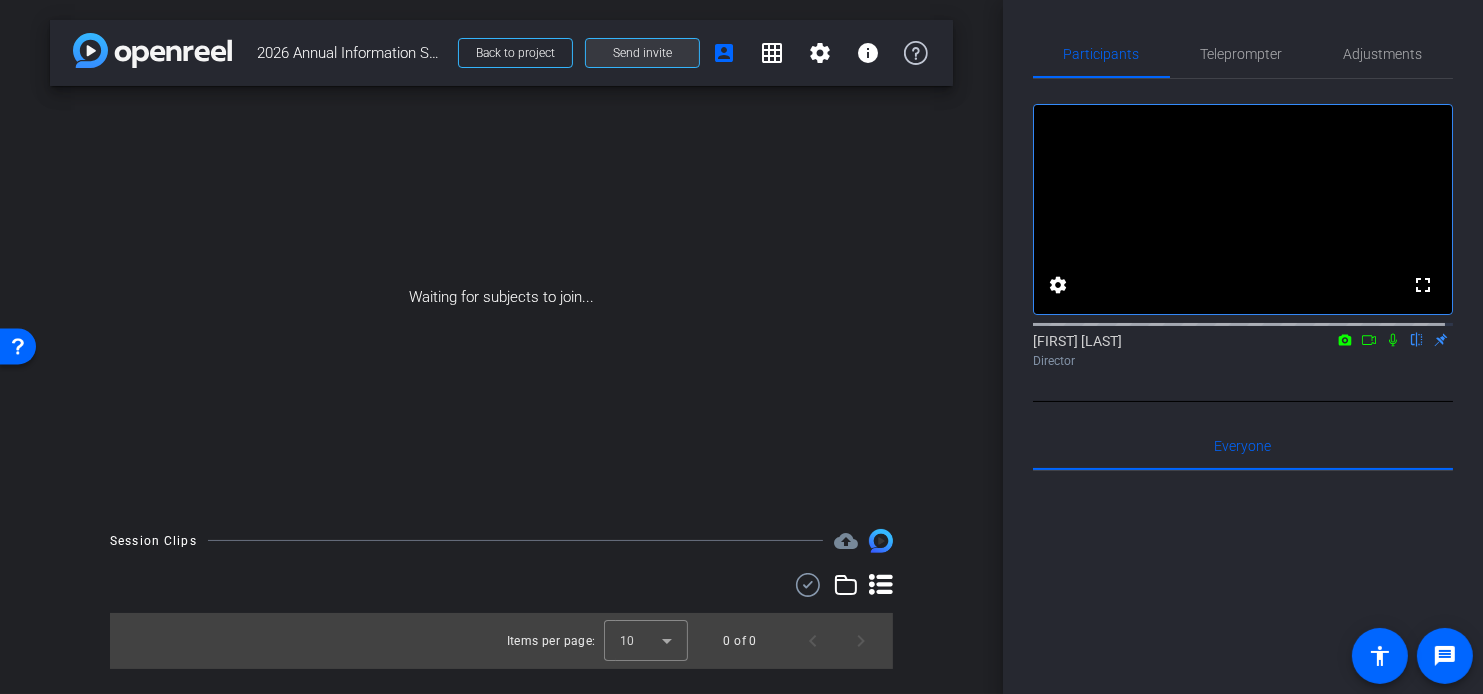 click at bounding box center (642, 53) 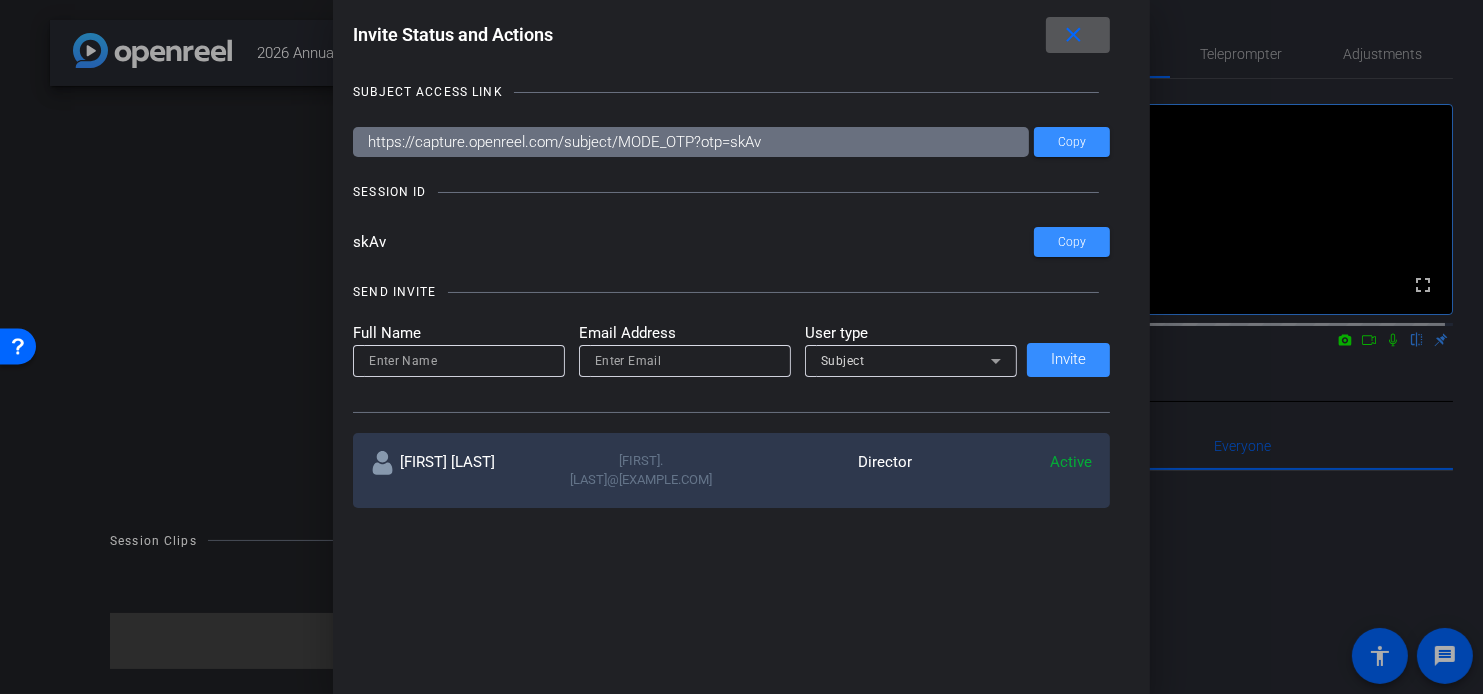 click at bounding box center (459, 361) 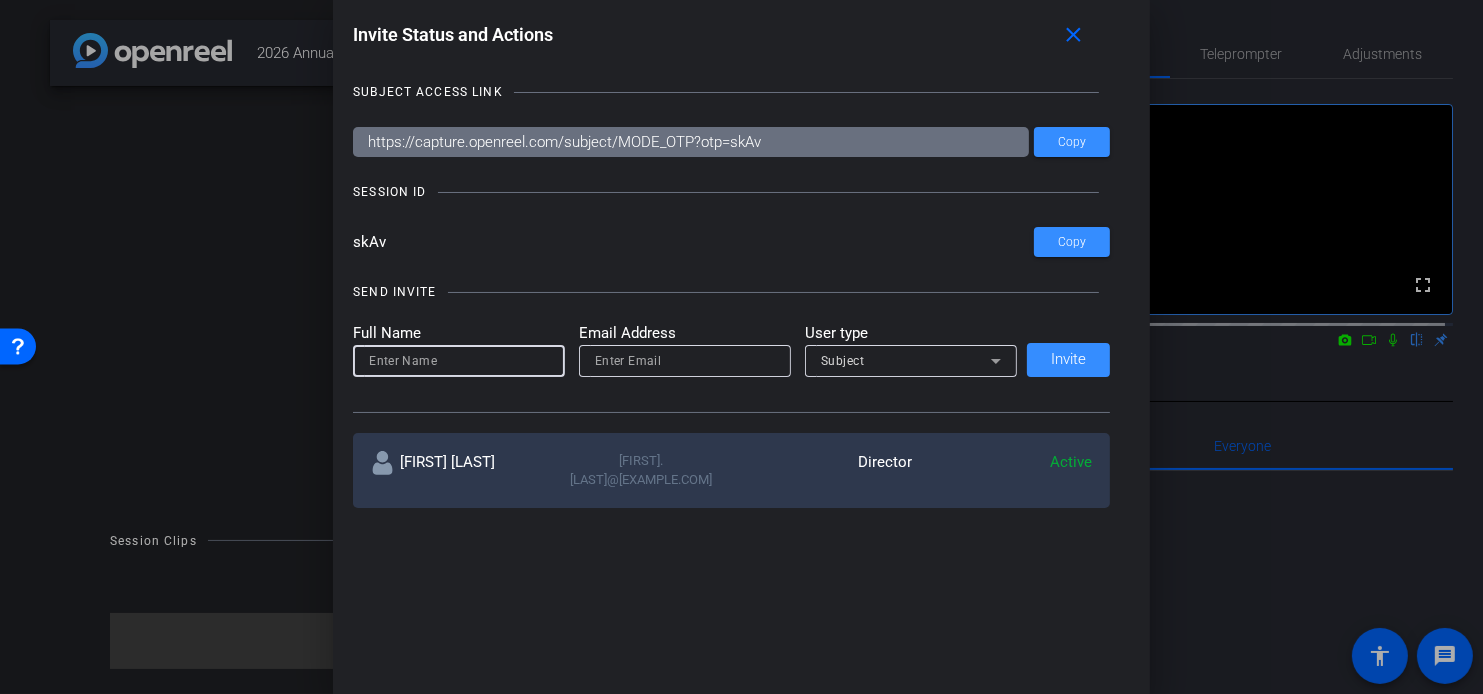 click at bounding box center [459, 361] 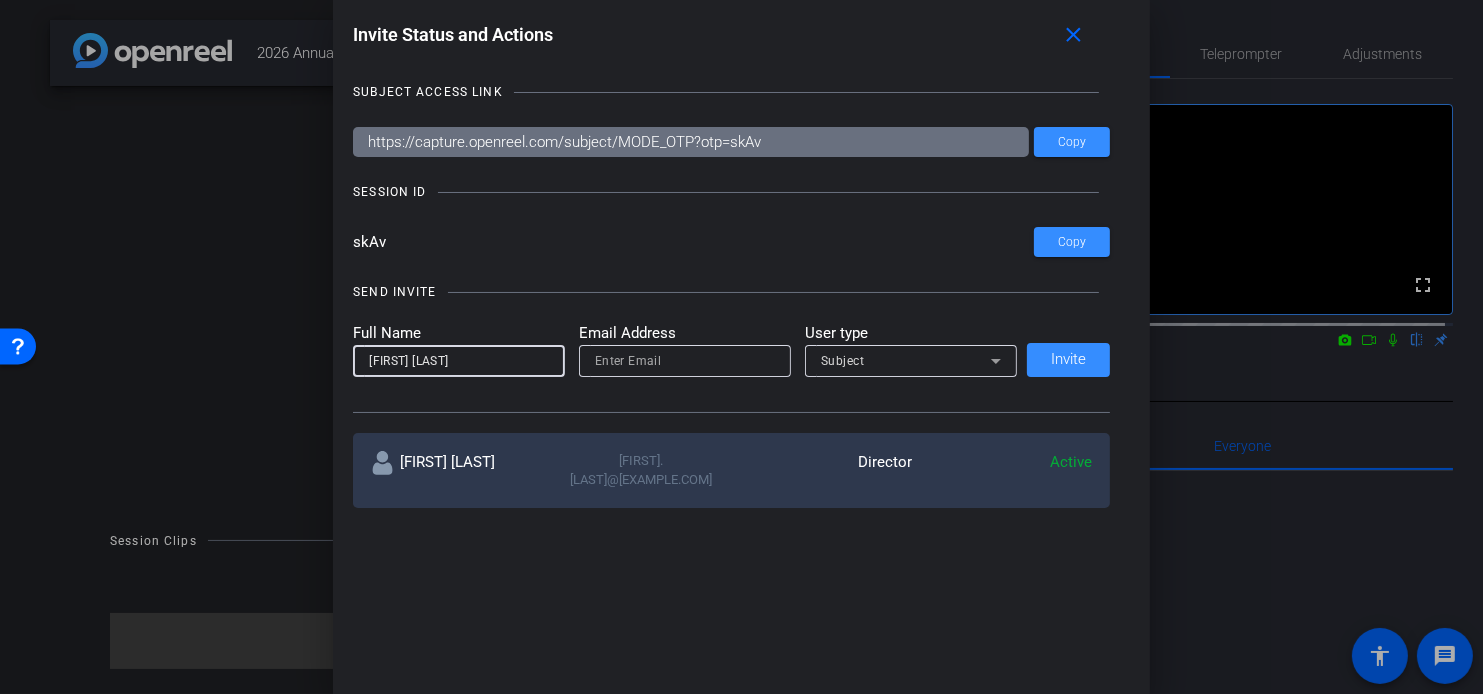 type on "[FIRST] [LAST]" 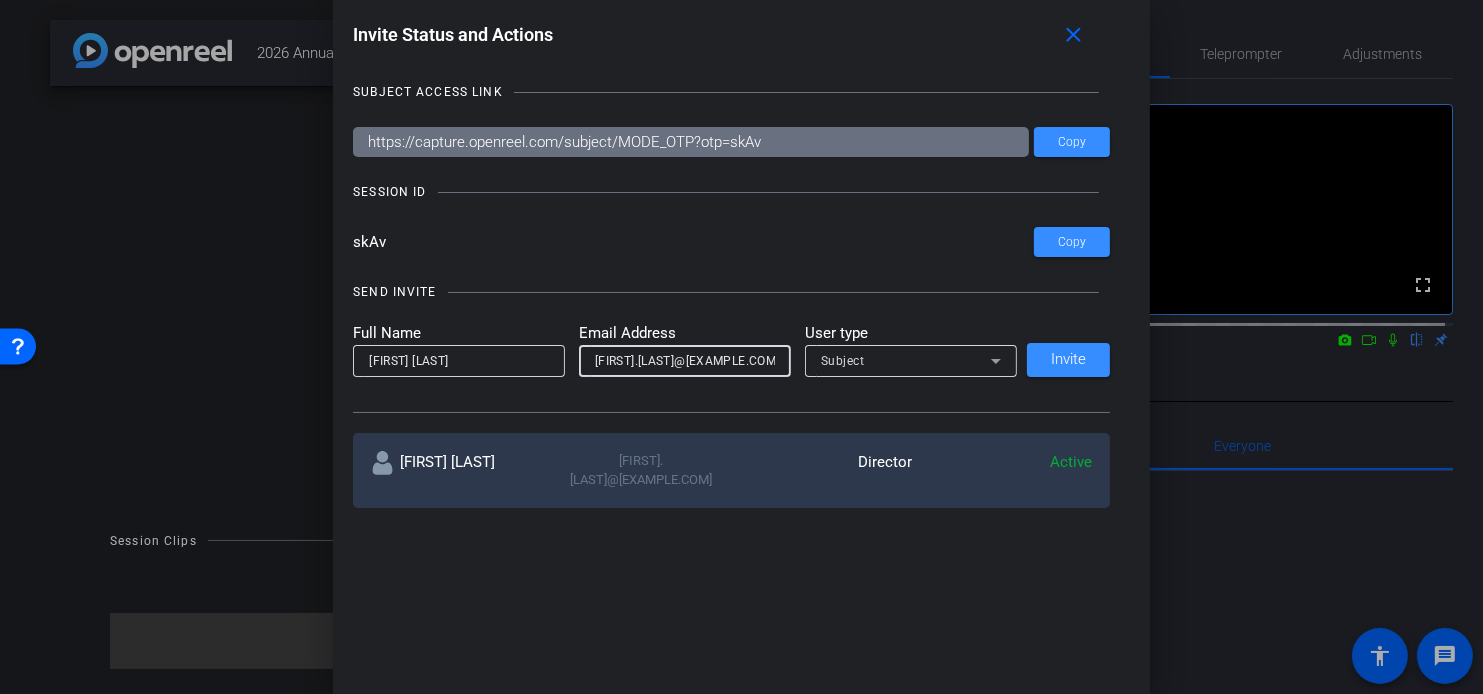 type on "jean.schuck@dxc.com" 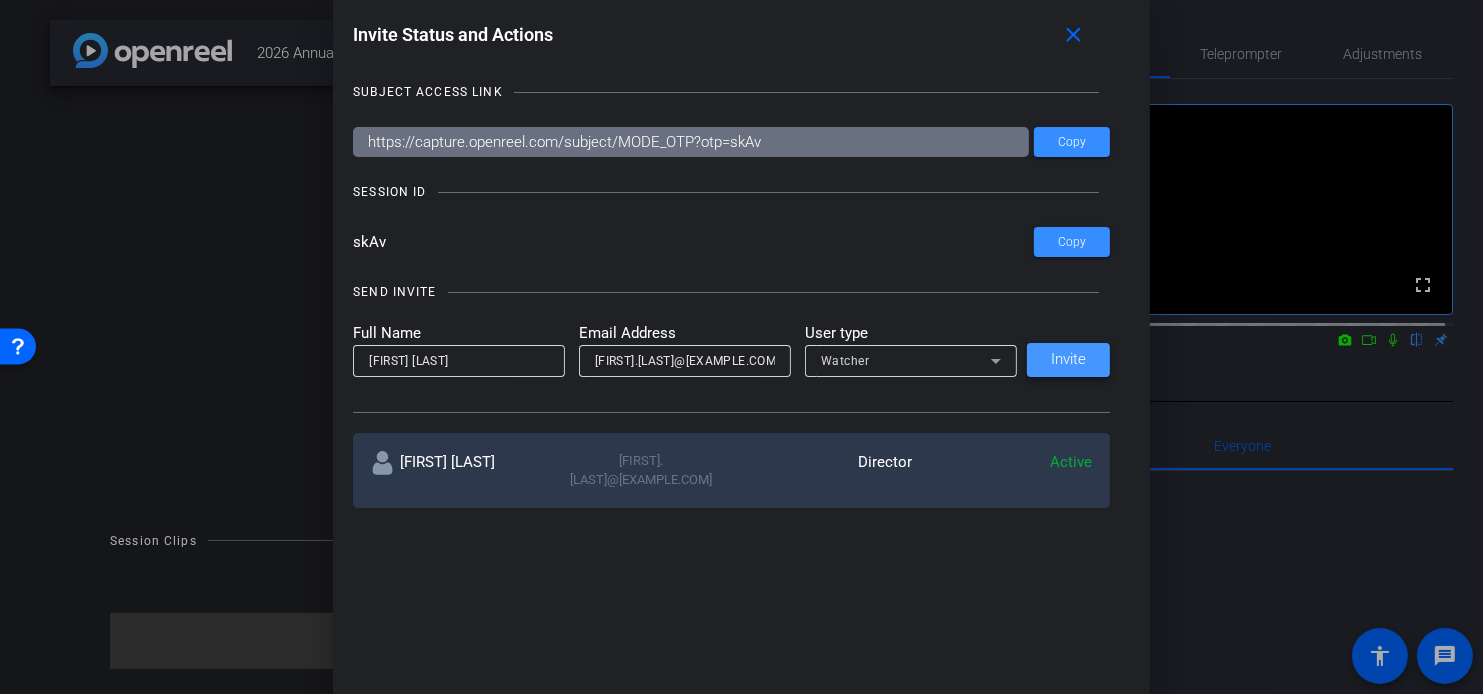 click on "Invite" at bounding box center [1068, 359] 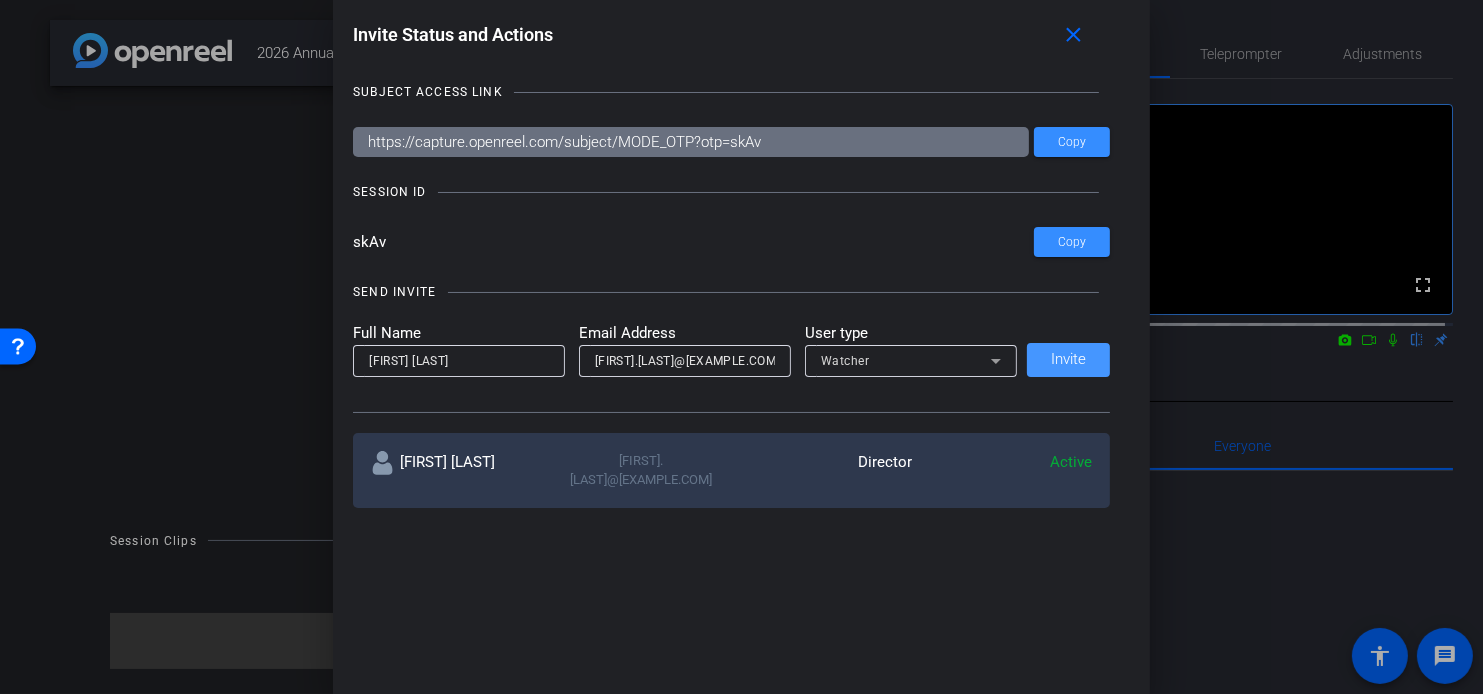 type 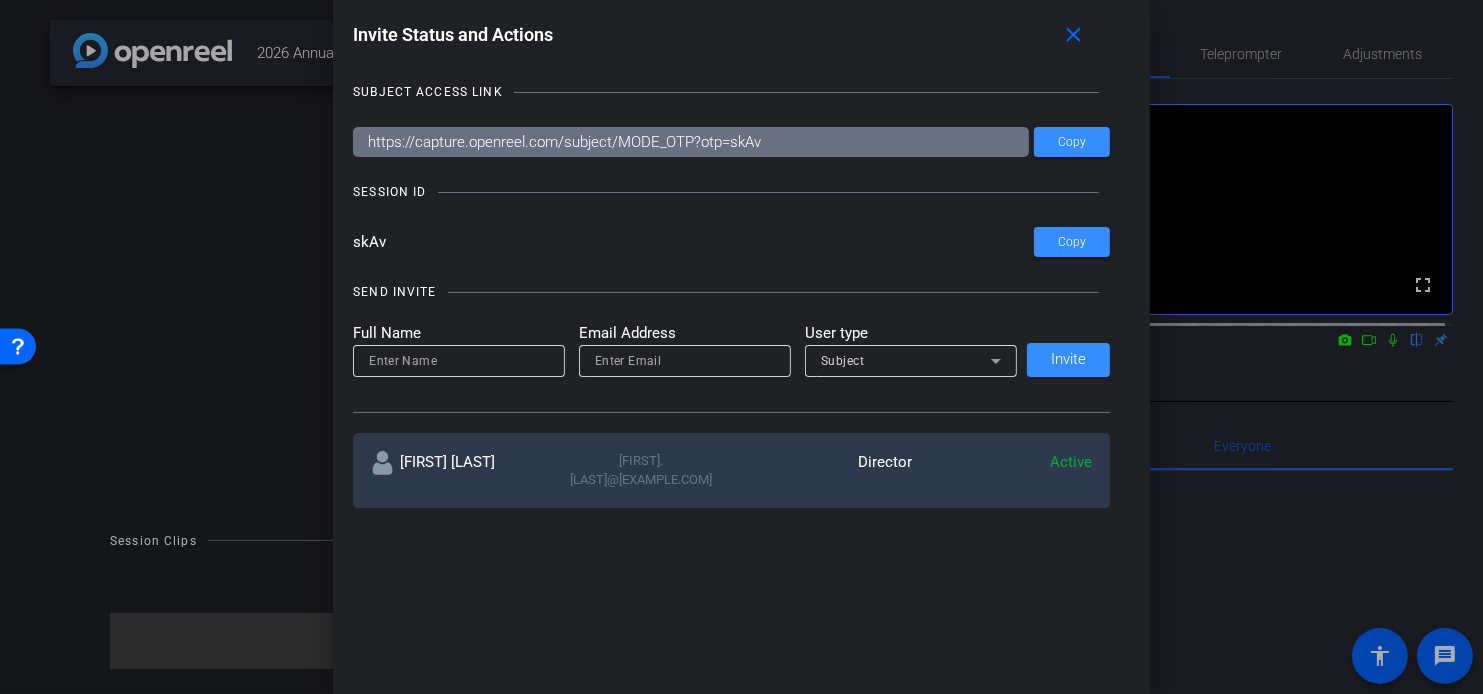 click at bounding box center [459, 361] 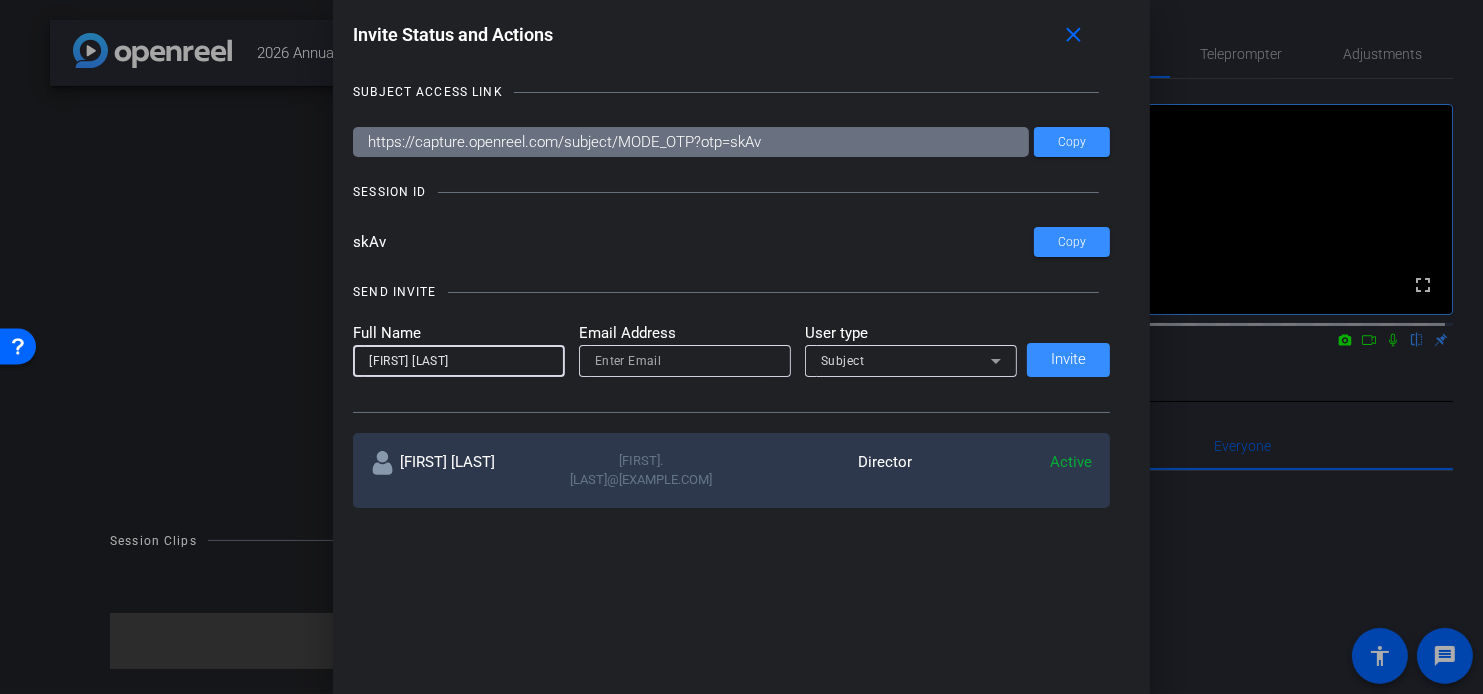 type on "Mike Moffett" 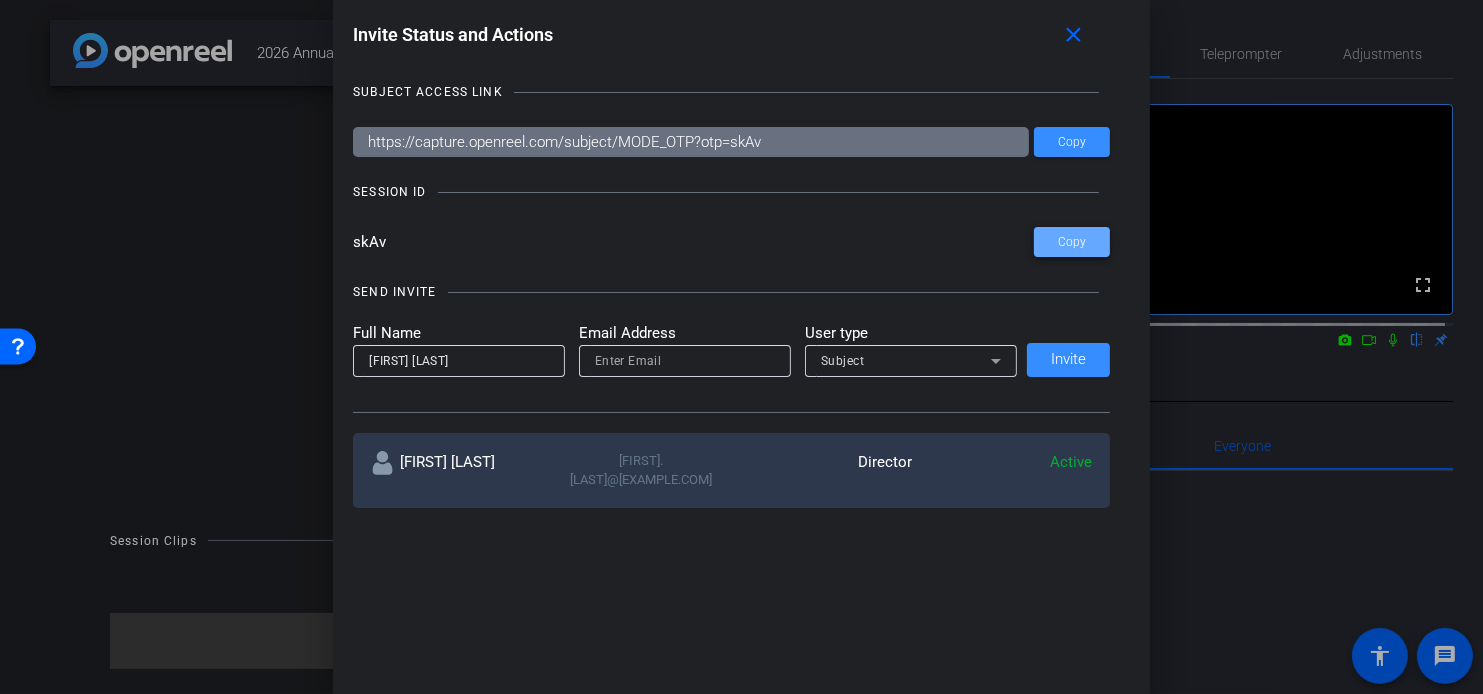 type 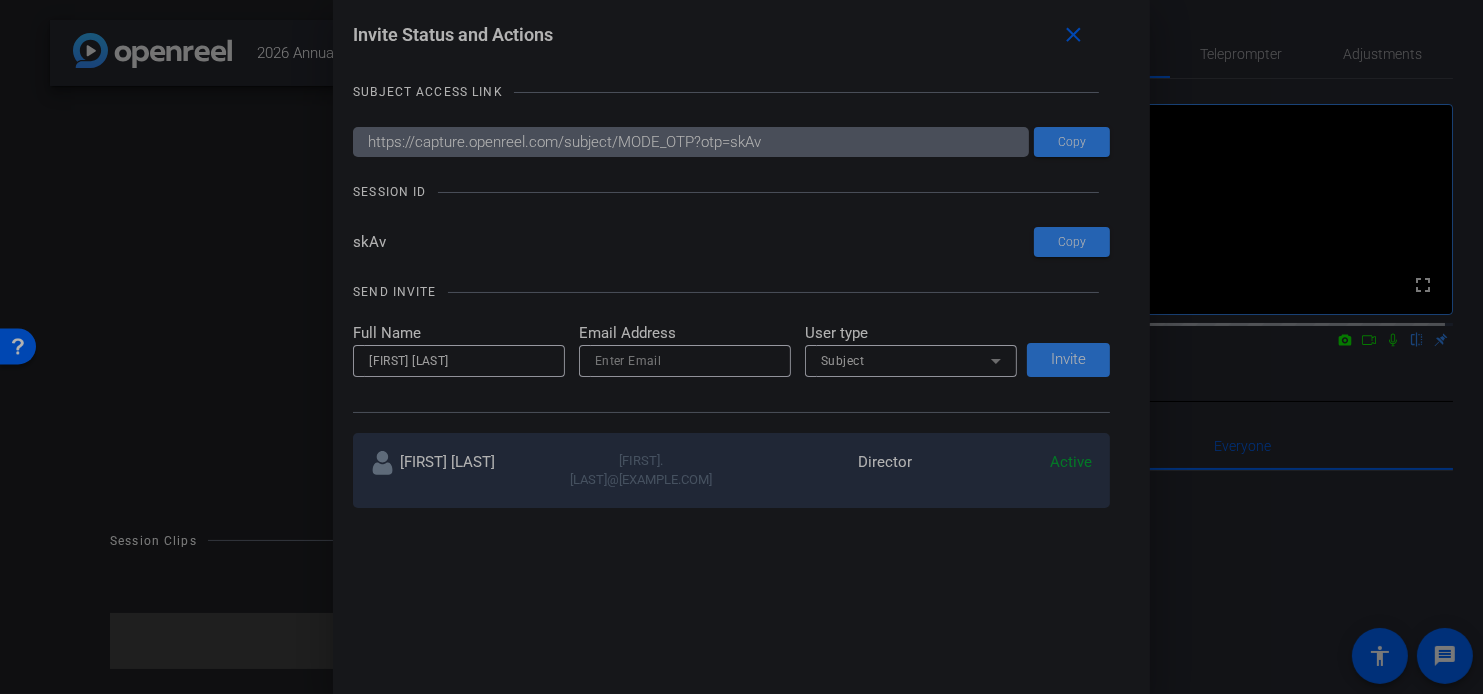 click at bounding box center (685, 361) 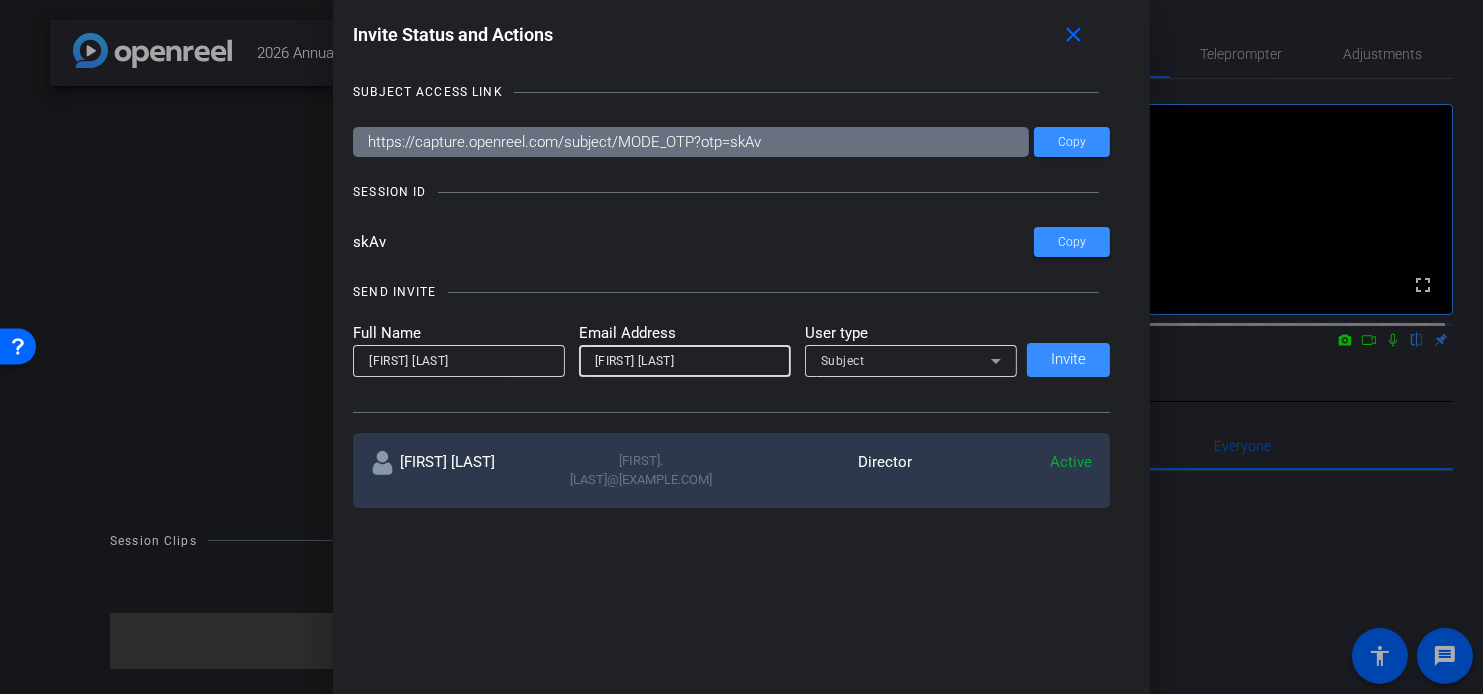 click on "mmoffett" at bounding box center [685, 361] 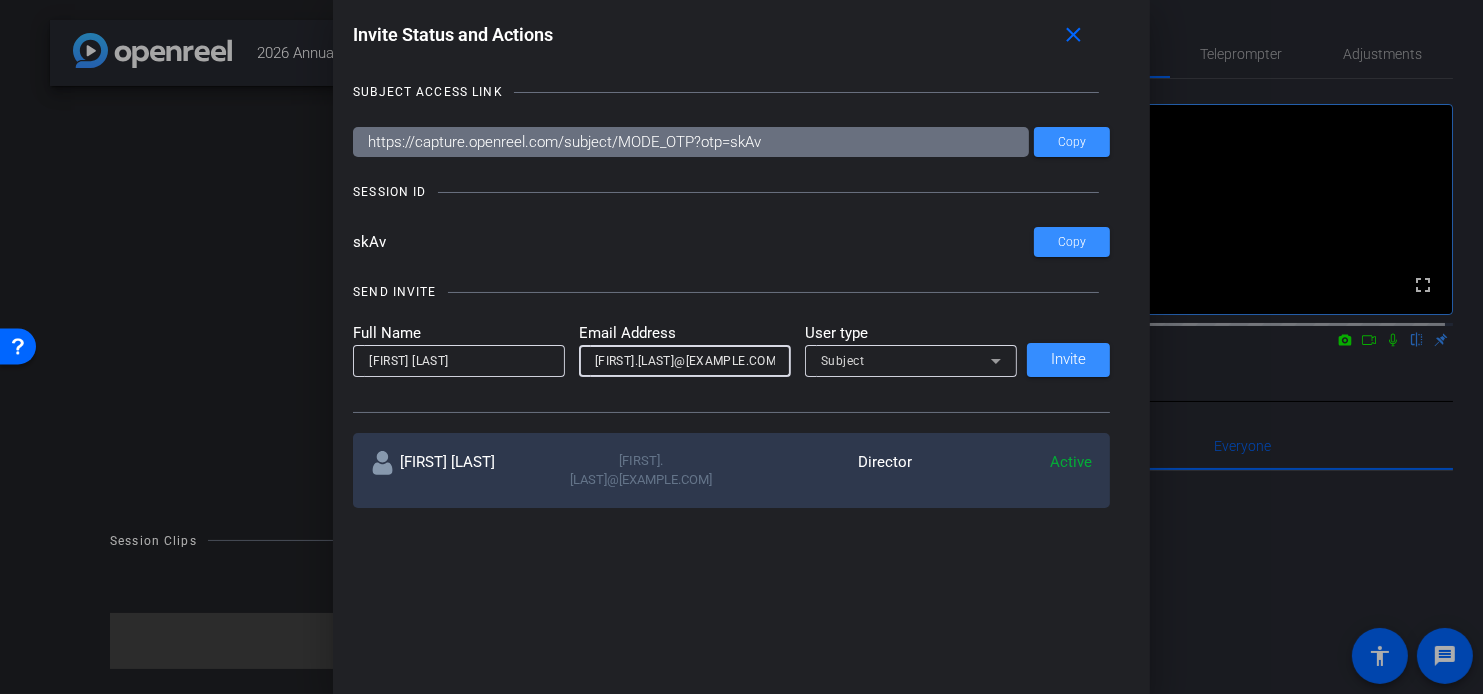 type on "mmoffett@dxc.com" 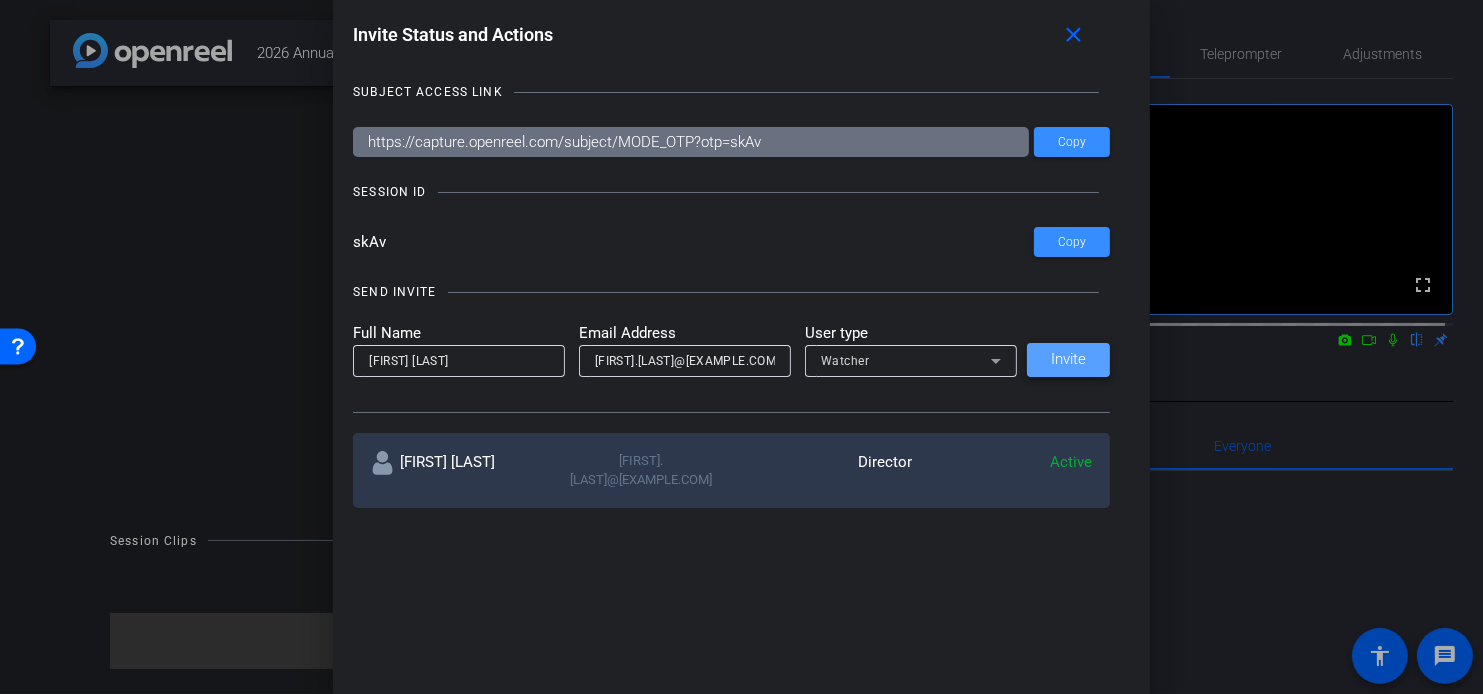 click on "Invite" at bounding box center [1068, 359] 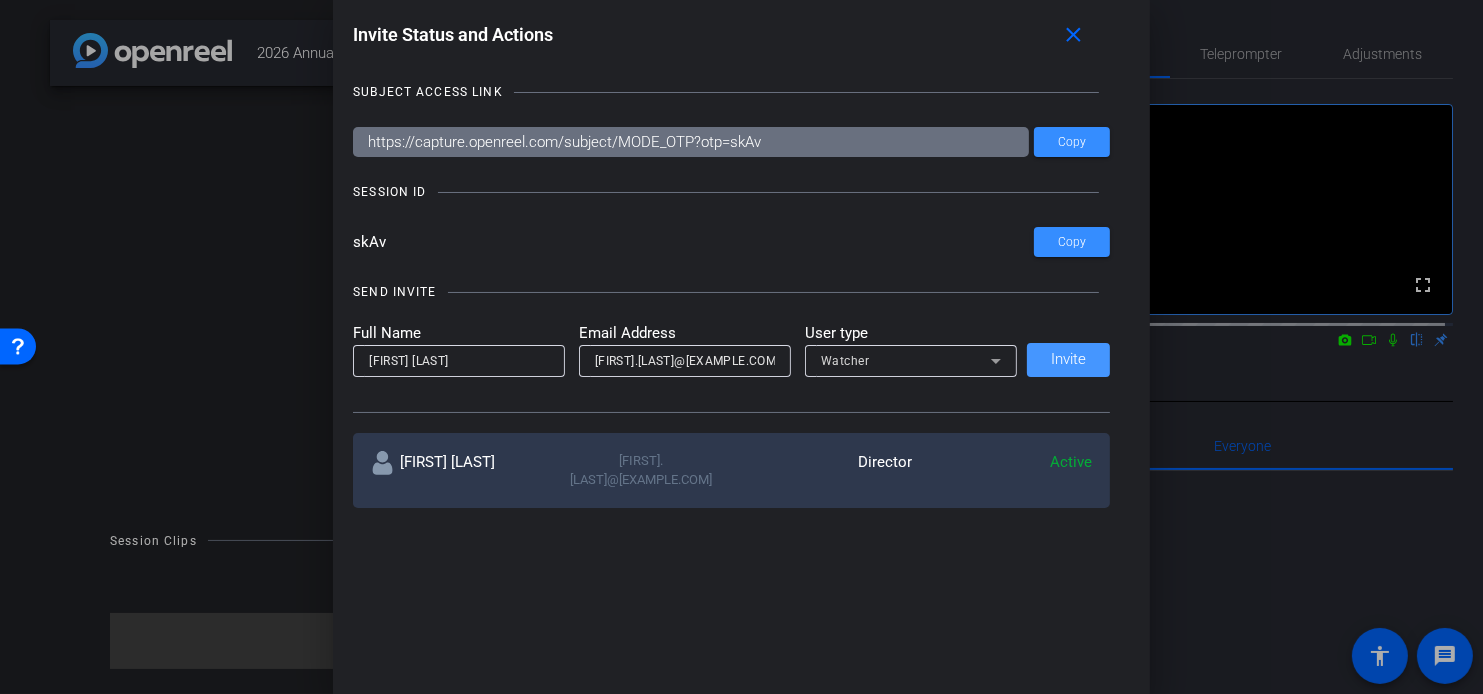 type 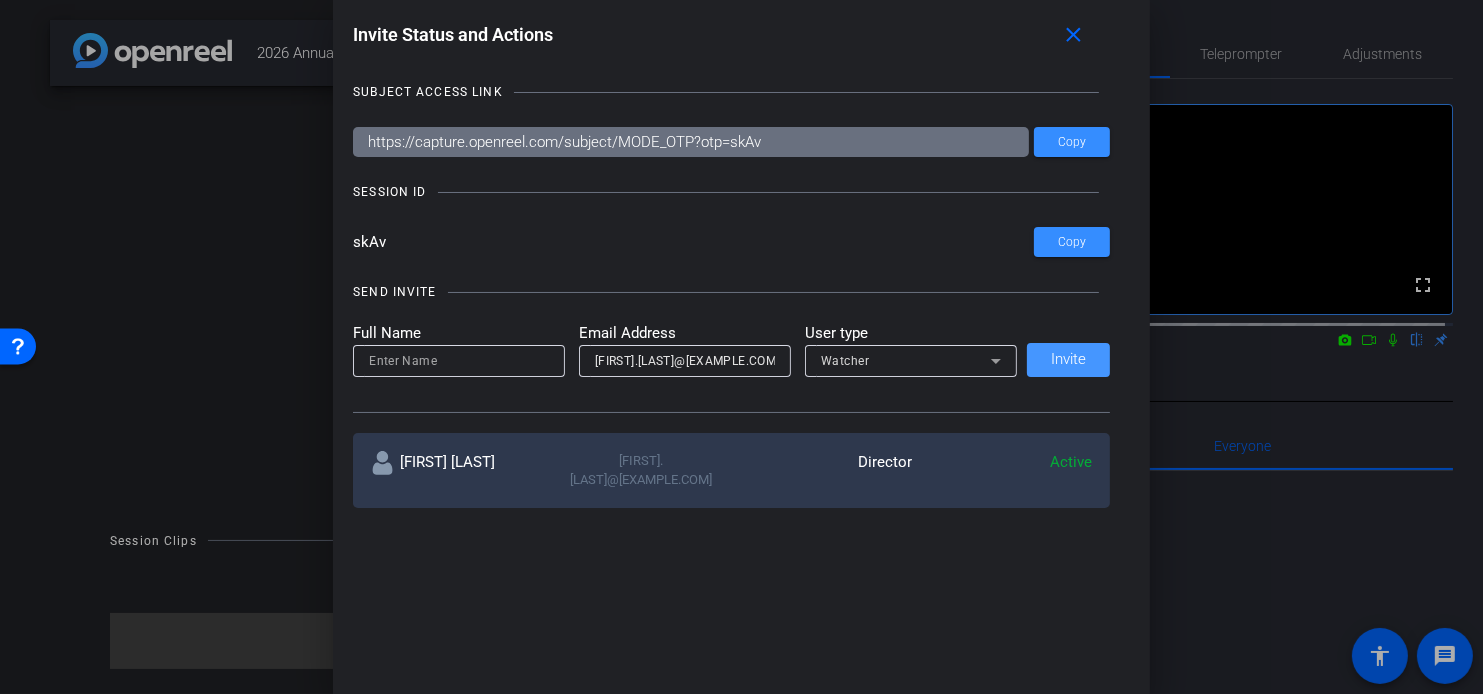 type 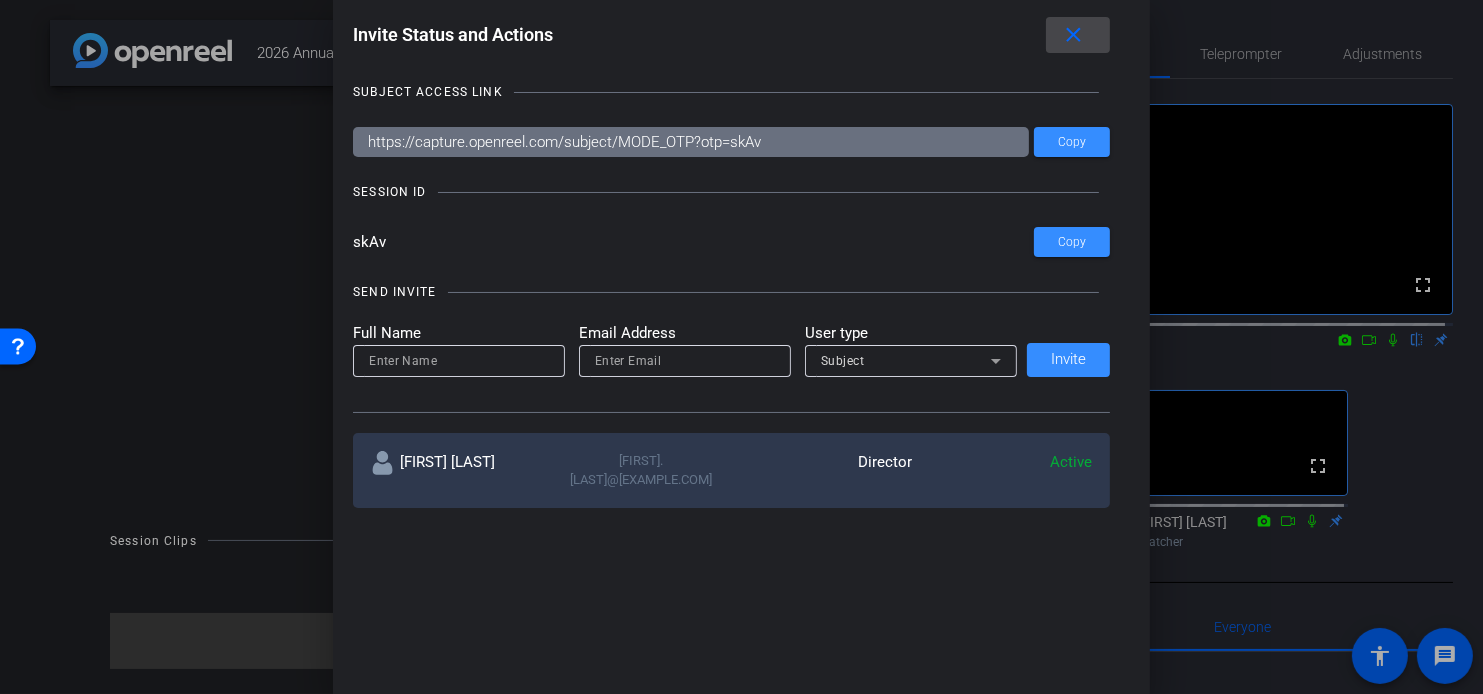 click on "close" at bounding box center [1073, 35] 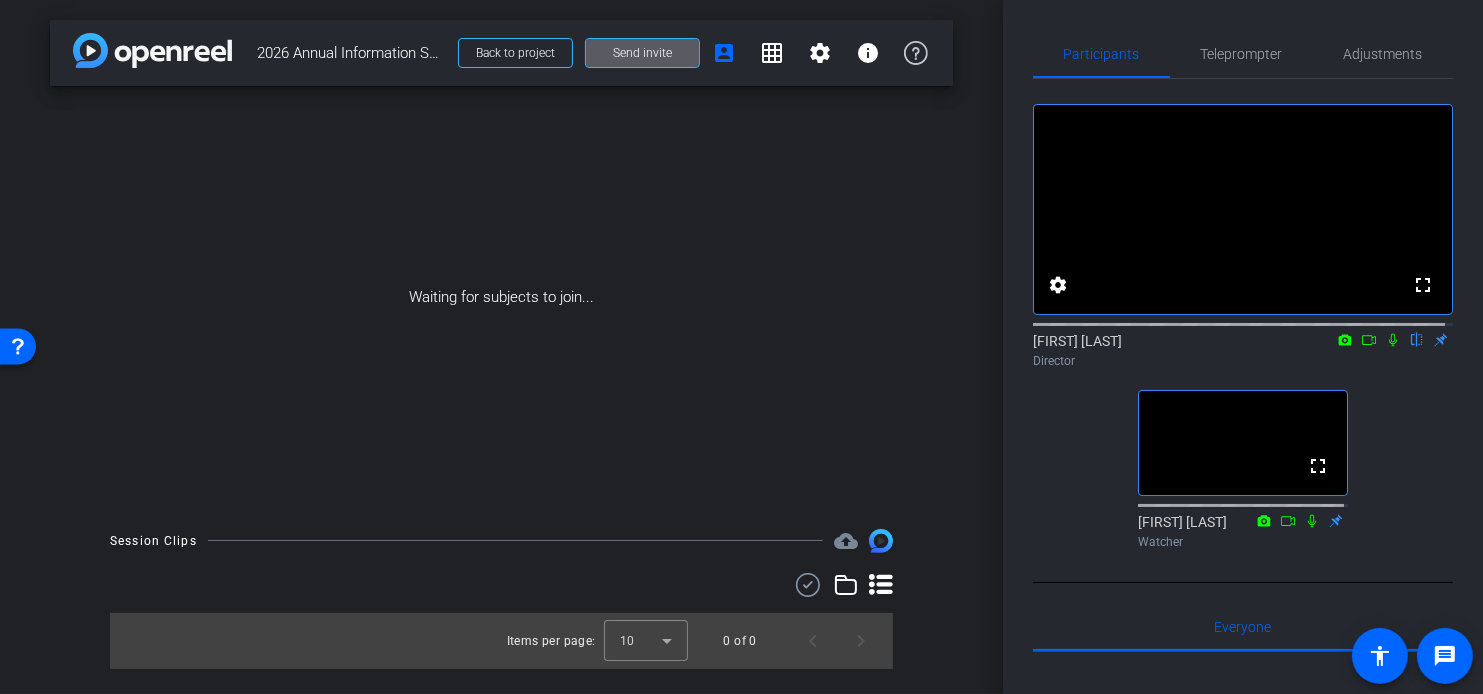 click 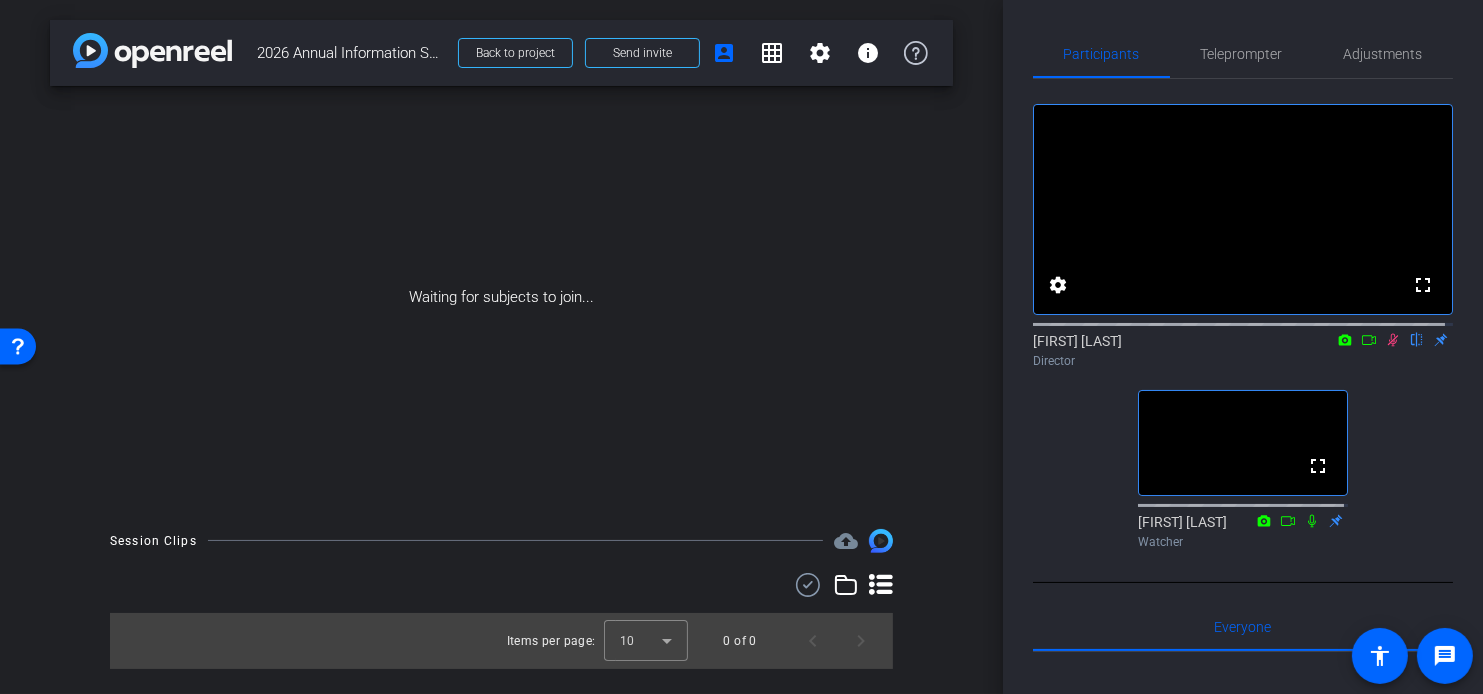 click 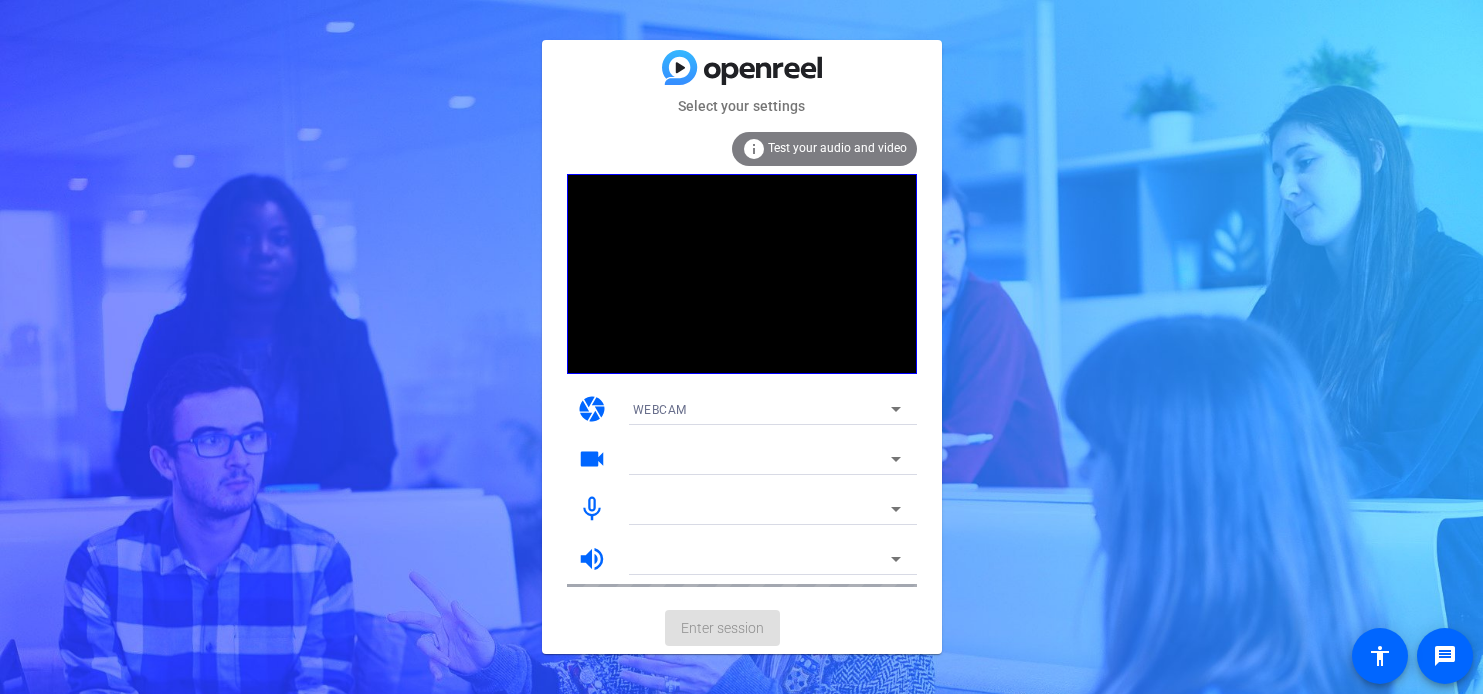 scroll, scrollTop: 0, scrollLeft: 0, axis: both 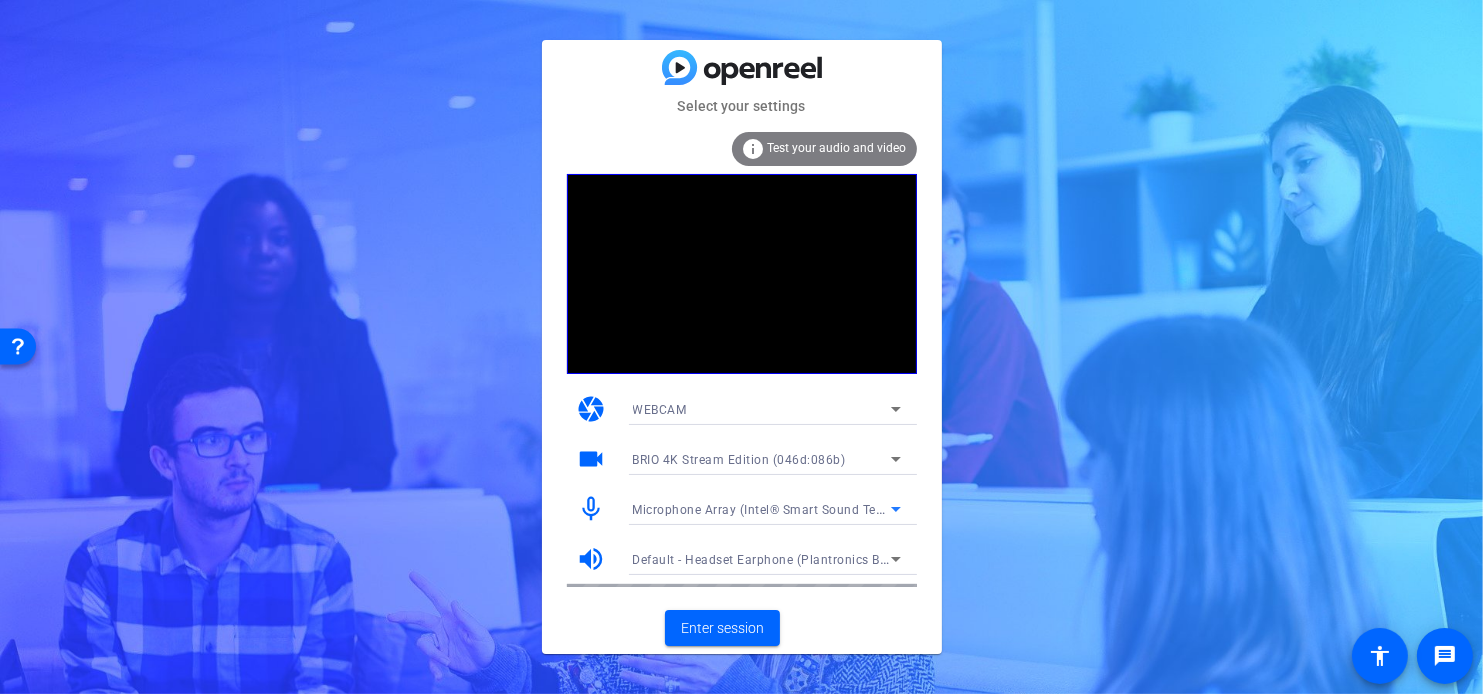 click on "Microphone Array (Intel® Smart Sound Technology (Intel® SST))" at bounding box center (821, 509) 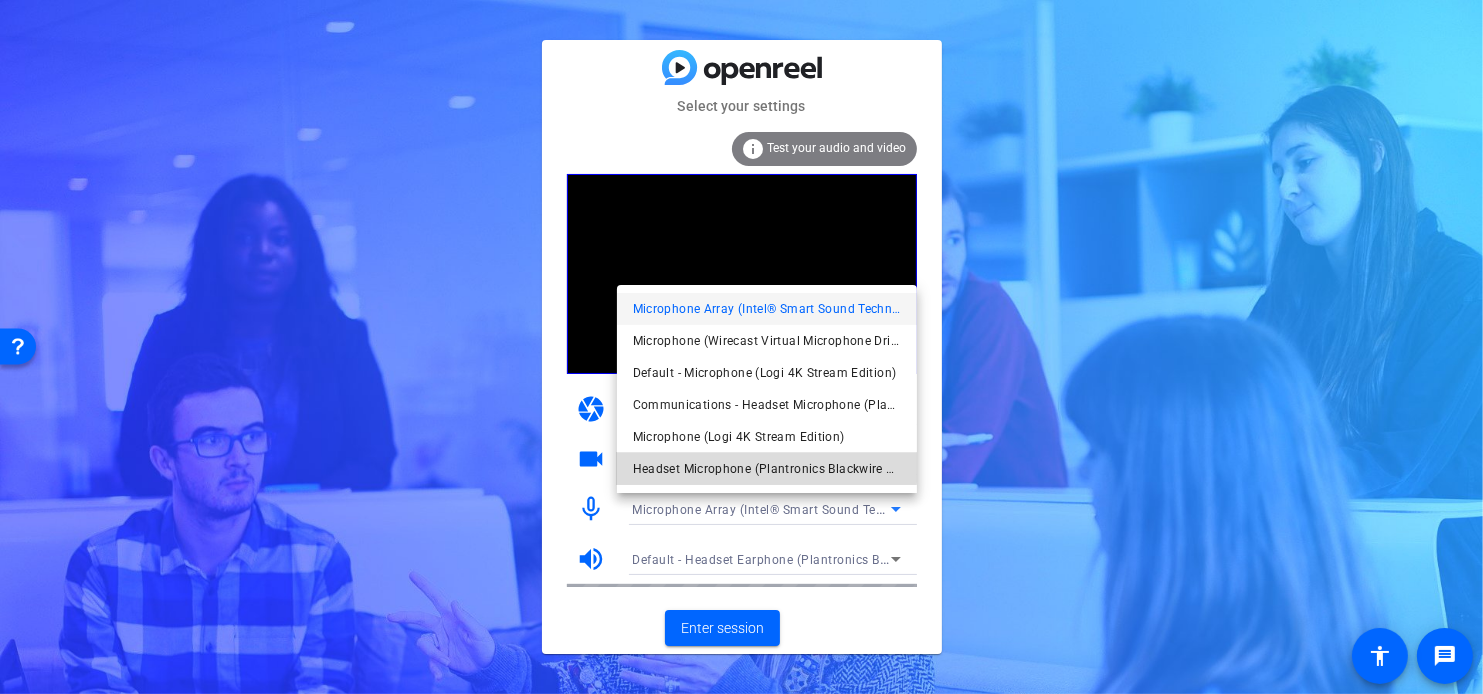 click on "Headset Microphone (Plantronics Blackwire 3210 Series)" at bounding box center [767, 469] 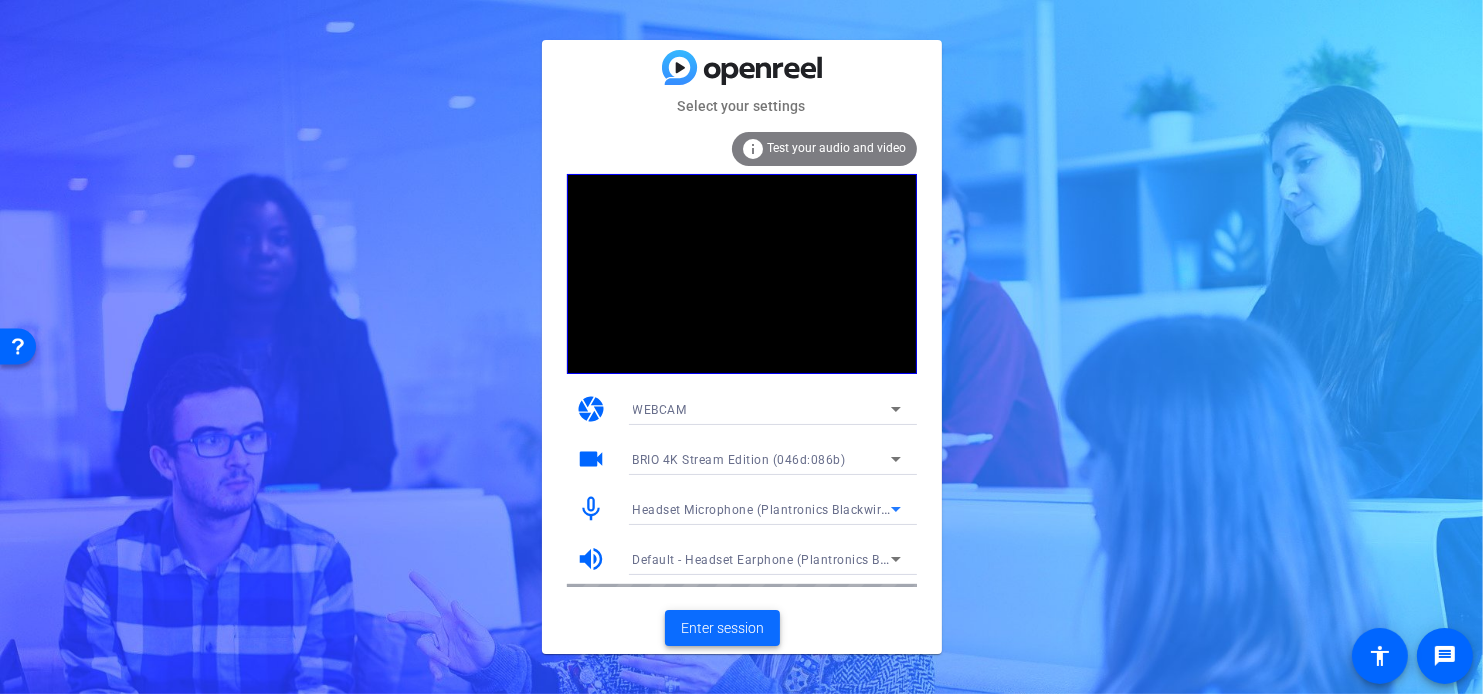 click on "Enter session" 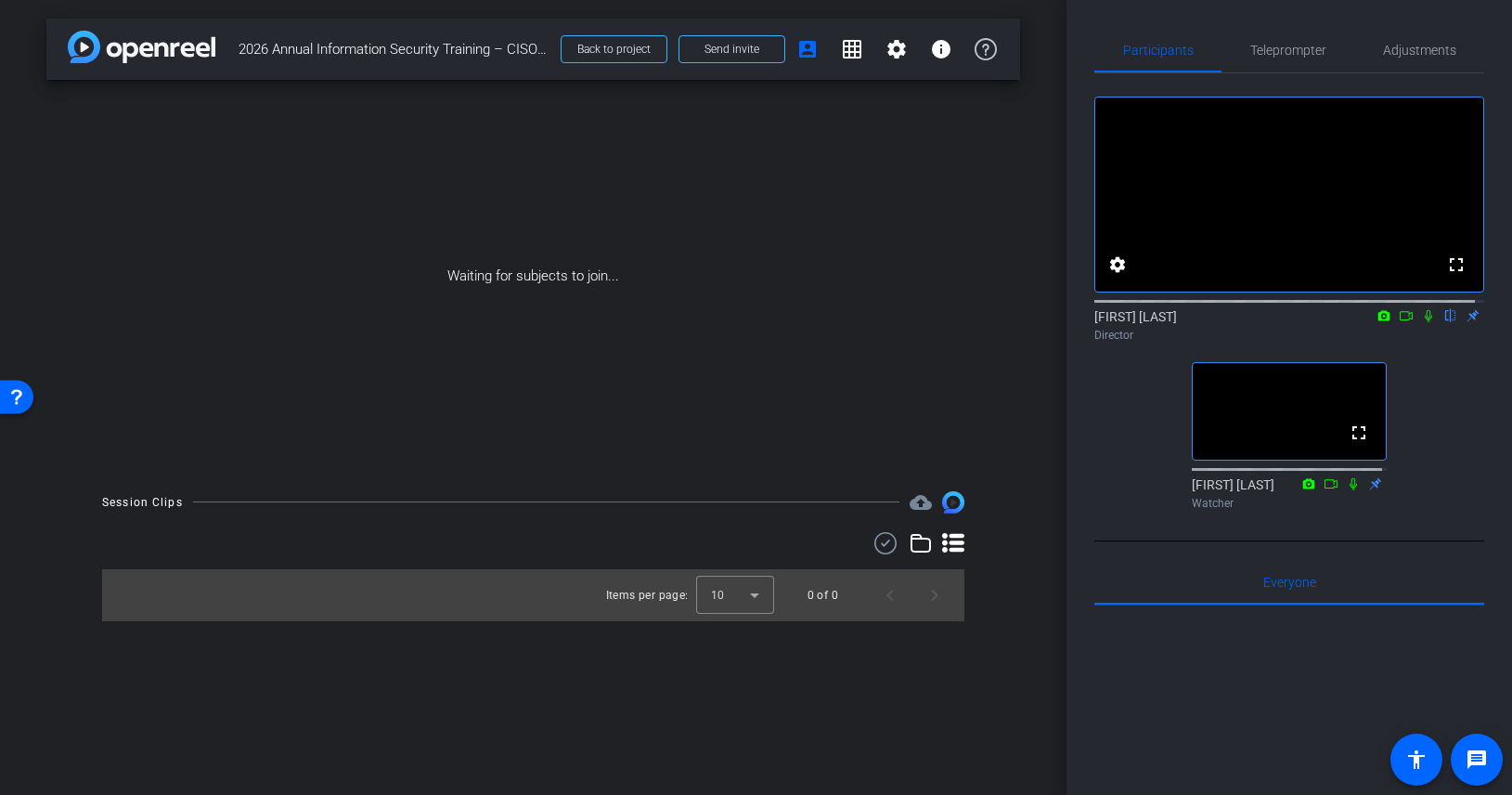 click 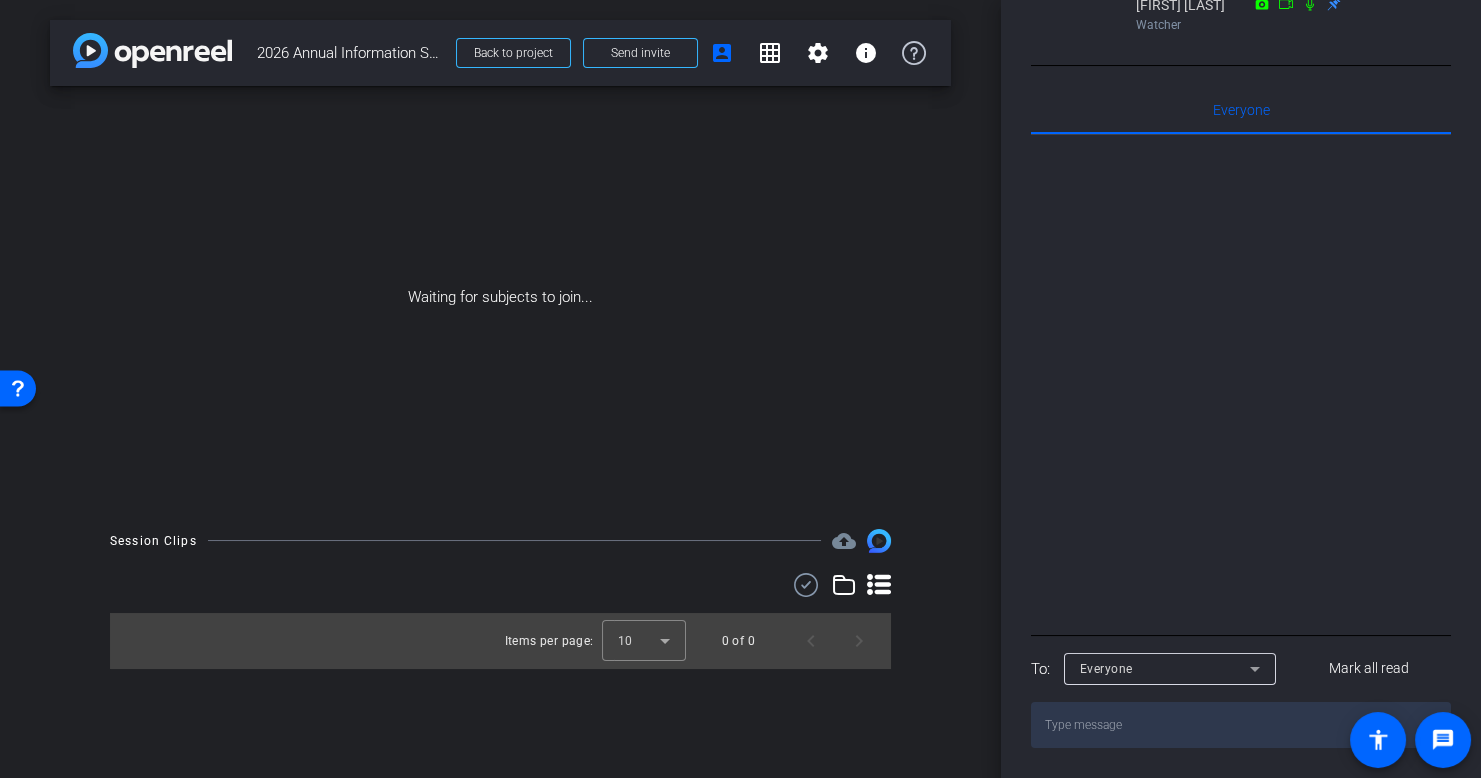 scroll, scrollTop: 0, scrollLeft: 0, axis: both 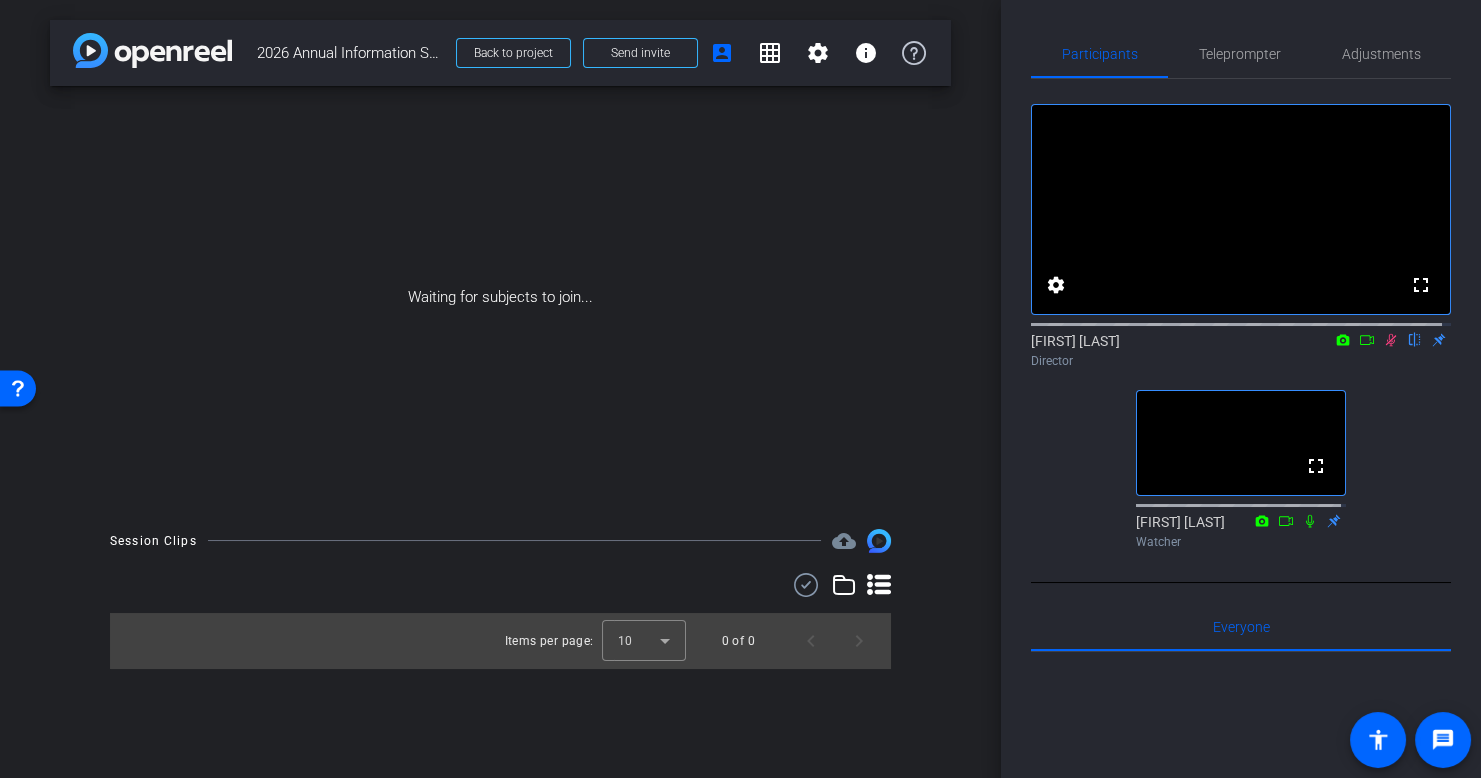 click 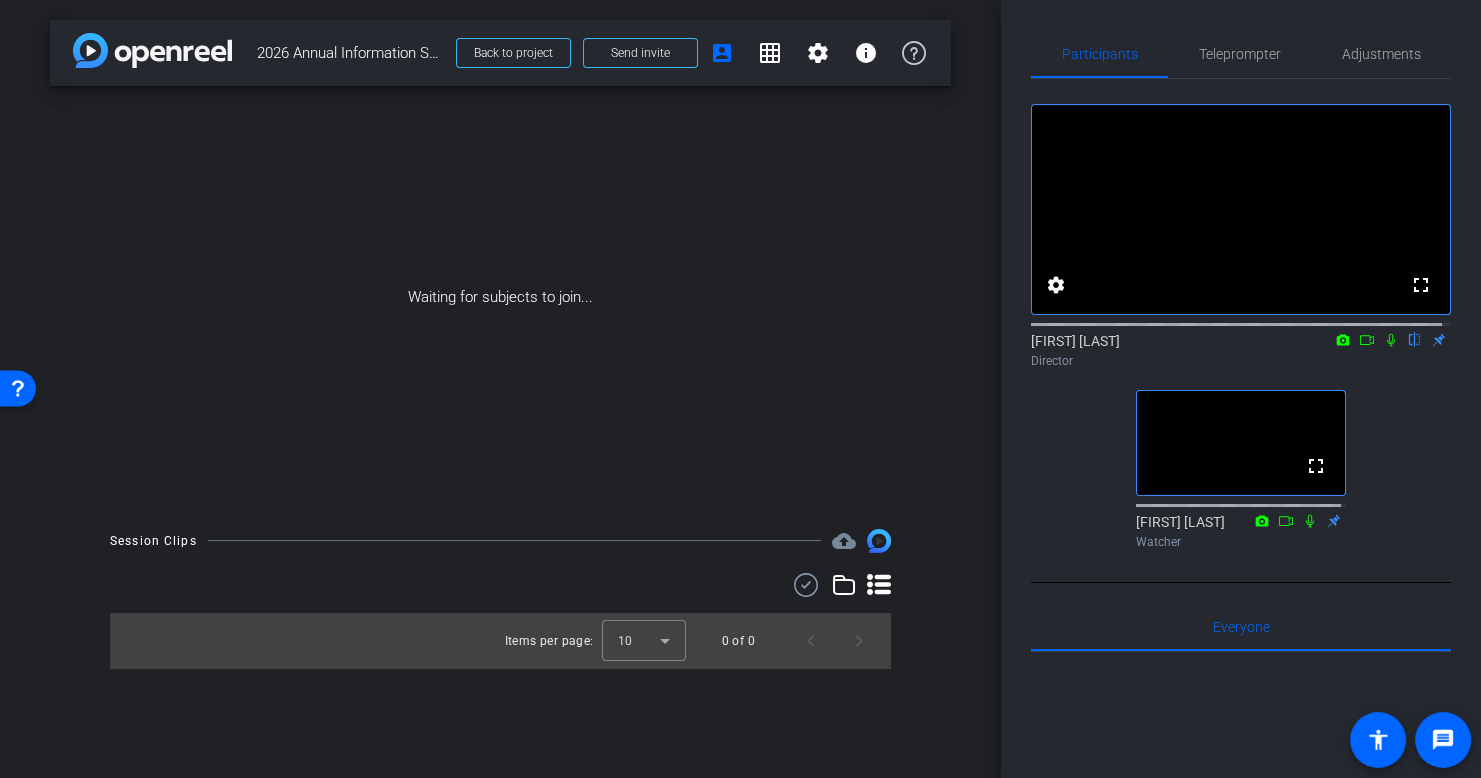 click 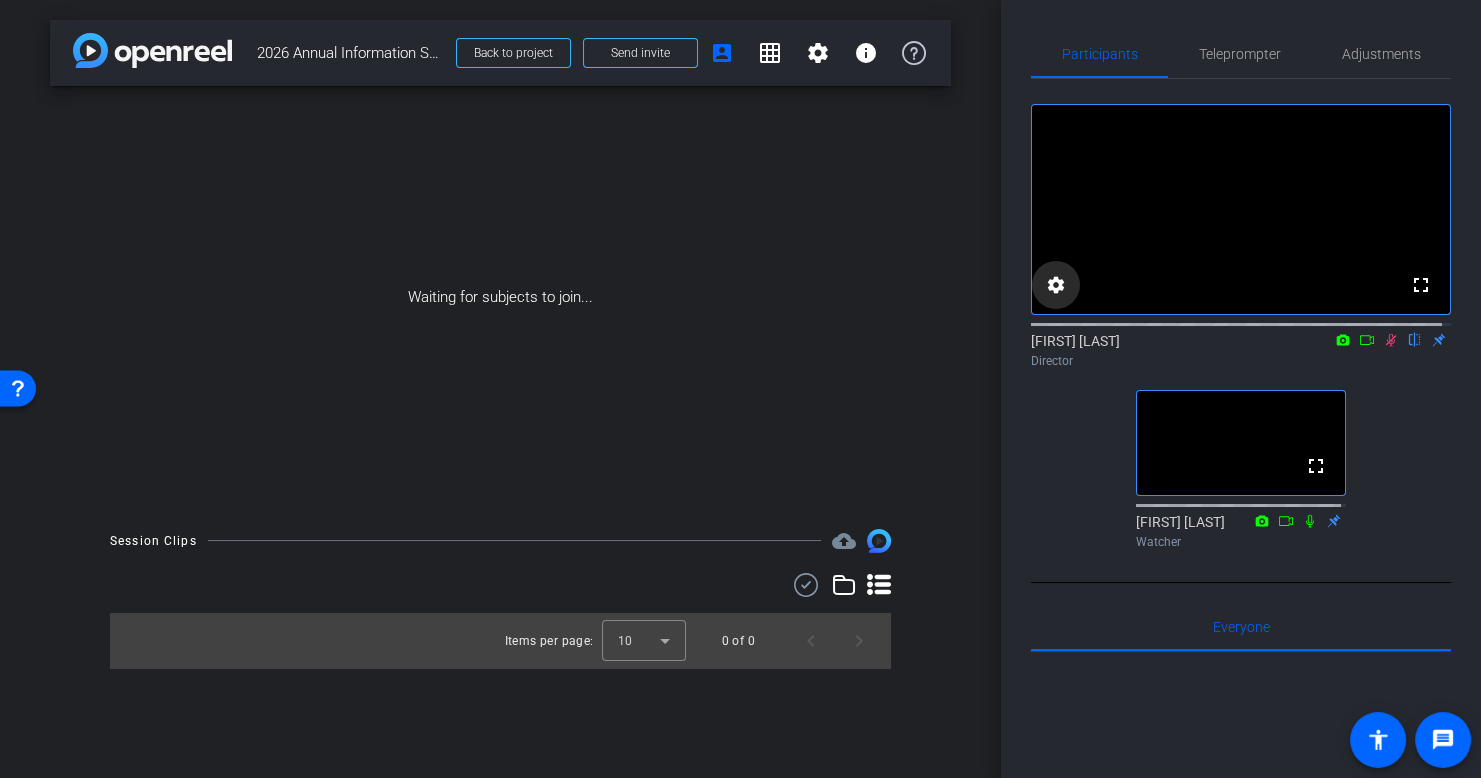 click on "settings" 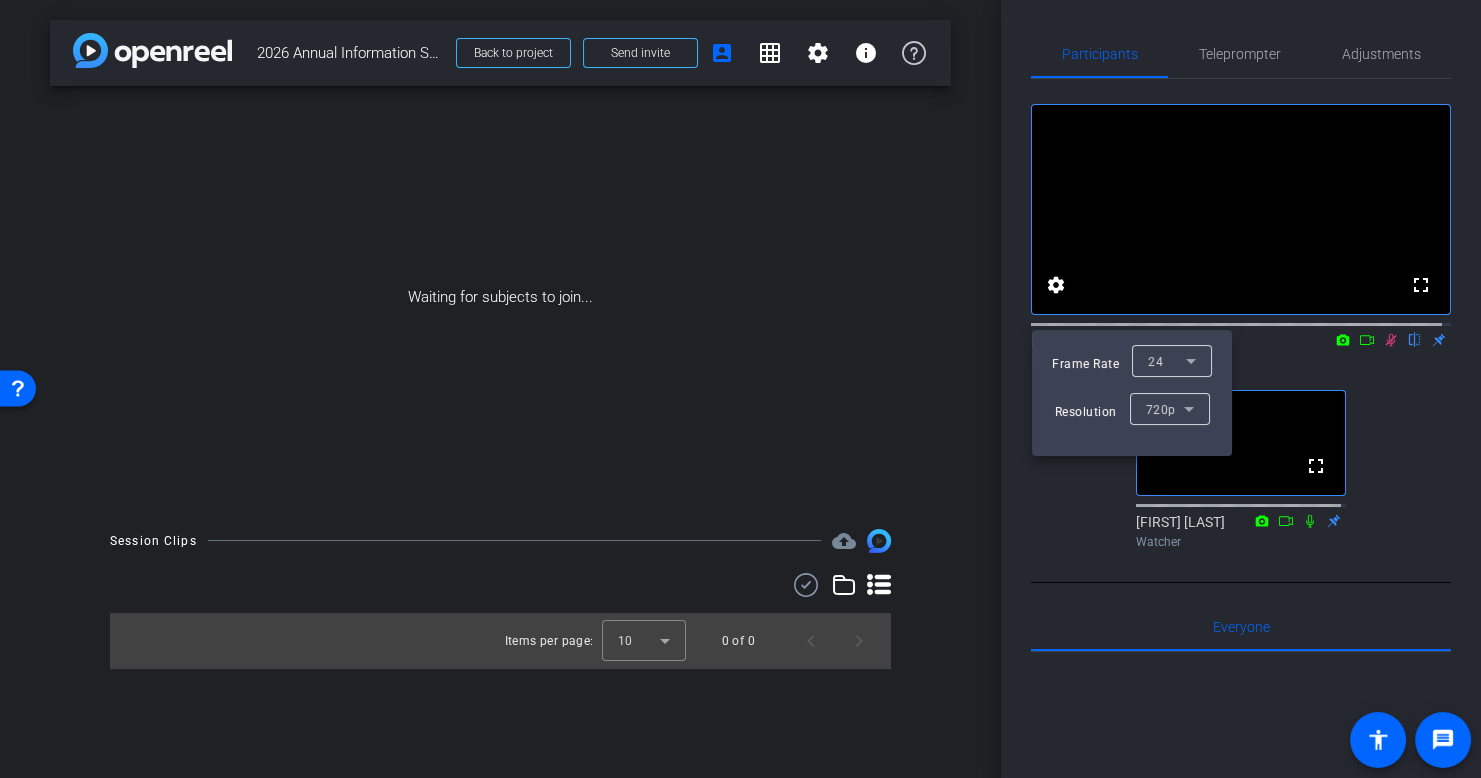click at bounding box center (740, 389) 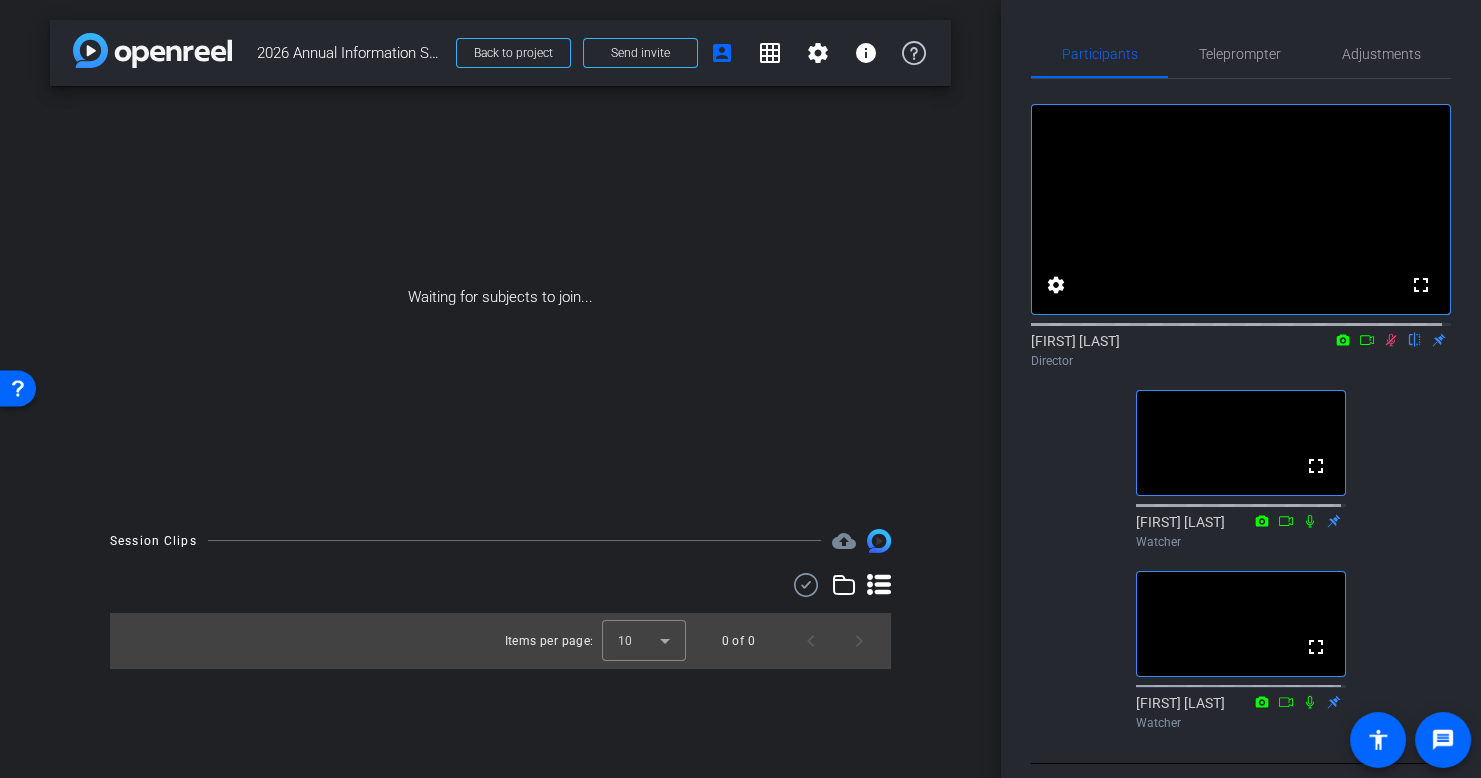 click 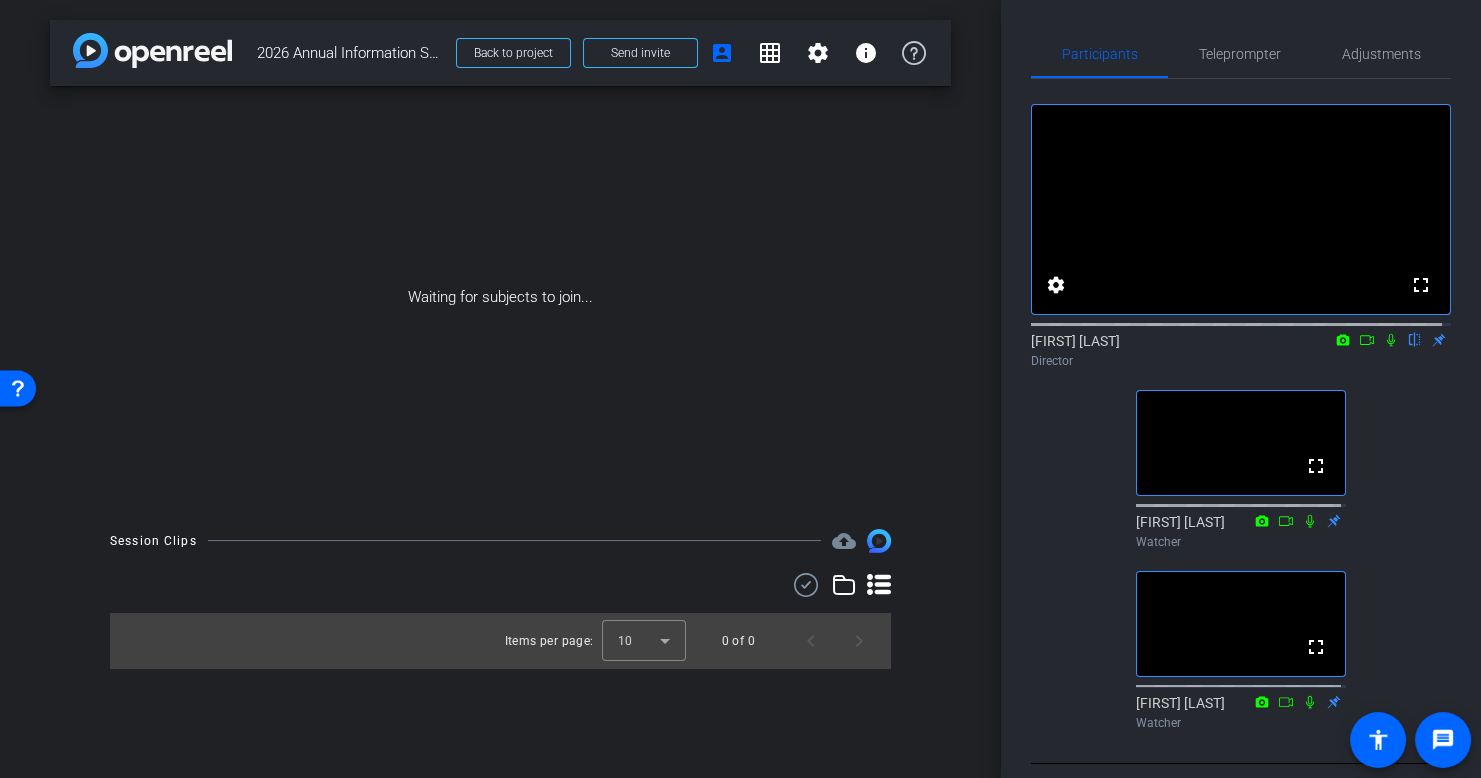 click 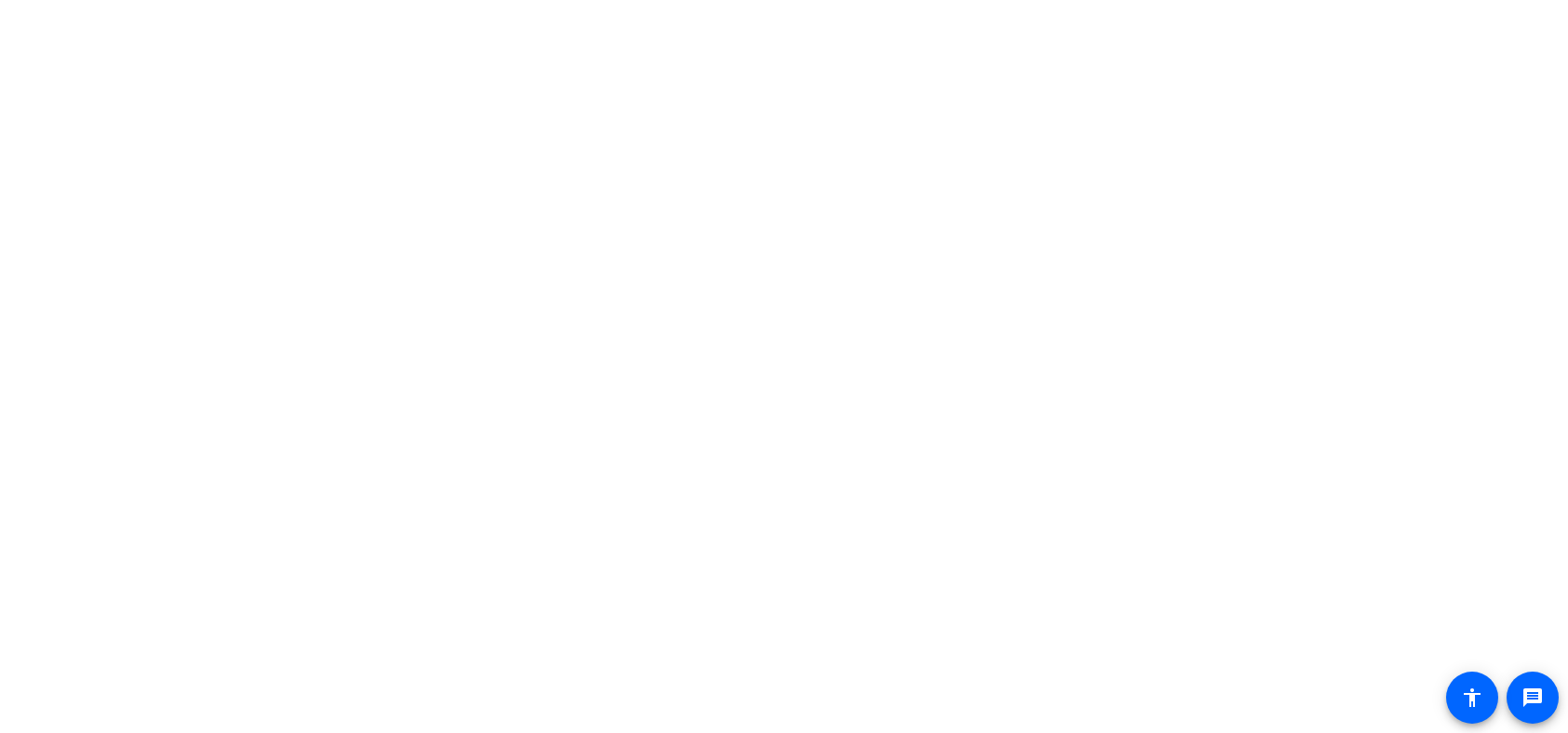 scroll, scrollTop: 0, scrollLeft: 0, axis: both 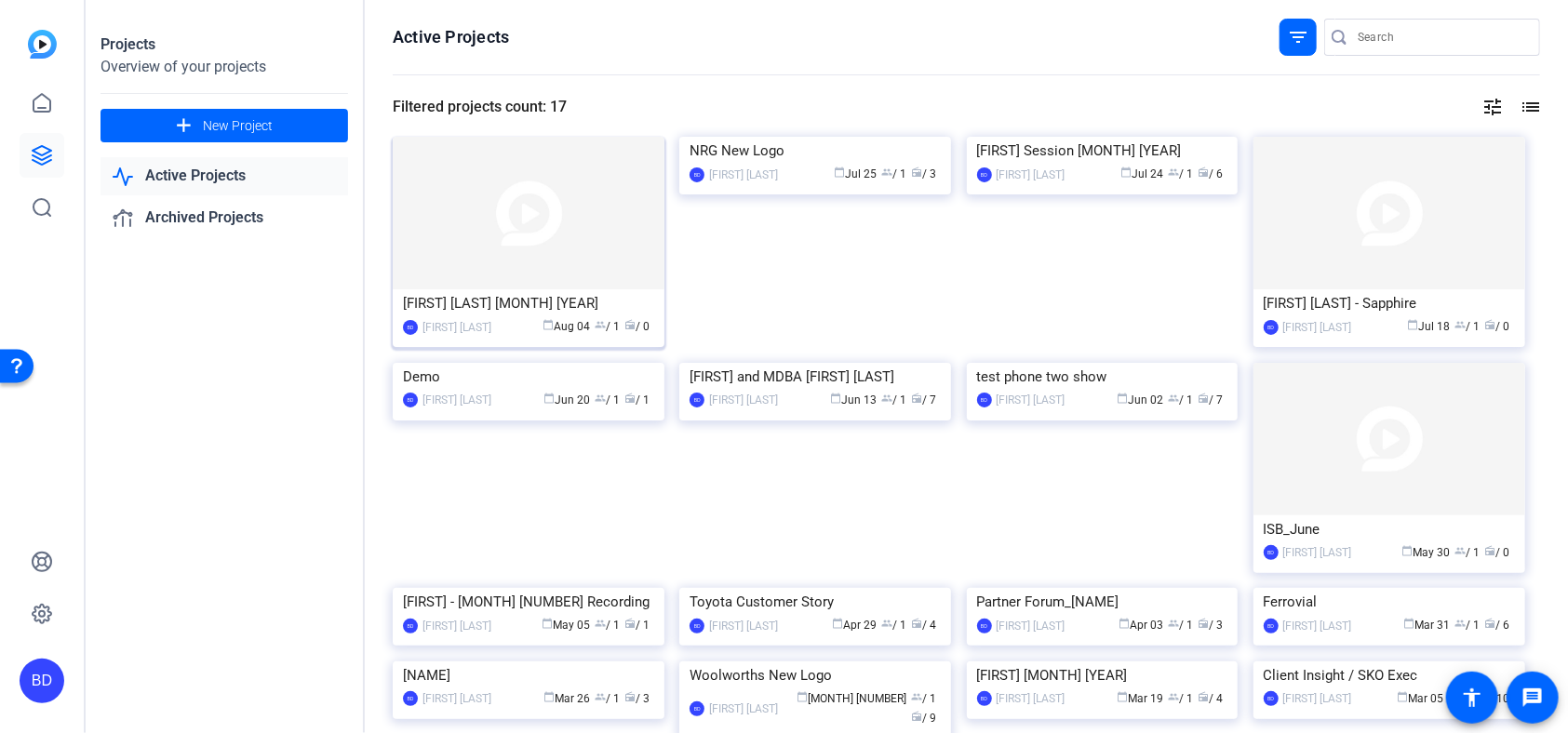 click 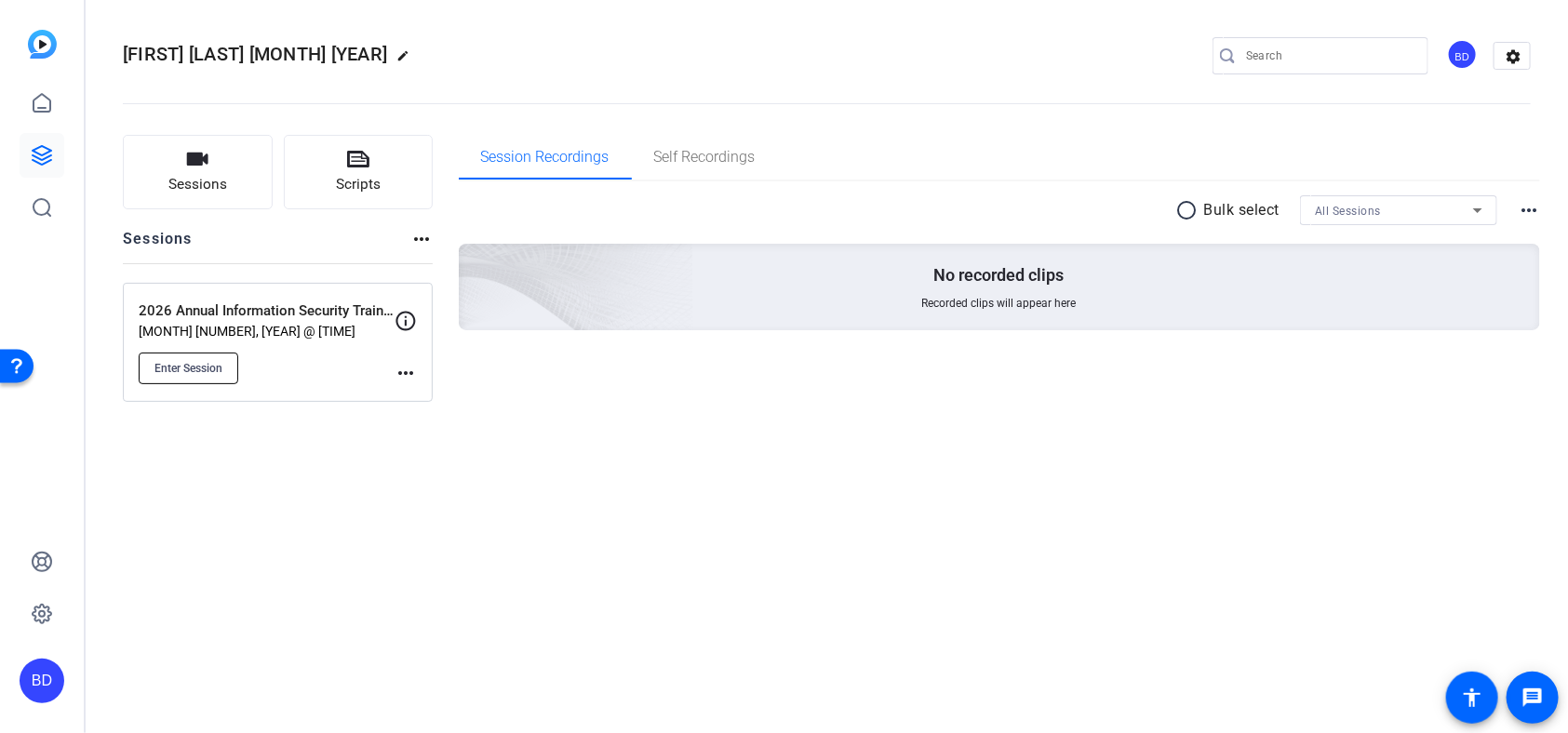 click on "Enter Session" 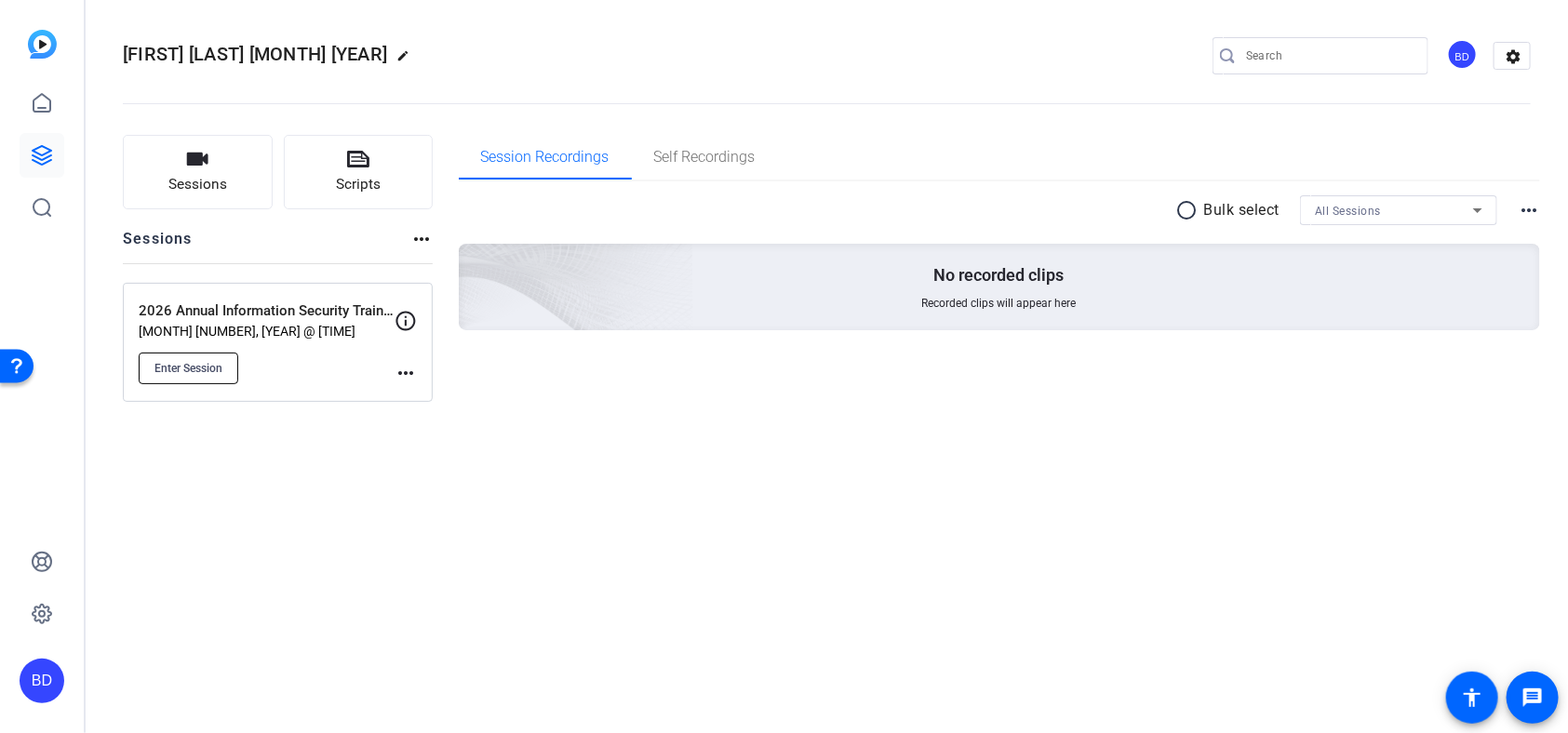 click on "Enter Session" 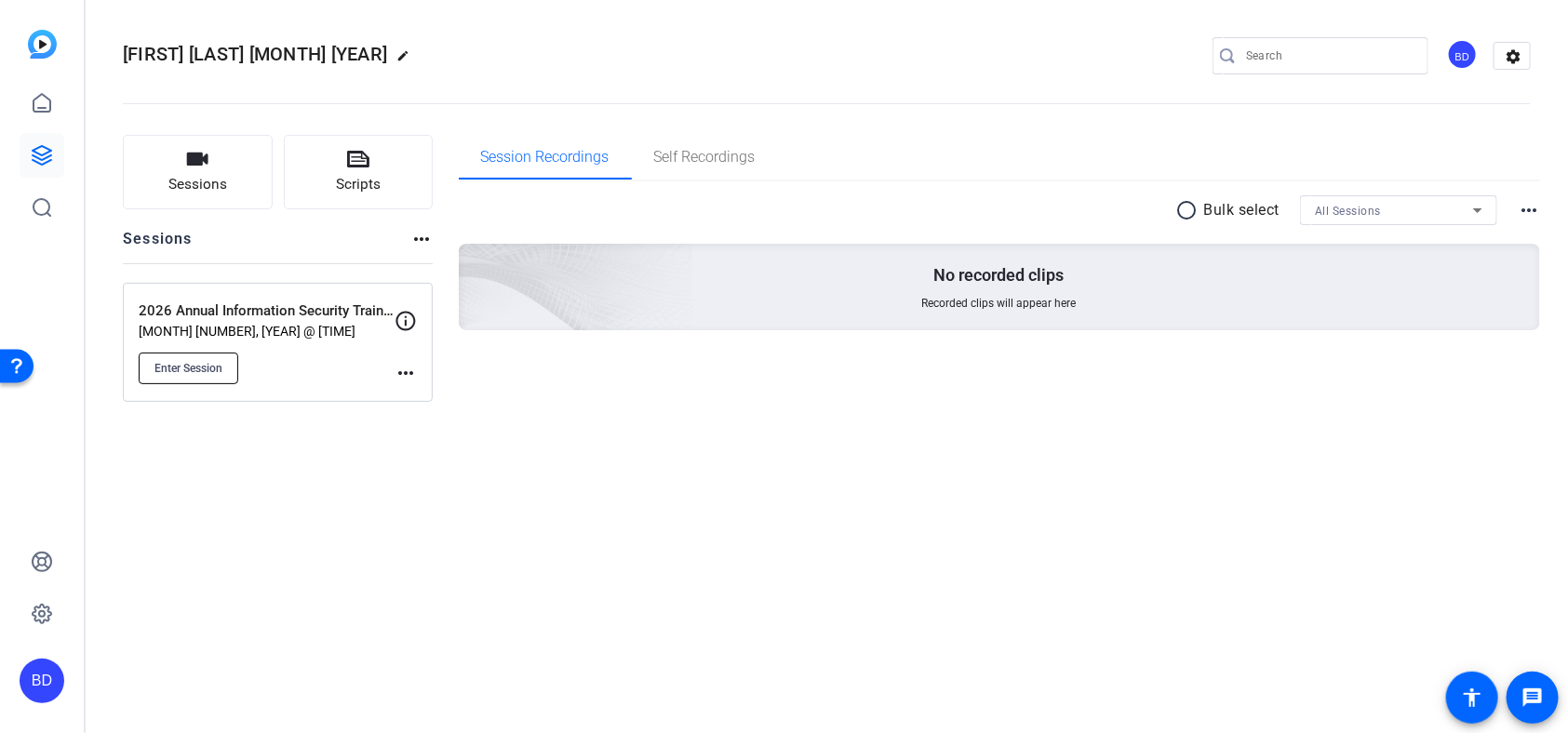 click on "Enter Session" 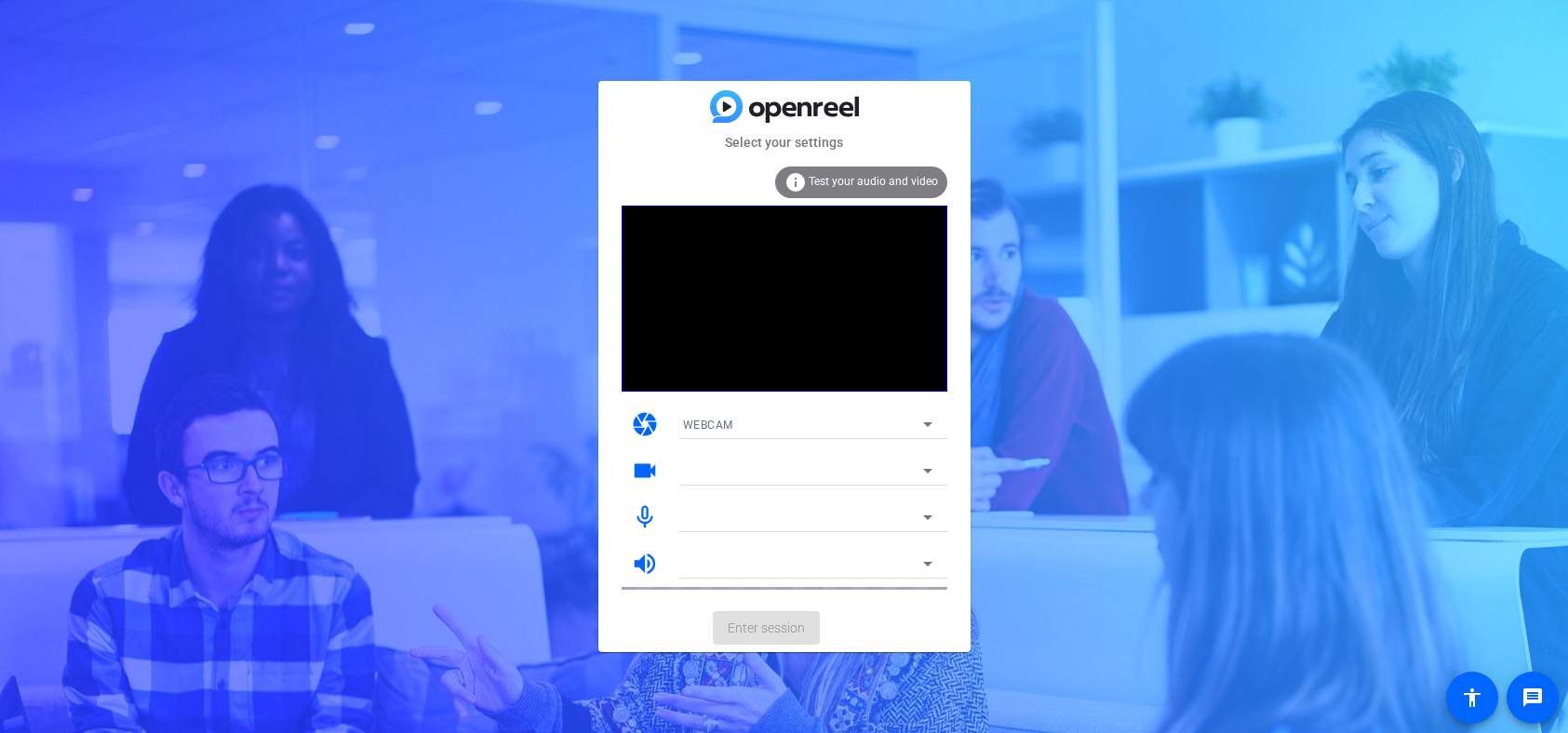 scroll, scrollTop: 0, scrollLeft: 0, axis: both 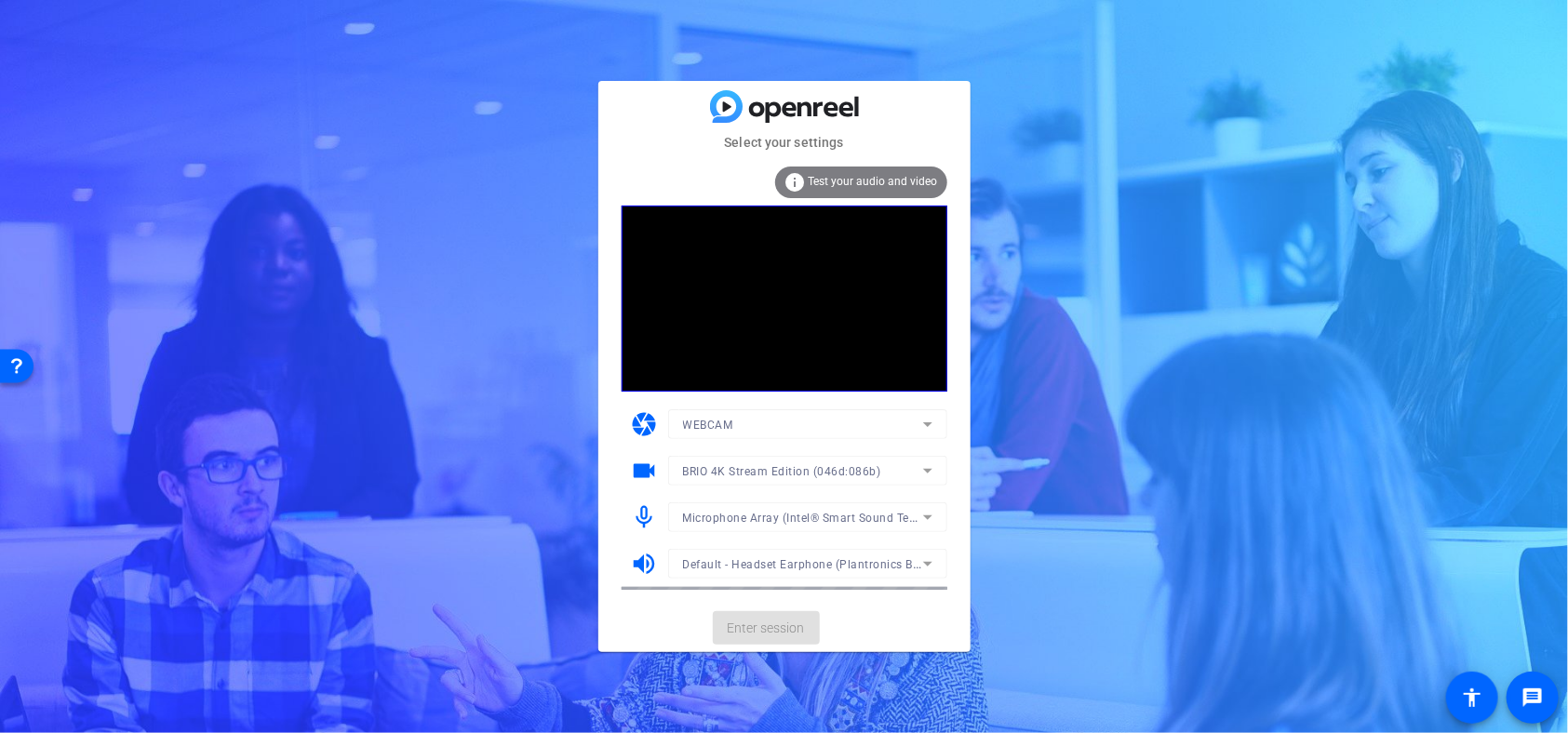 click on "Microphone Array (Intel® Smart Sound Technology (Intel® SST))" 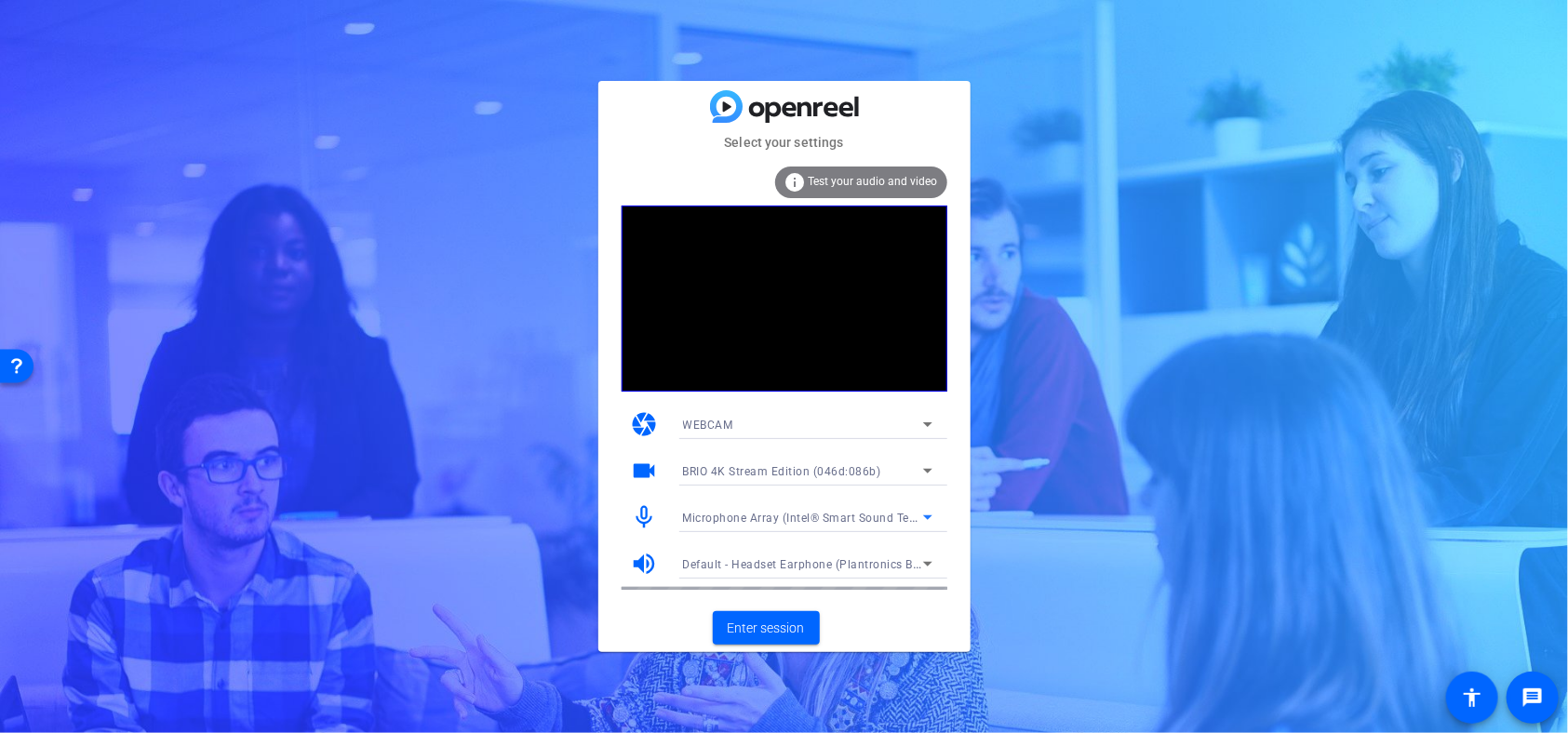 click on "Microphone Array (Intel® Smart Sound Technology (Intel® SST))" at bounding box center [858, 517] 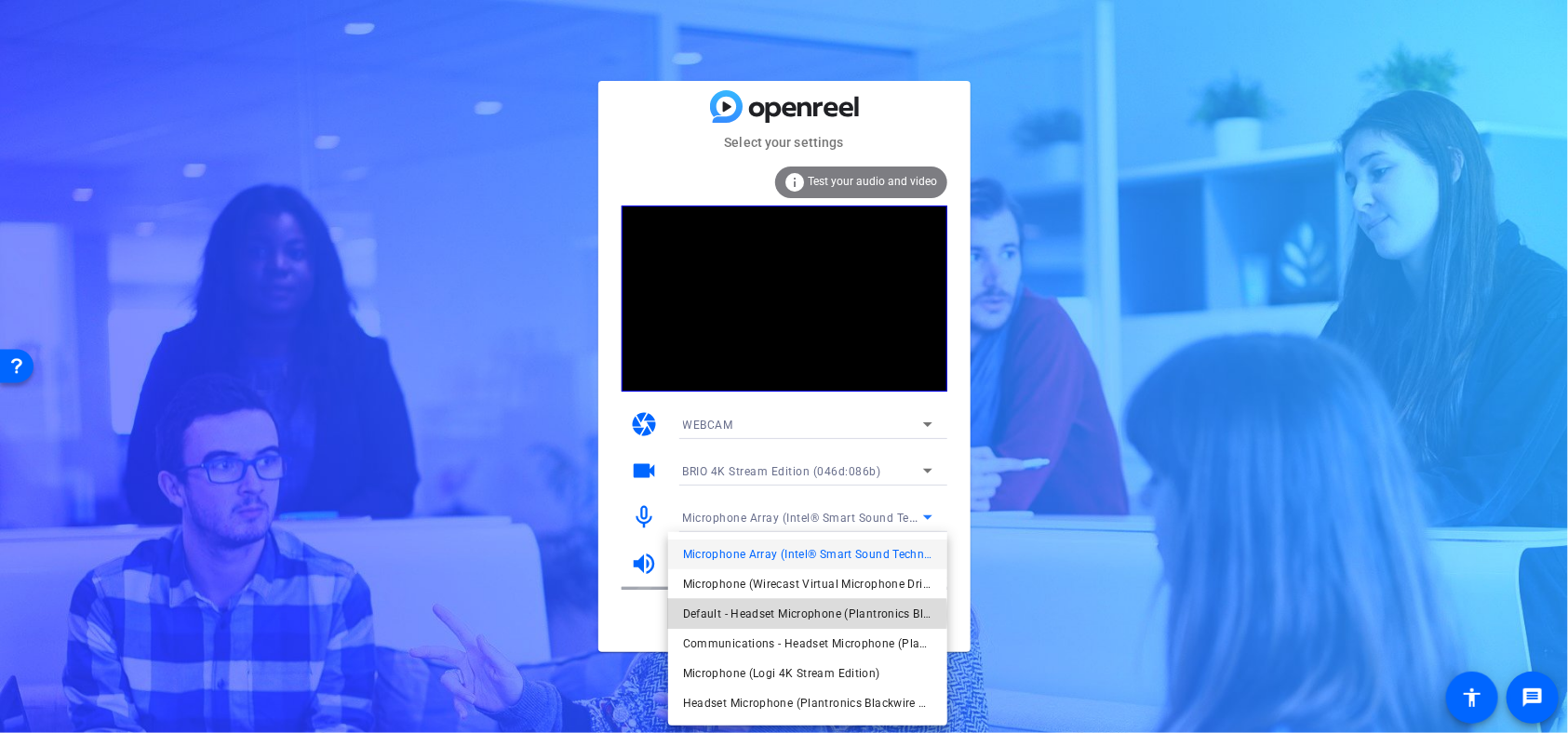 click on "Default - Headset Microphone (Plantronics Blackwire 3210 Series)" at bounding box center (808, 614) 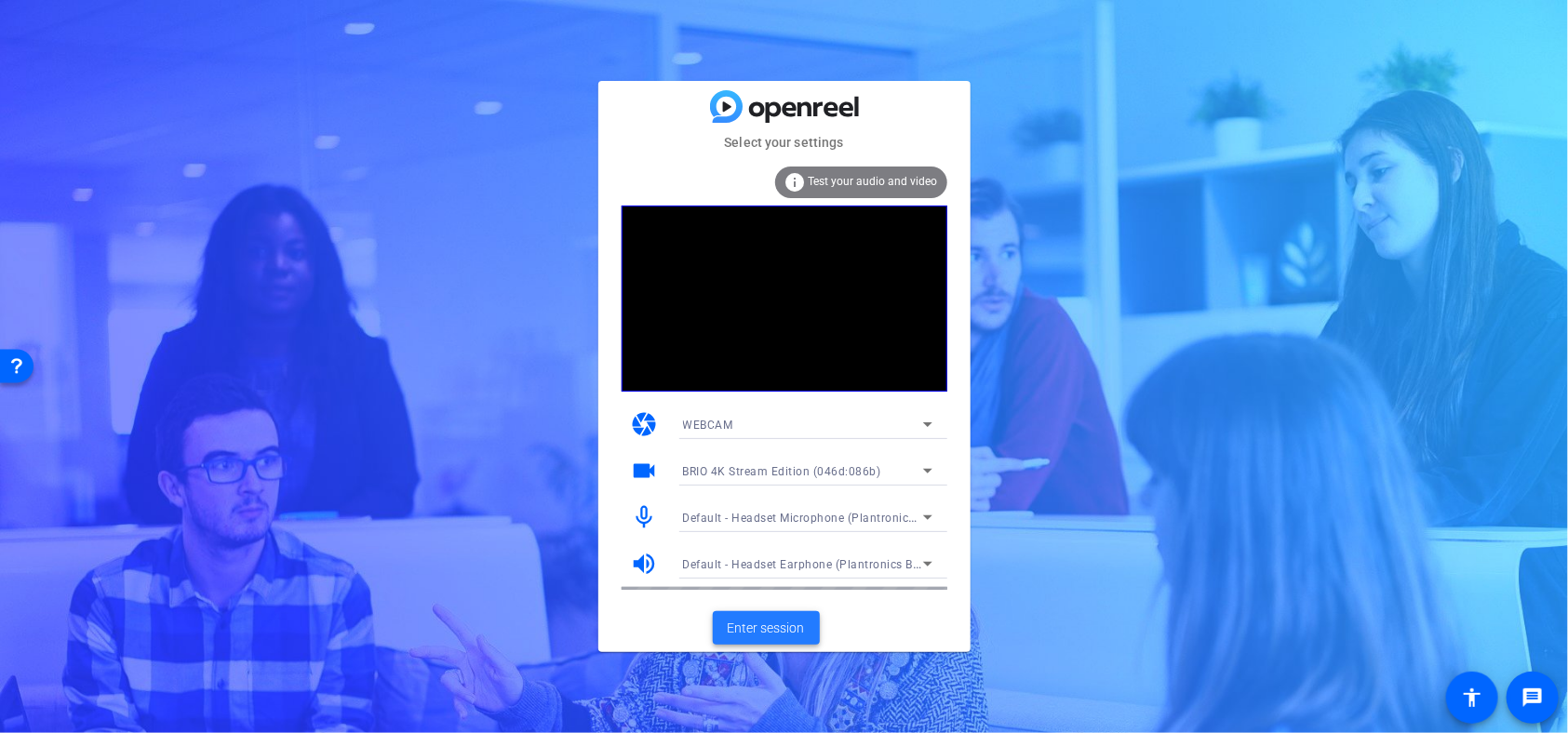 click on "Enter session" 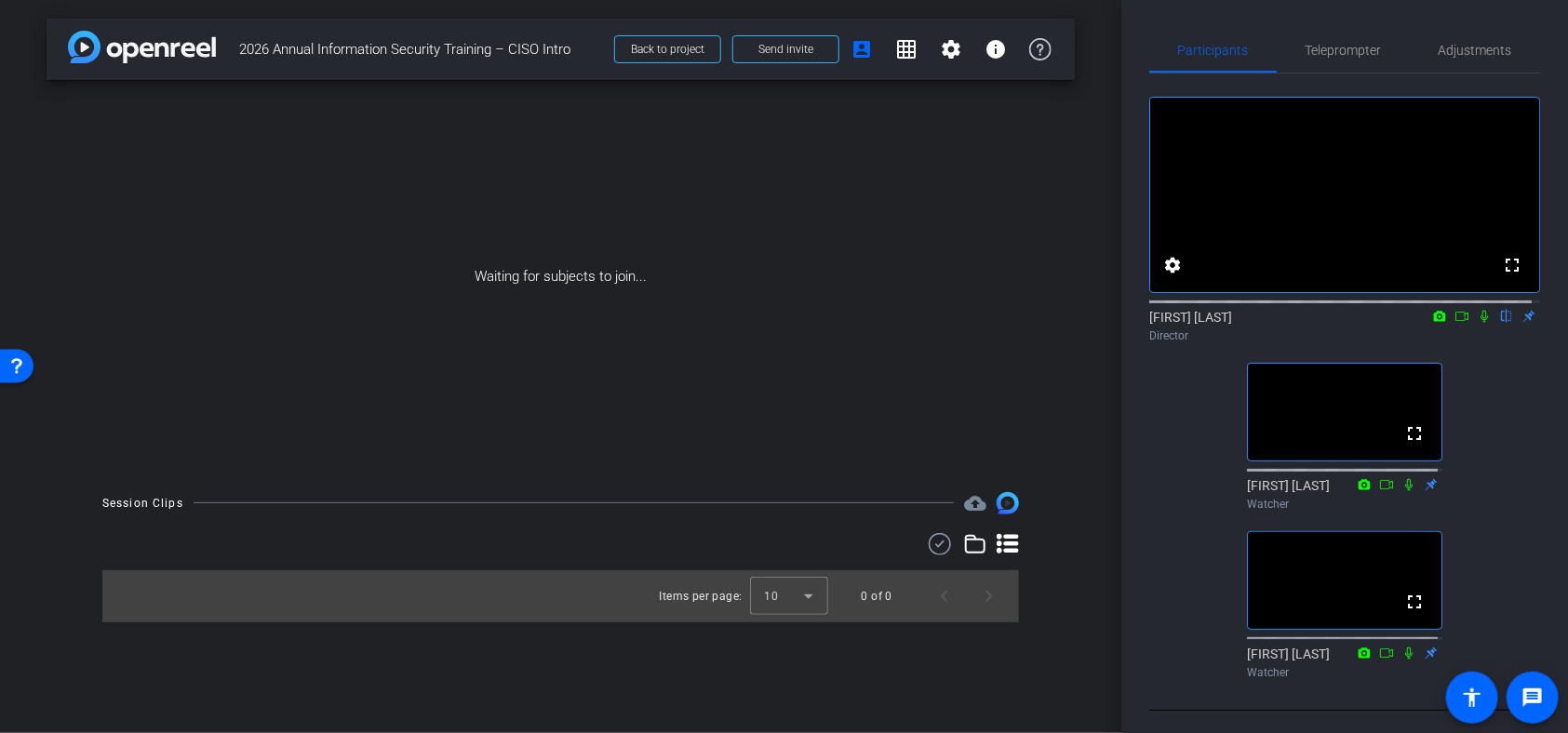 click on "Waiting for subjects to join..." at bounding box center [560, 276] 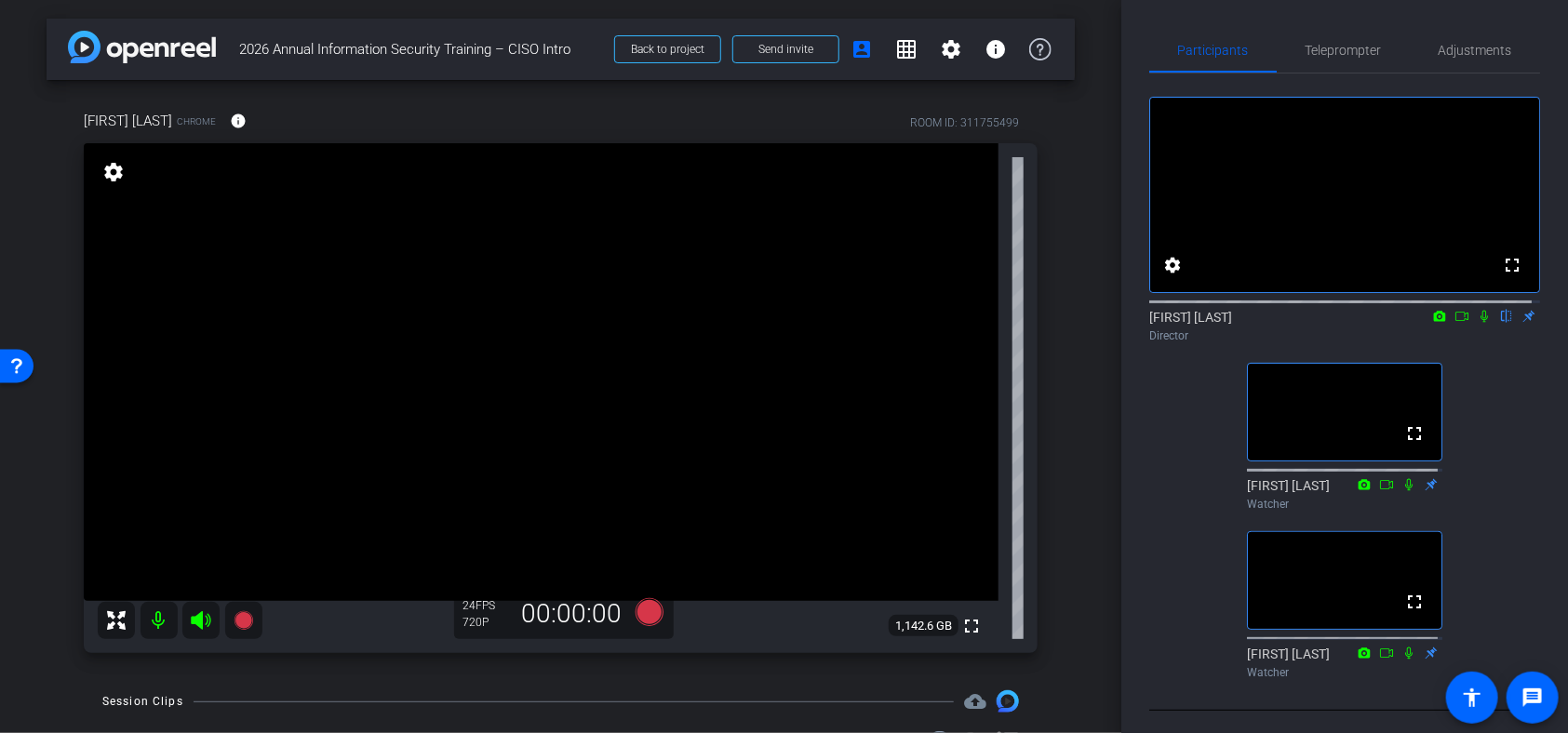 click 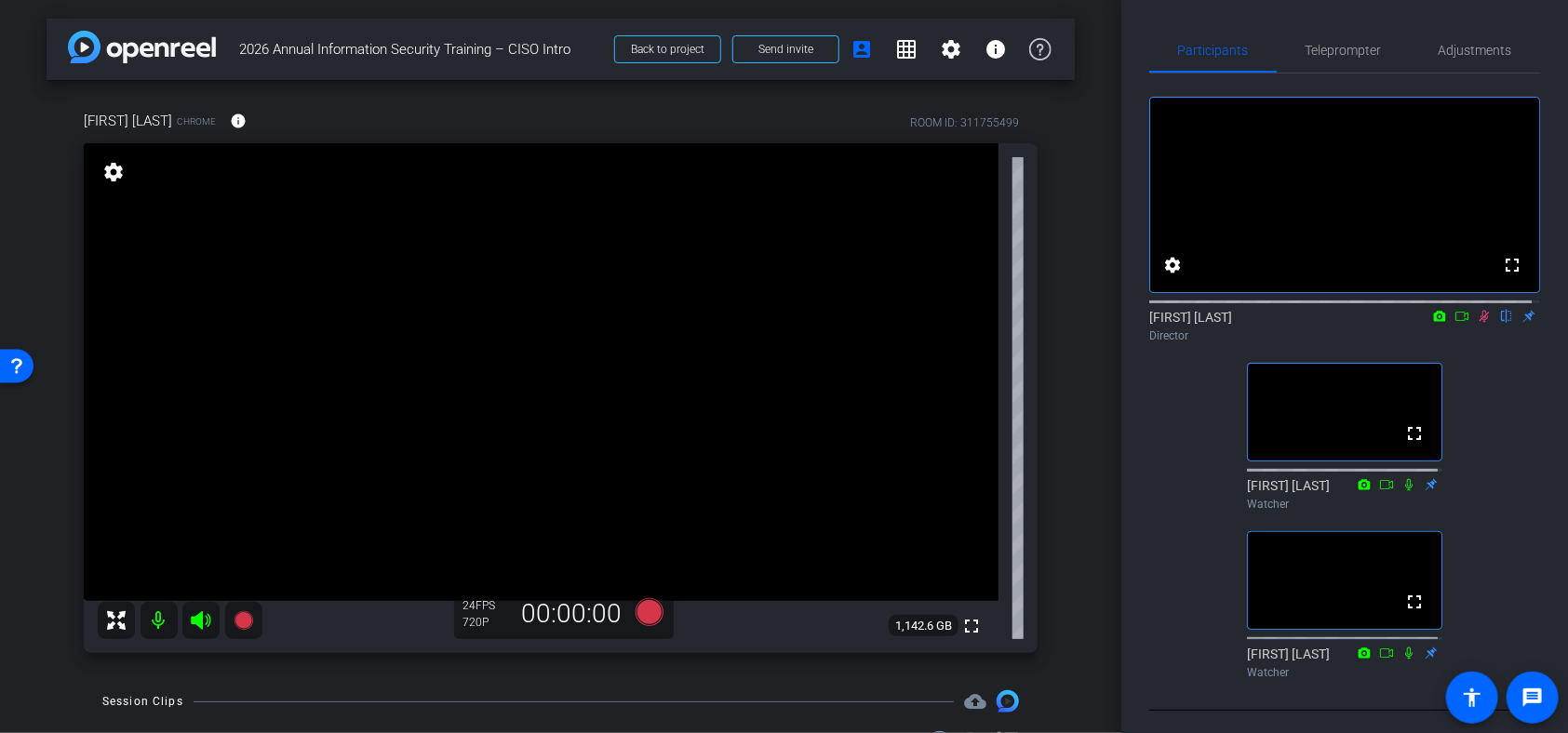 click 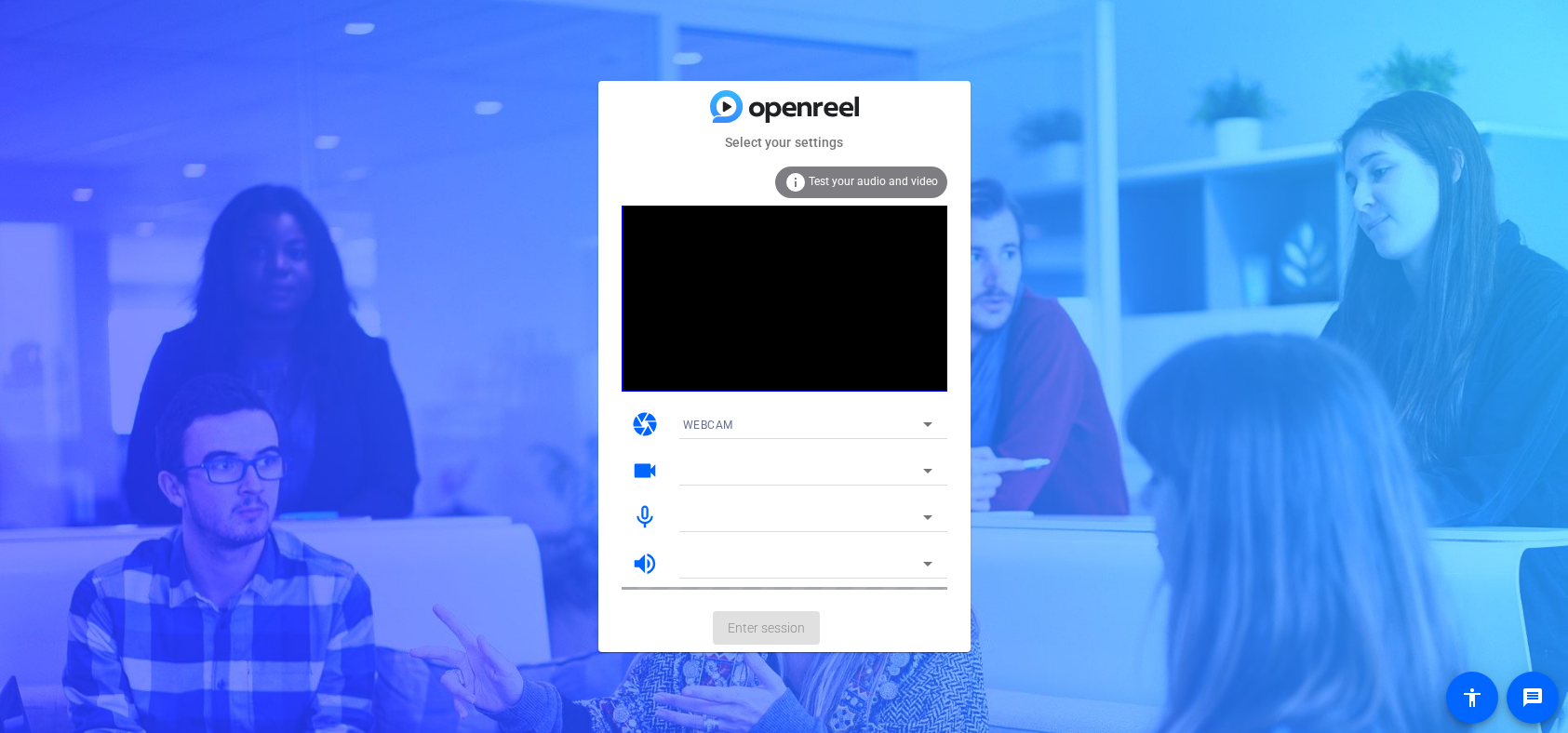 scroll, scrollTop: 0, scrollLeft: 0, axis: both 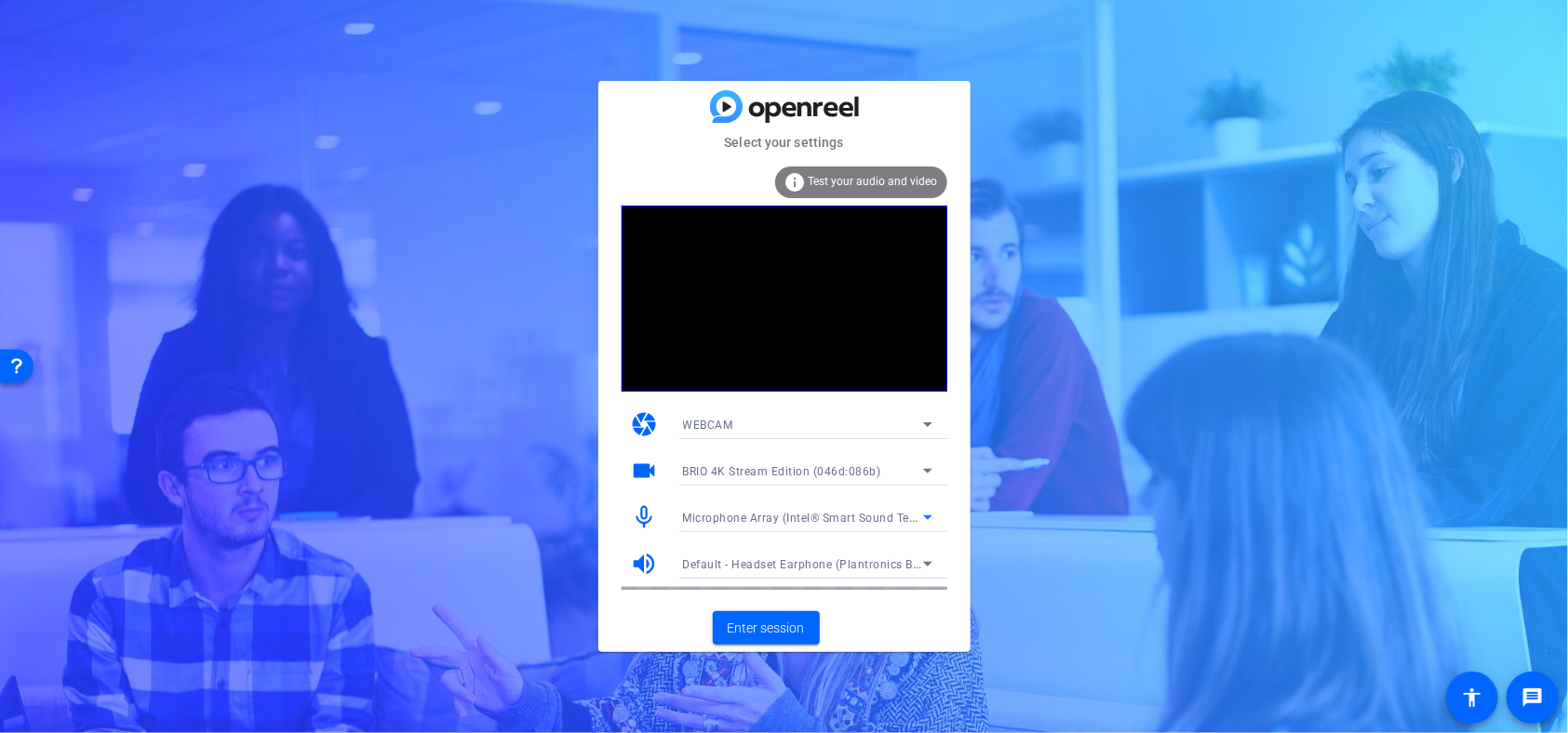 click on "Microphone Array (Intel® Smart Sound Technology (Intel® SST))" at bounding box center (858, 517) 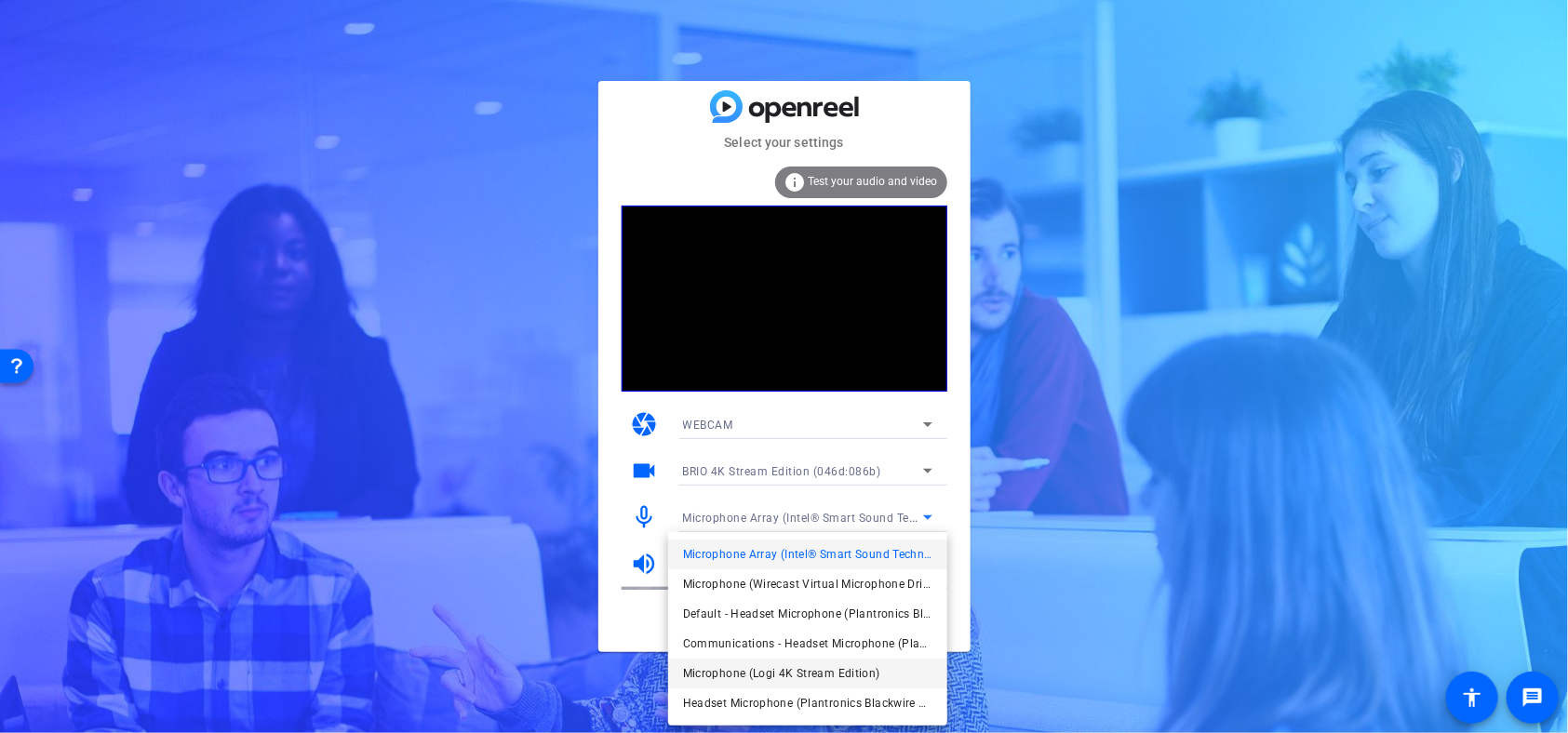 click on "Microphone (Logi 4K Stream Edition)" at bounding box center (782, 673) 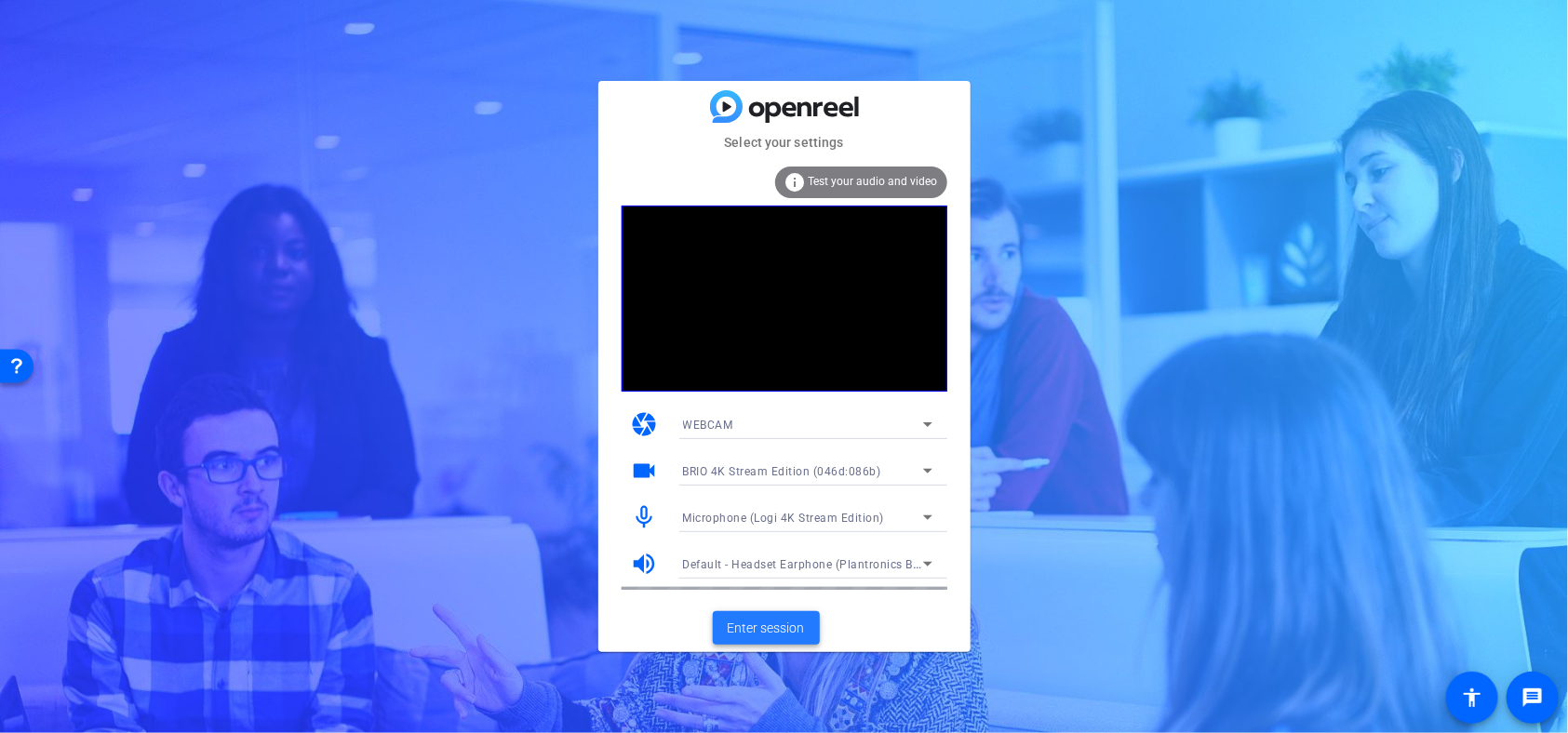 click 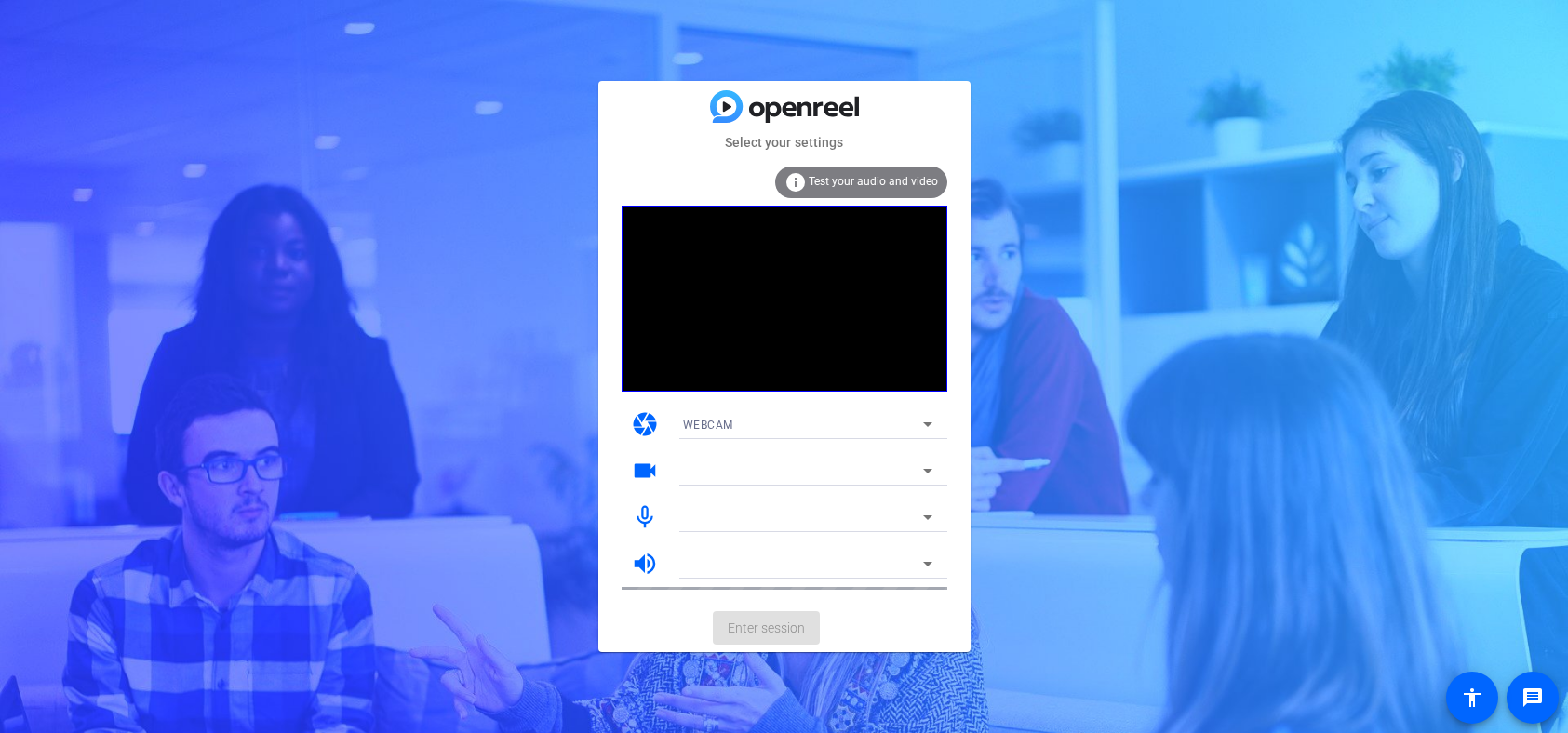 scroll, scrollTop: 0, scrollLeft: 0, axis: both 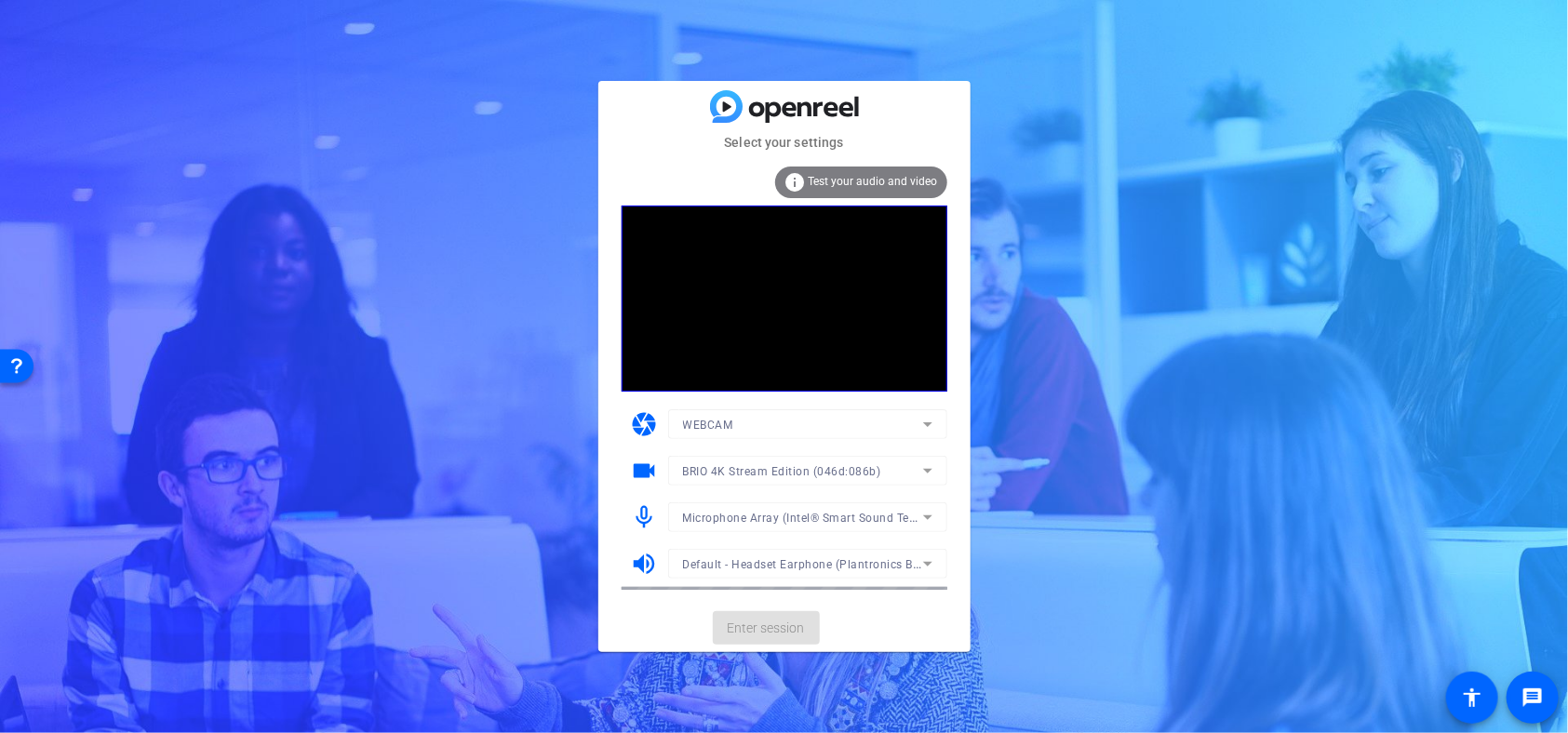 click on "Microphone Array (Intel® Smart Sound Technology (Intel® SST))" 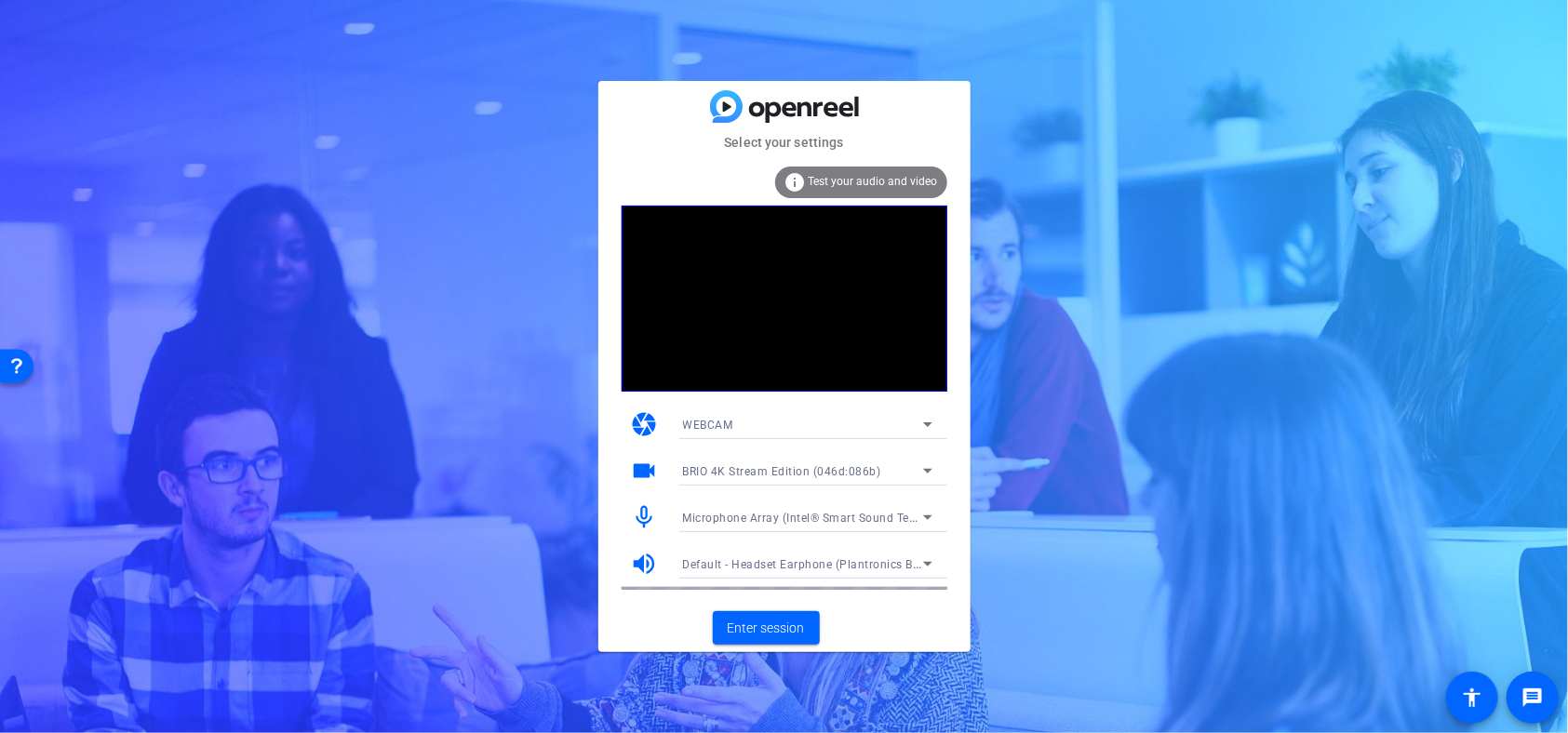 click on "Microphone Array (Intel® Smart Sound Technology (Intel® SST))" at bounding box center (858, 517) 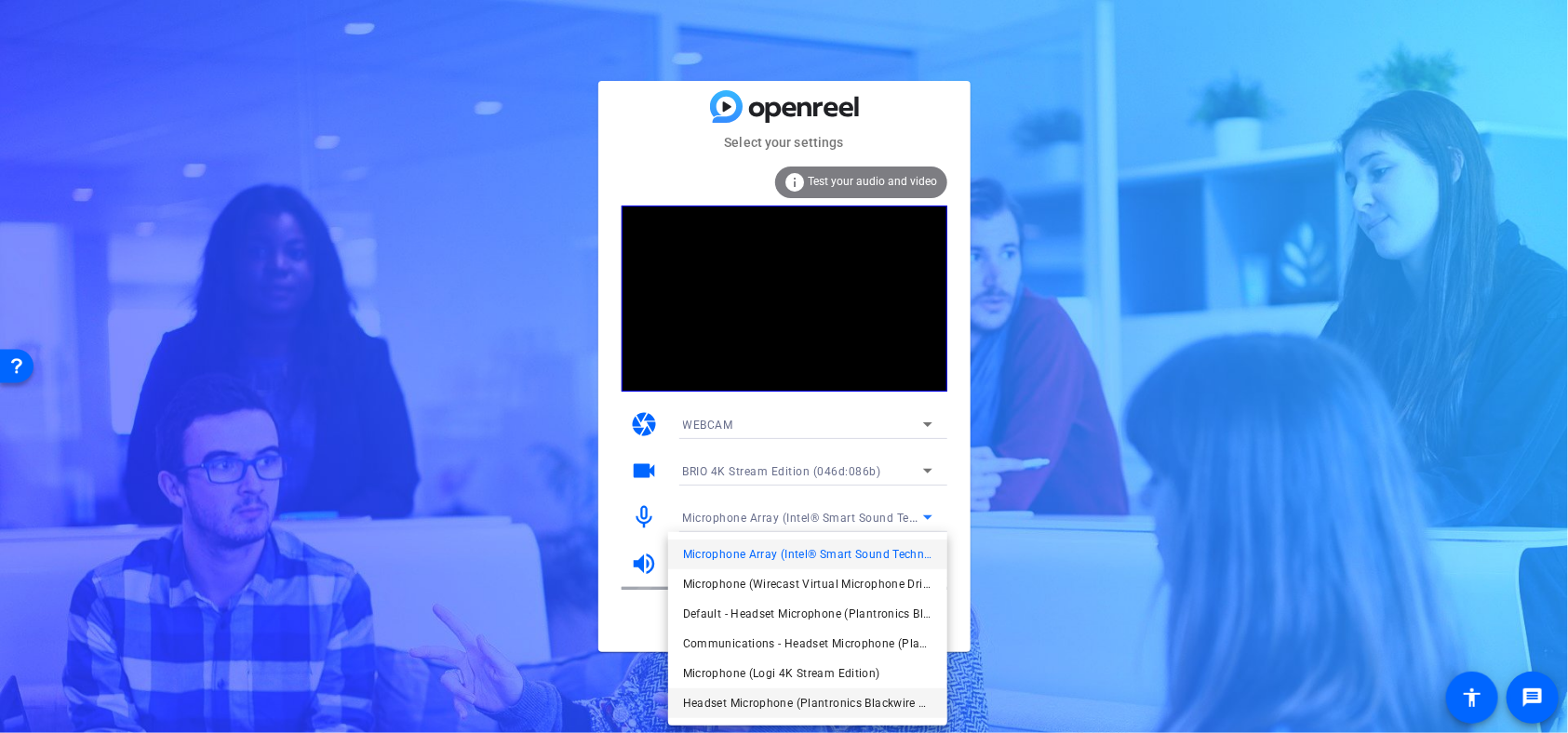 drag, startPoint x: 766, startPoint y: 646, endPoint x: 767, endPoint y: 712, distance: 66.00758 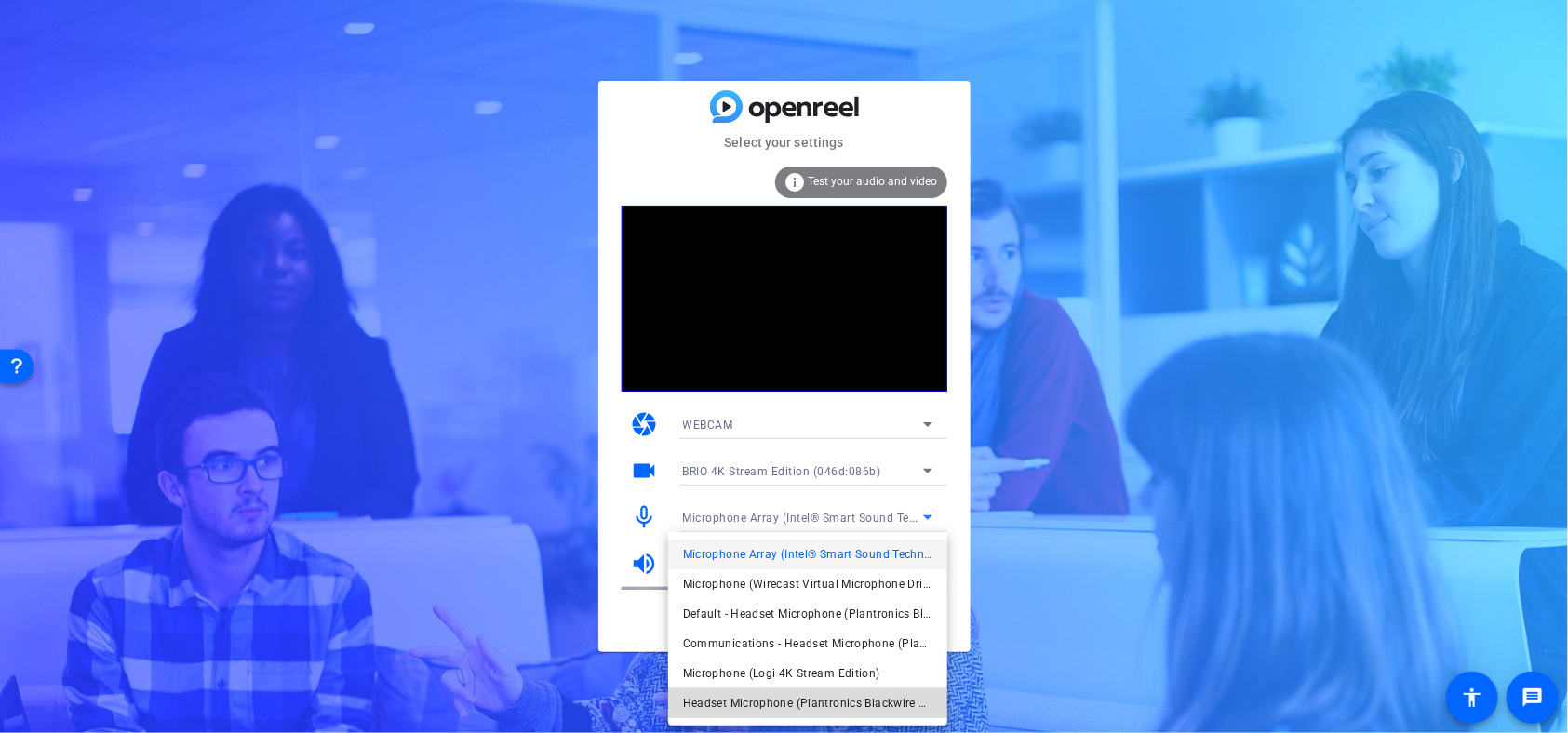 click on "Headset Microphone (Plantronics Blackwire 3210 Series)" at bounding box center (808, 703) 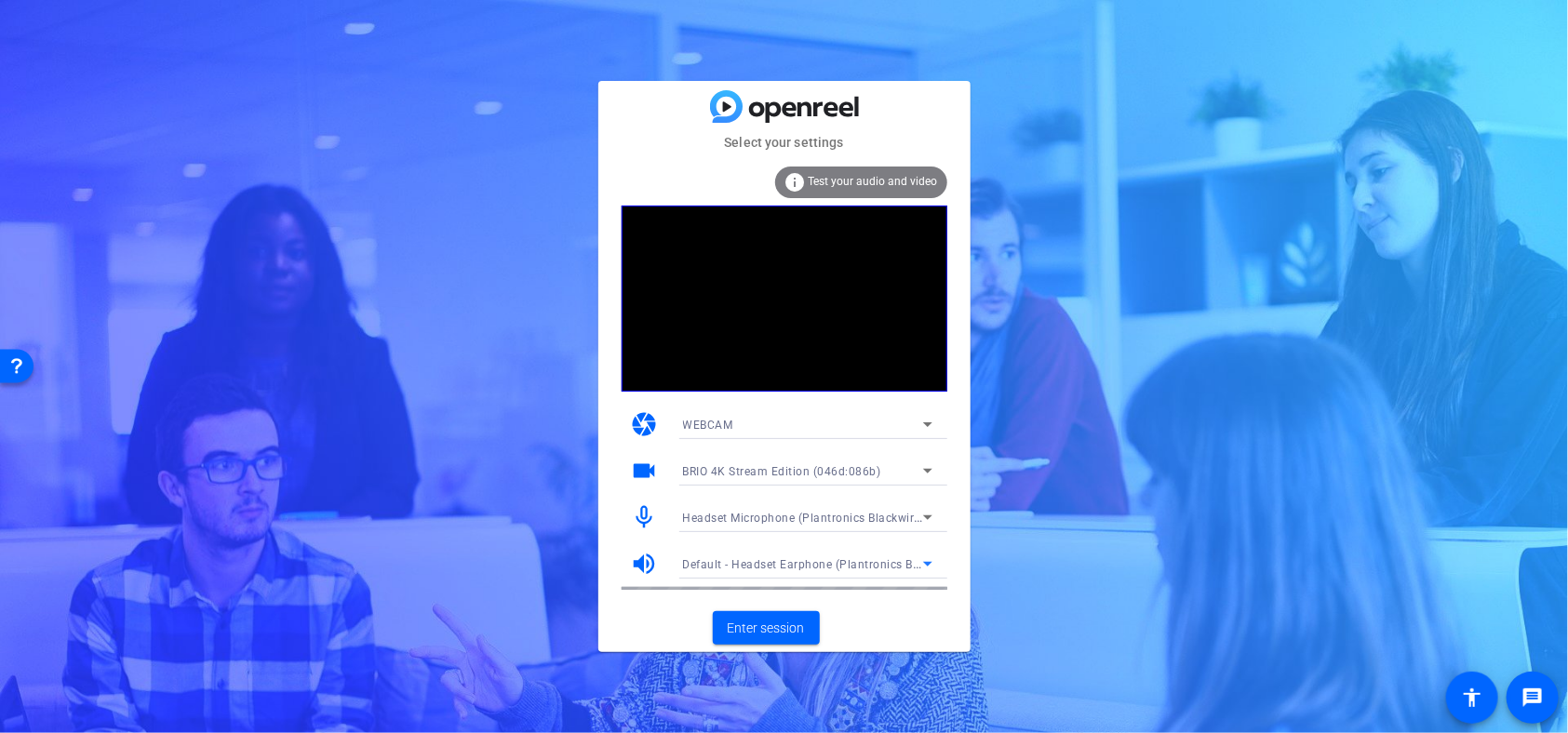 click on "Default - Headset Earphone (Plantronics Blackwire 3210 Series)" at bounding box center (856, 564) 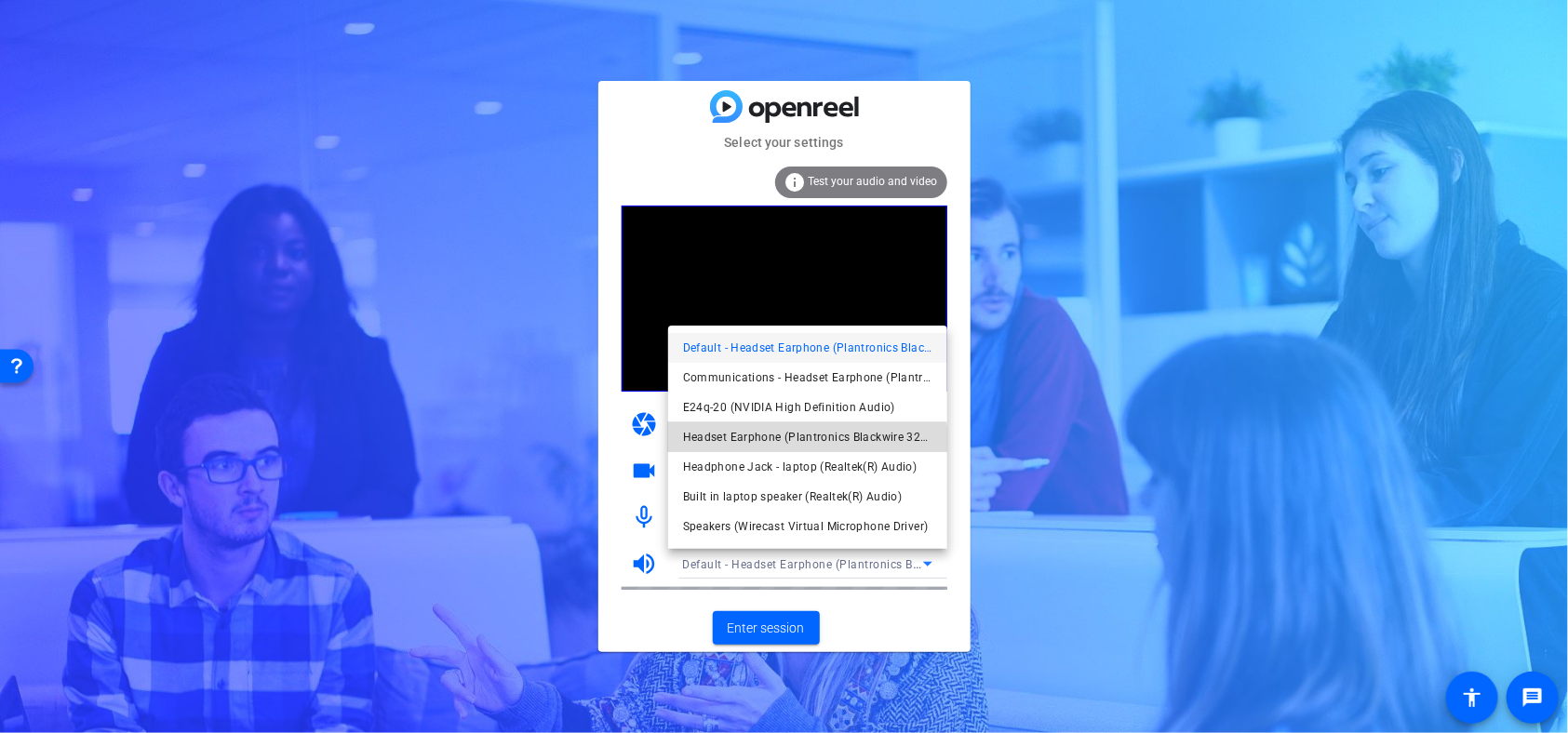 click on "Headset Earphone (Plantronics Blackwire 3210 Series)" at bounding box center (808, 437) 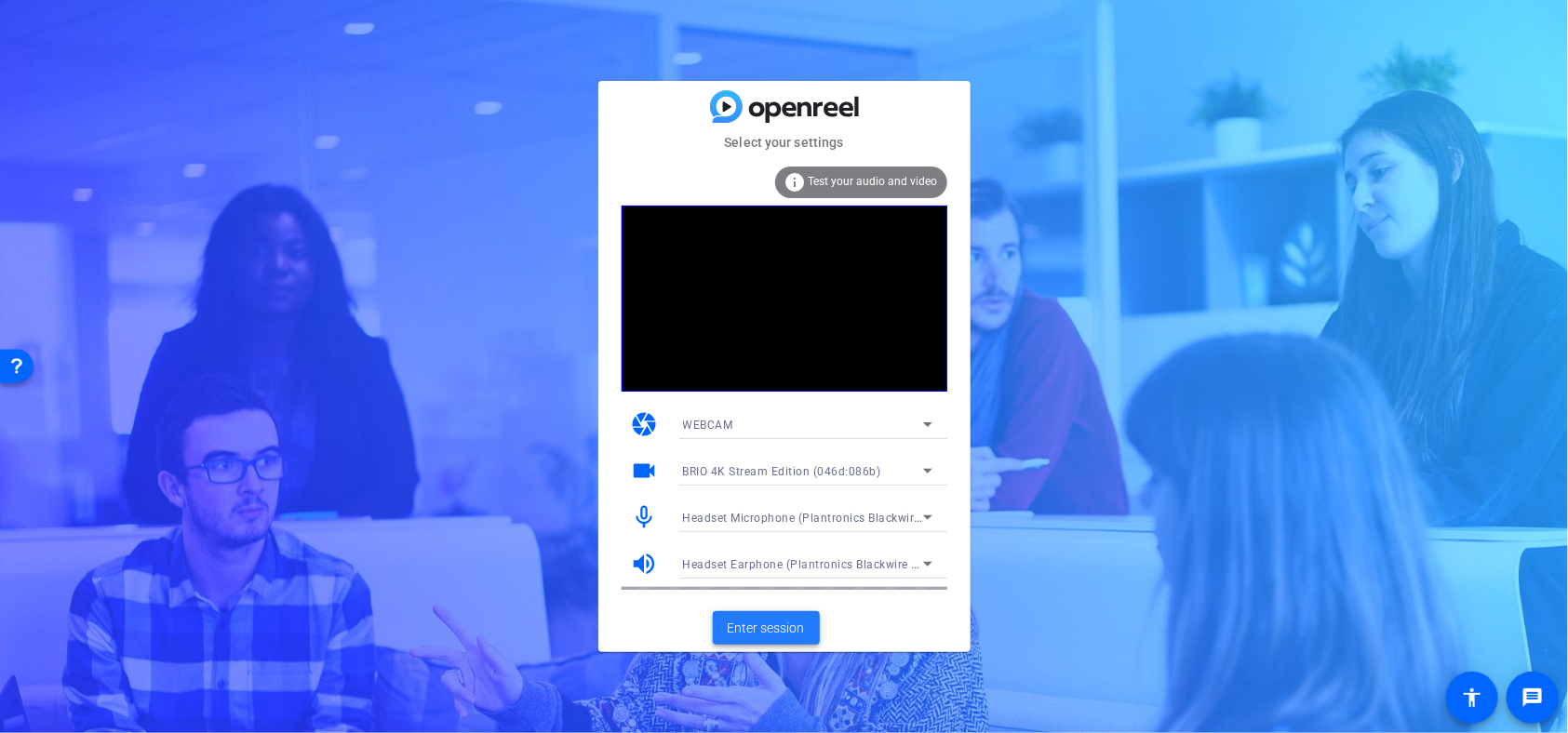 click on "Enter session" 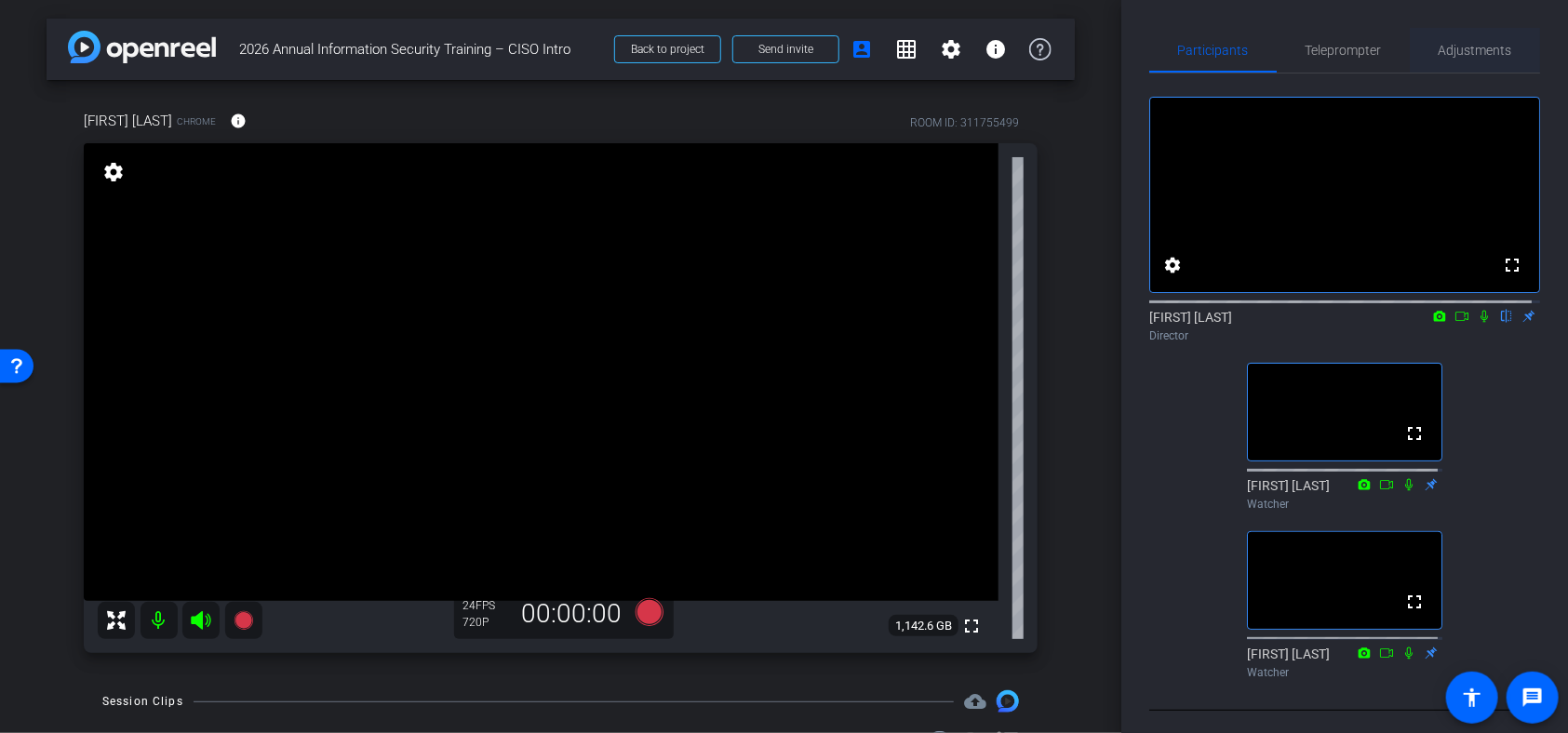 click on "Adjustments" at bounding box center [1475, 50] 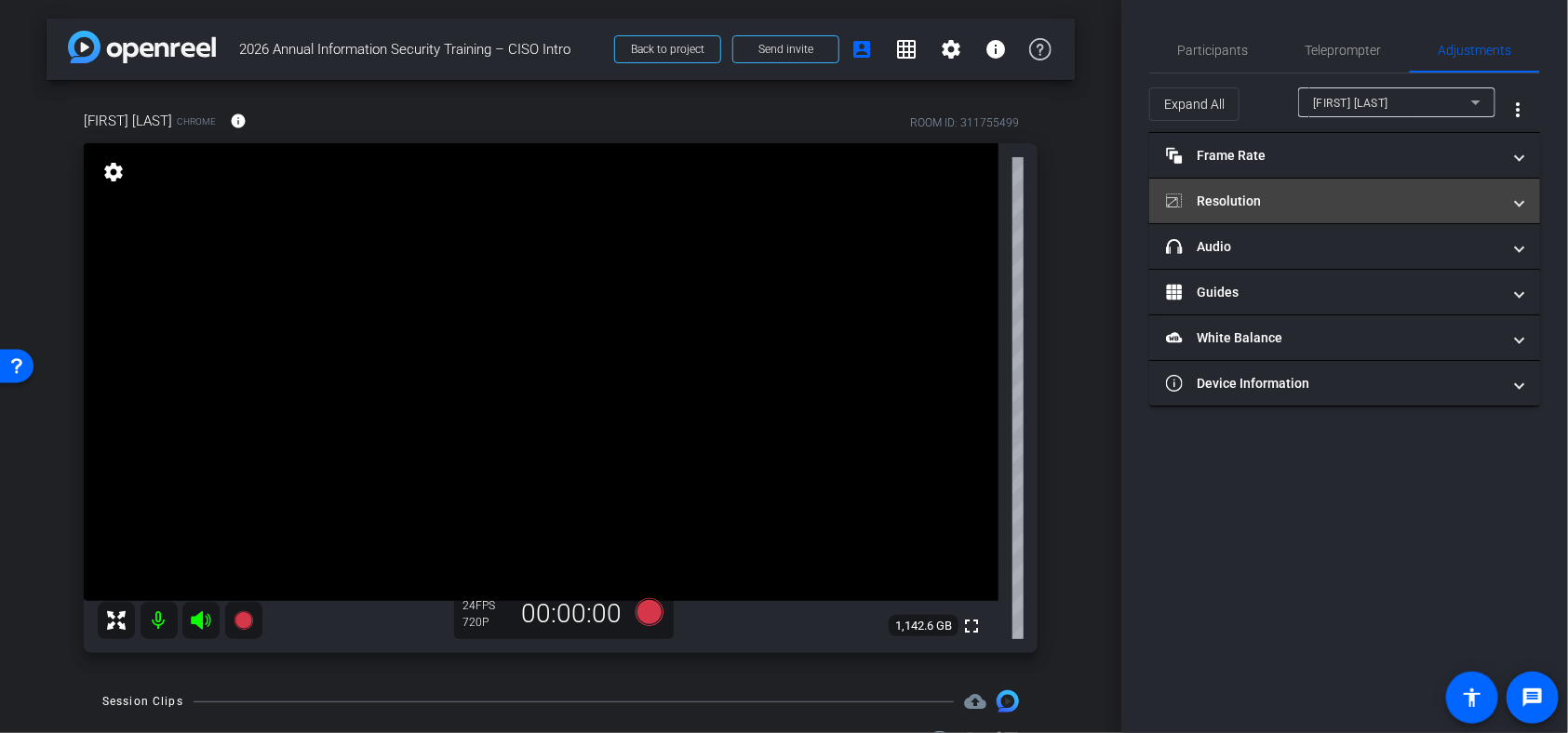 click on "Resolution" at bounding box center (1333, 201) 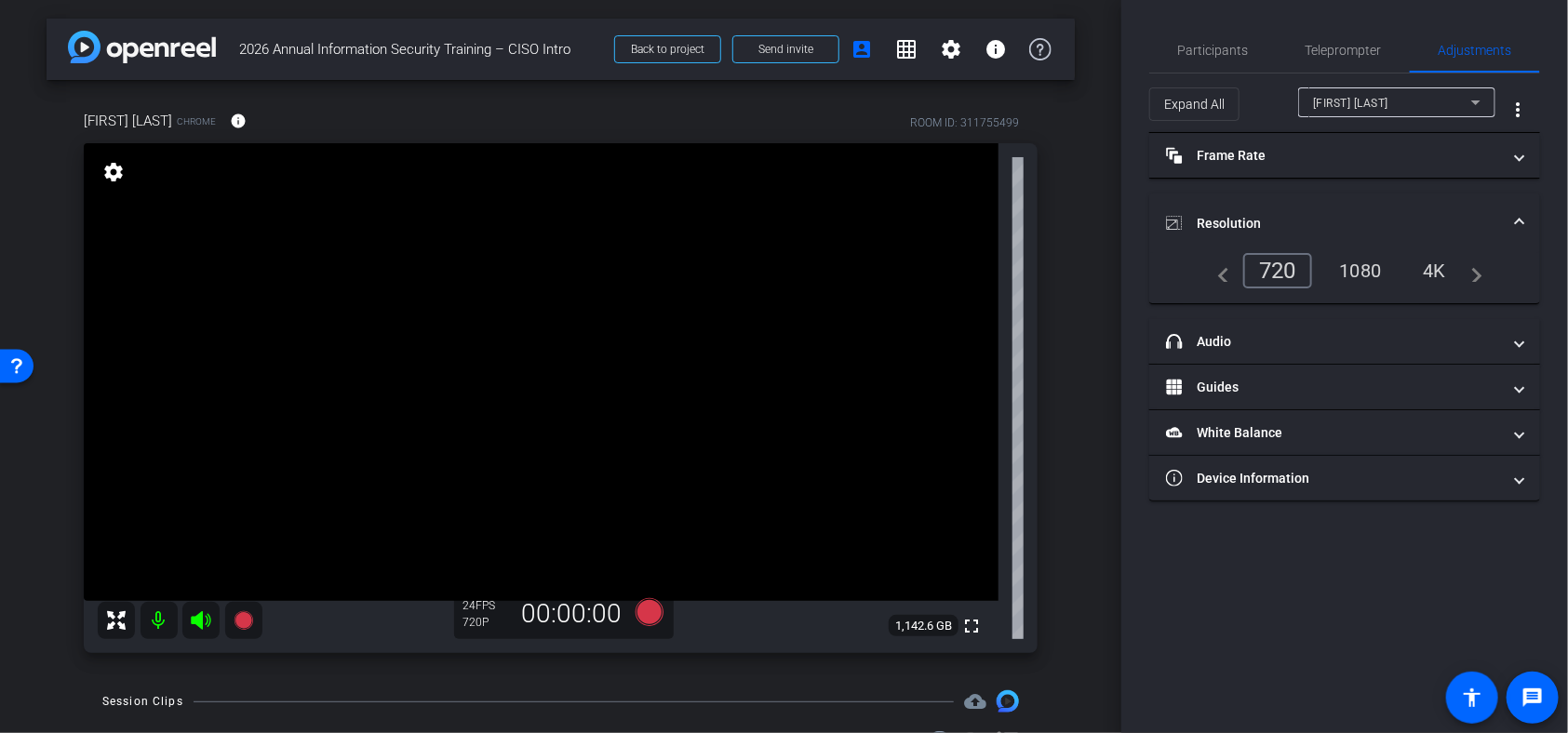 click on "1080" at bounding box center (1360, 271) 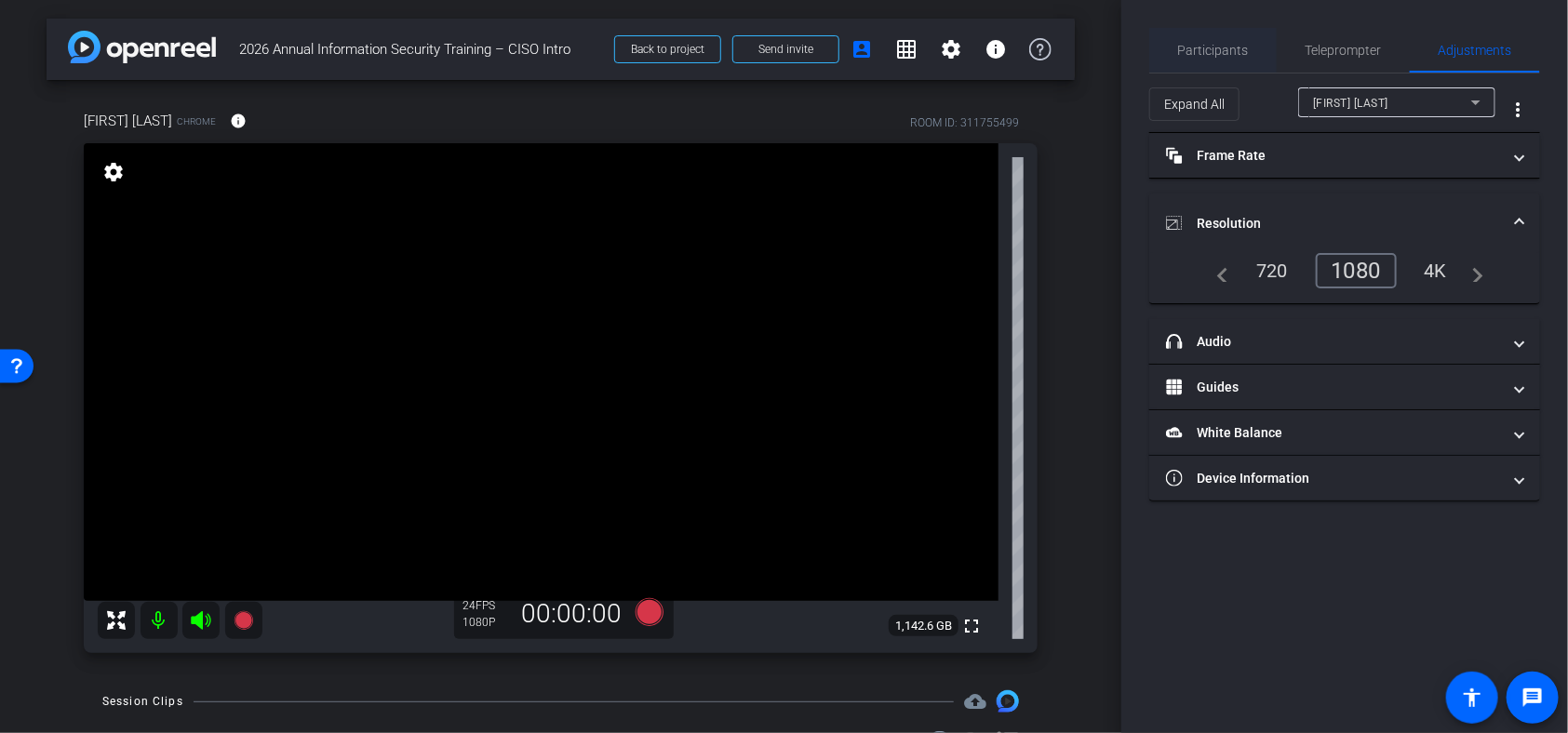 click on "Participants" at bounding box center (1213, 50) 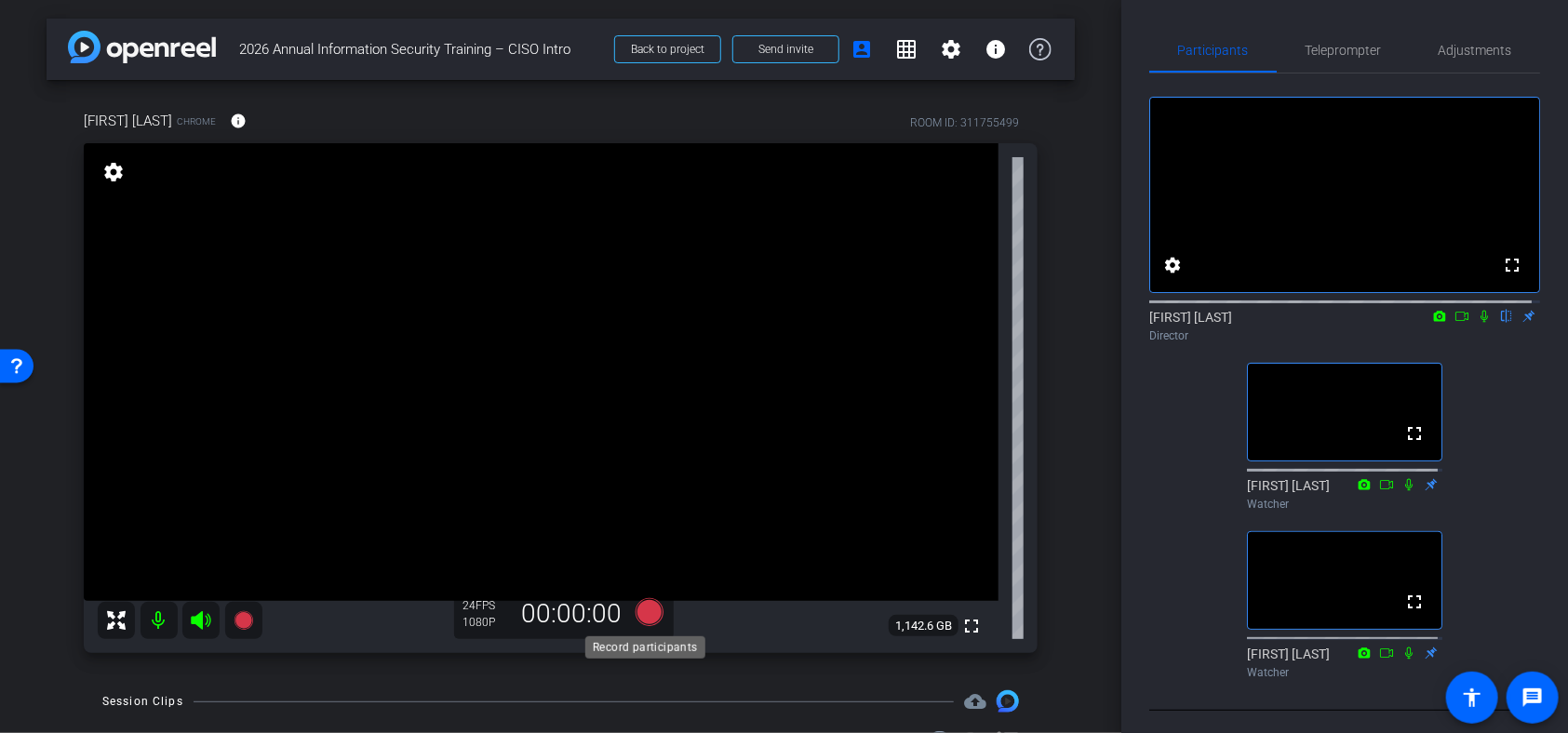 click 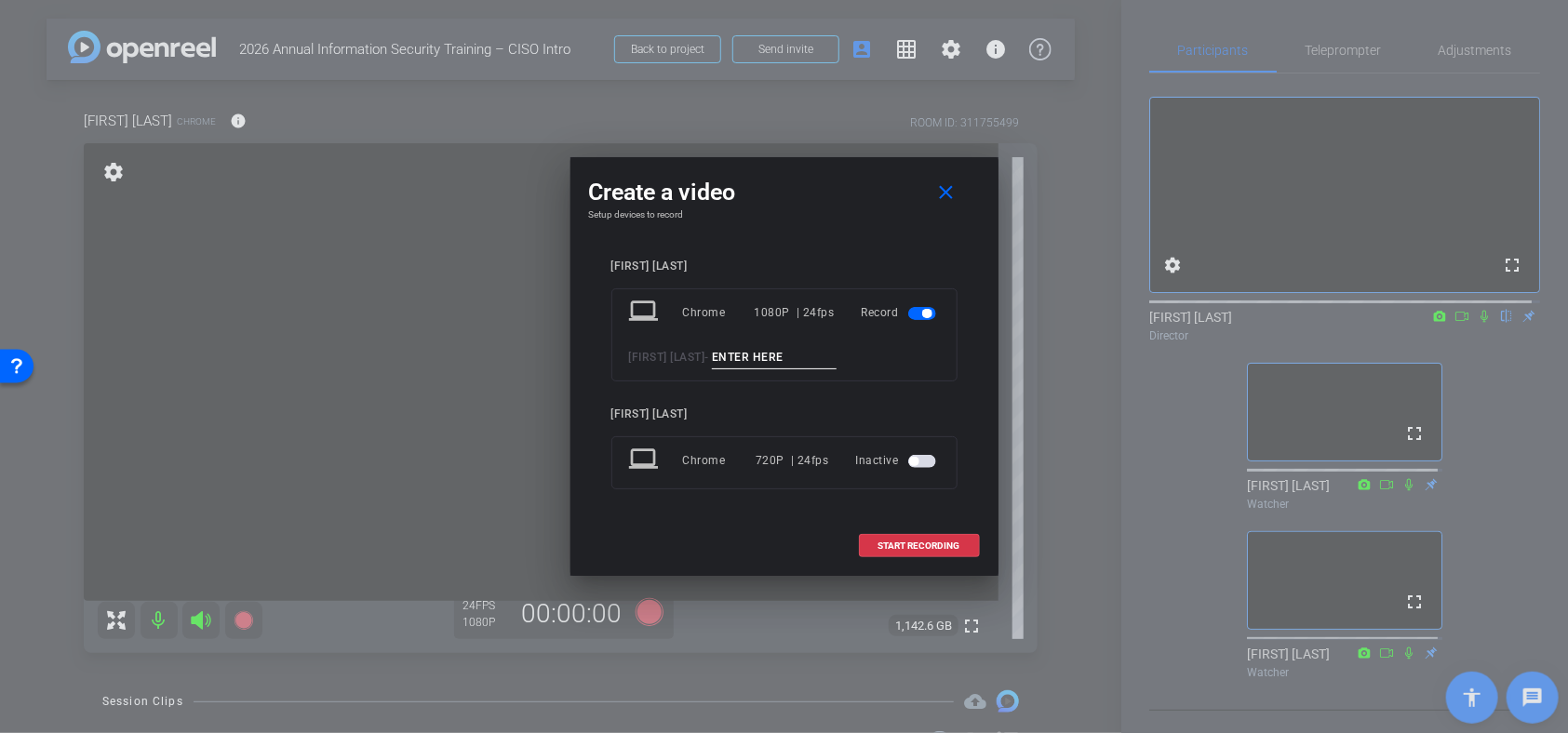 click at bounding box center (774, 357) 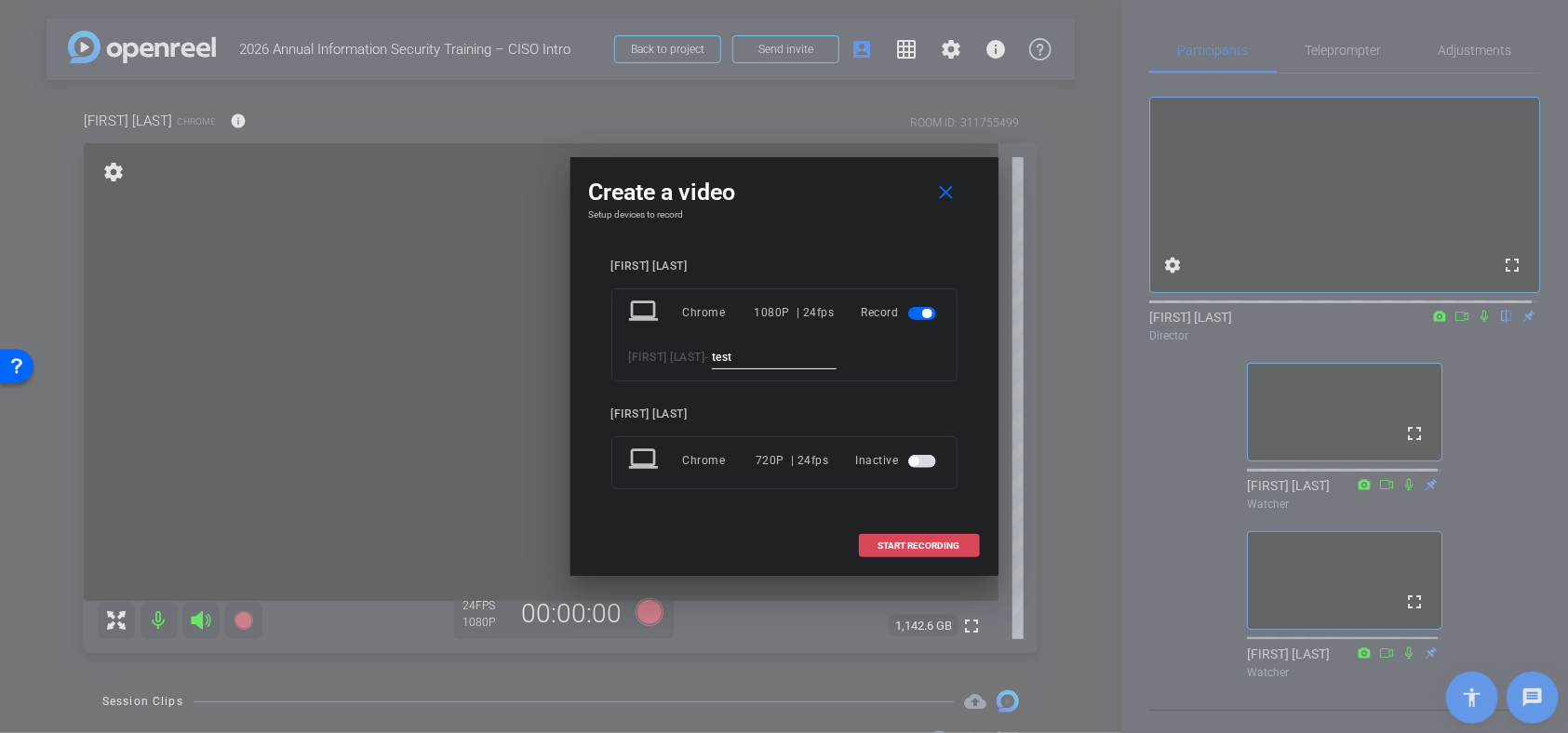 type on "test" 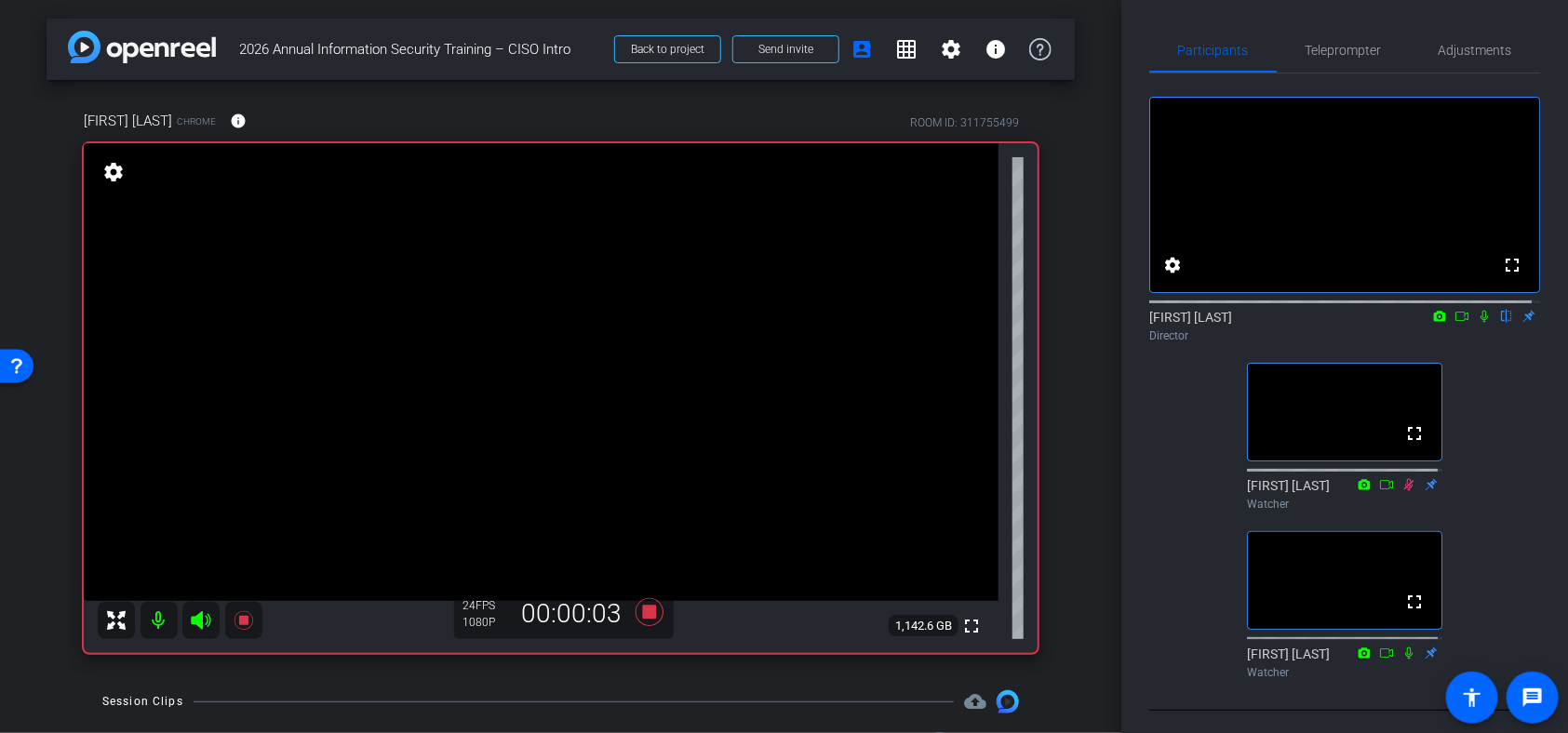 scroll, scrollTop: 129, scrollLeft: 0, axis: vertical 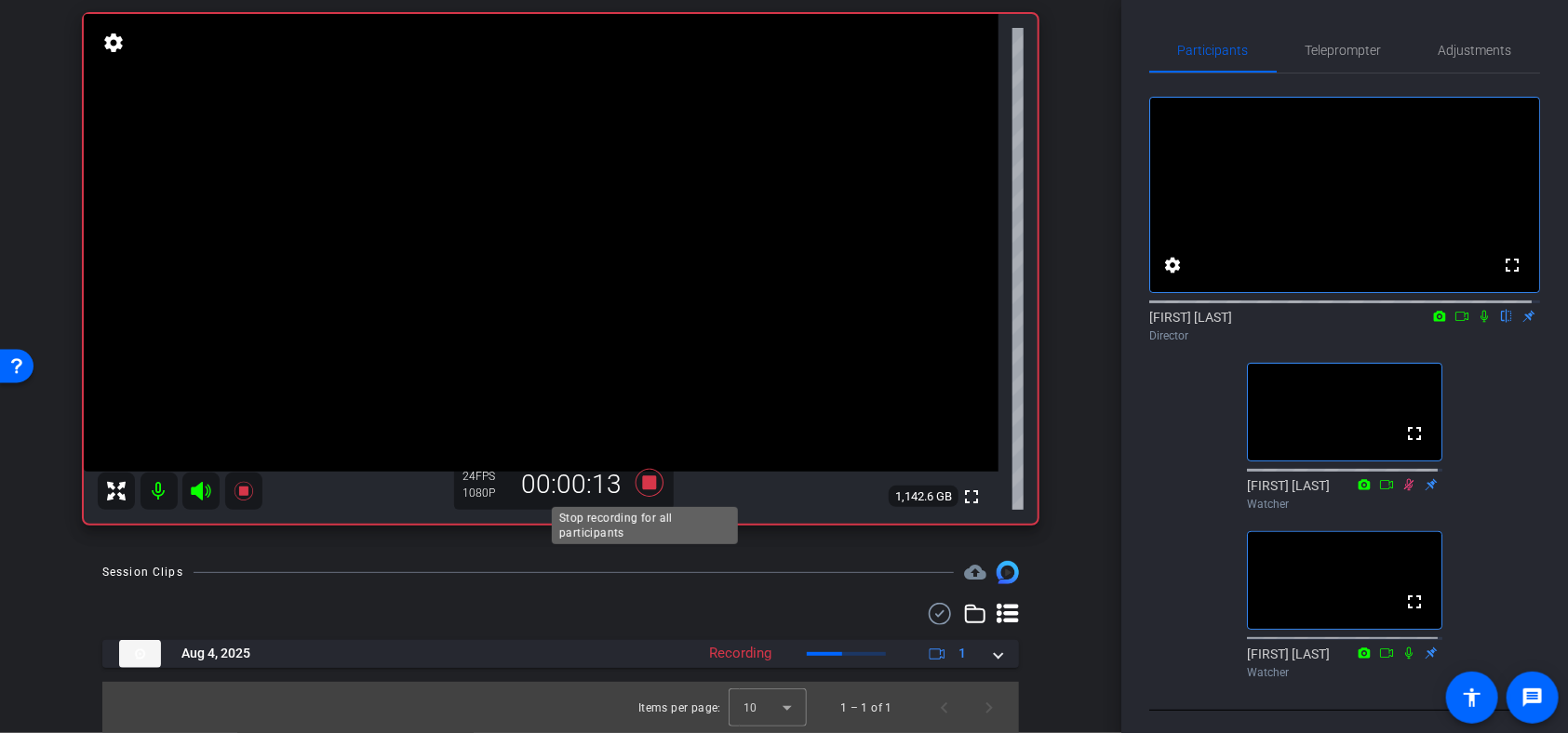 click 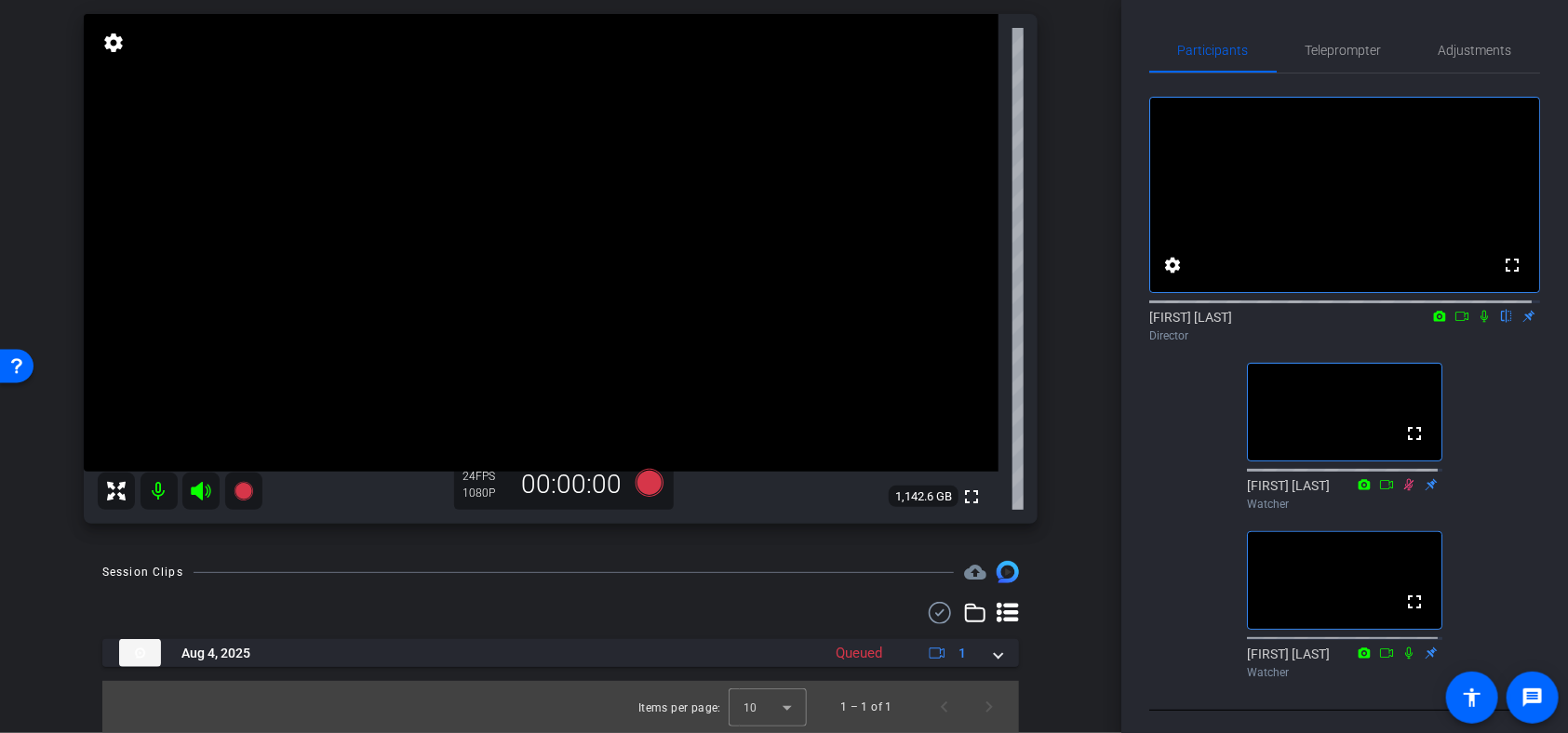 click on "arrow_back  2026 Annual Information Security Training – CISO Intro   Back to project   Send invite  account_box grid_on settings info
Michael Baker Chrome info ROOM ID: 311755499 fullscreen settings  1,142.6 GB
24 FPS  1080P   00:00:00
Session Clips   cloud_upload
Aug 4, 2025   Queued
1  Items per page:  10  1 – 1 of 1" at bounding box center (560, 366) 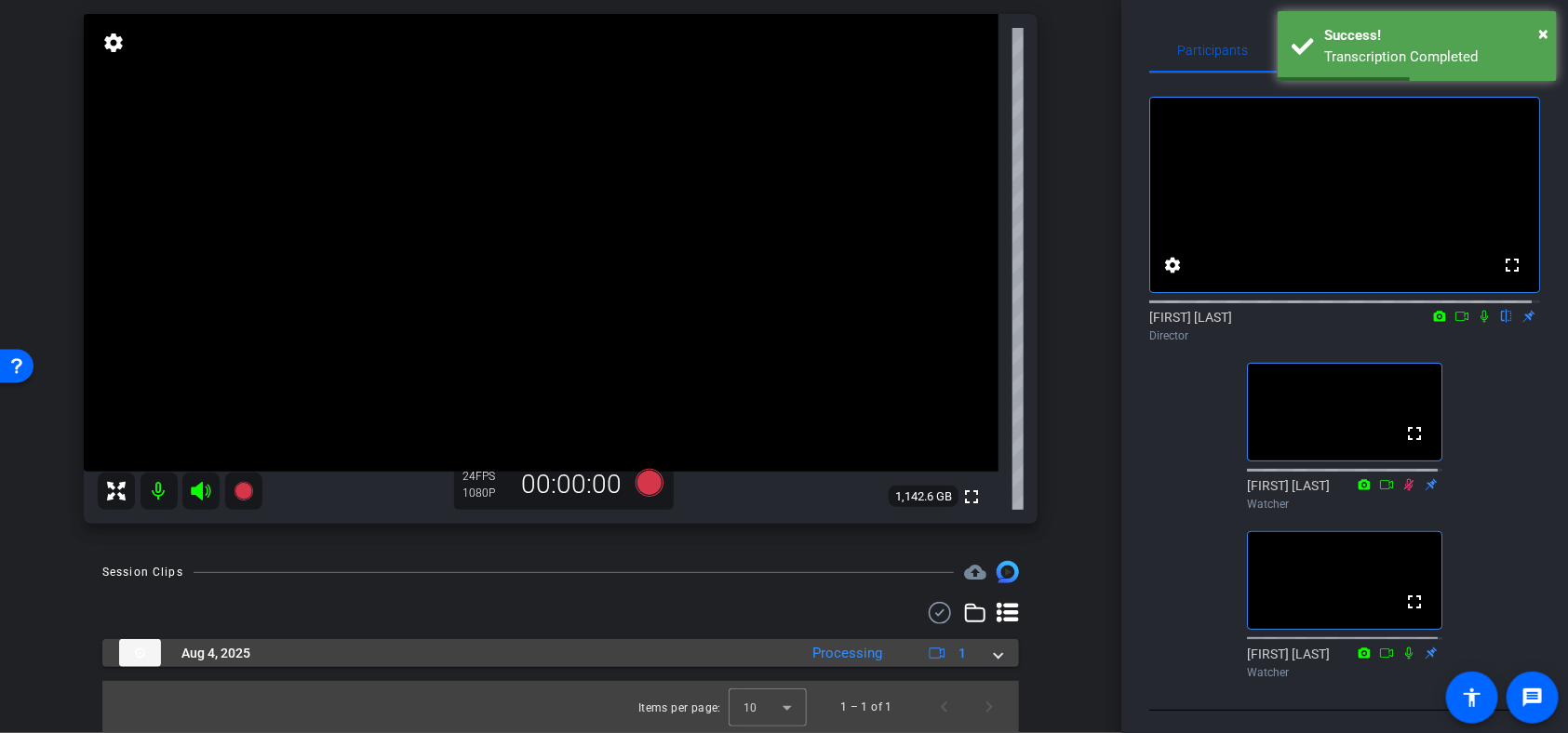 click on "Aug 4, 2025   Processing
1" at bounding box center (556, 653) 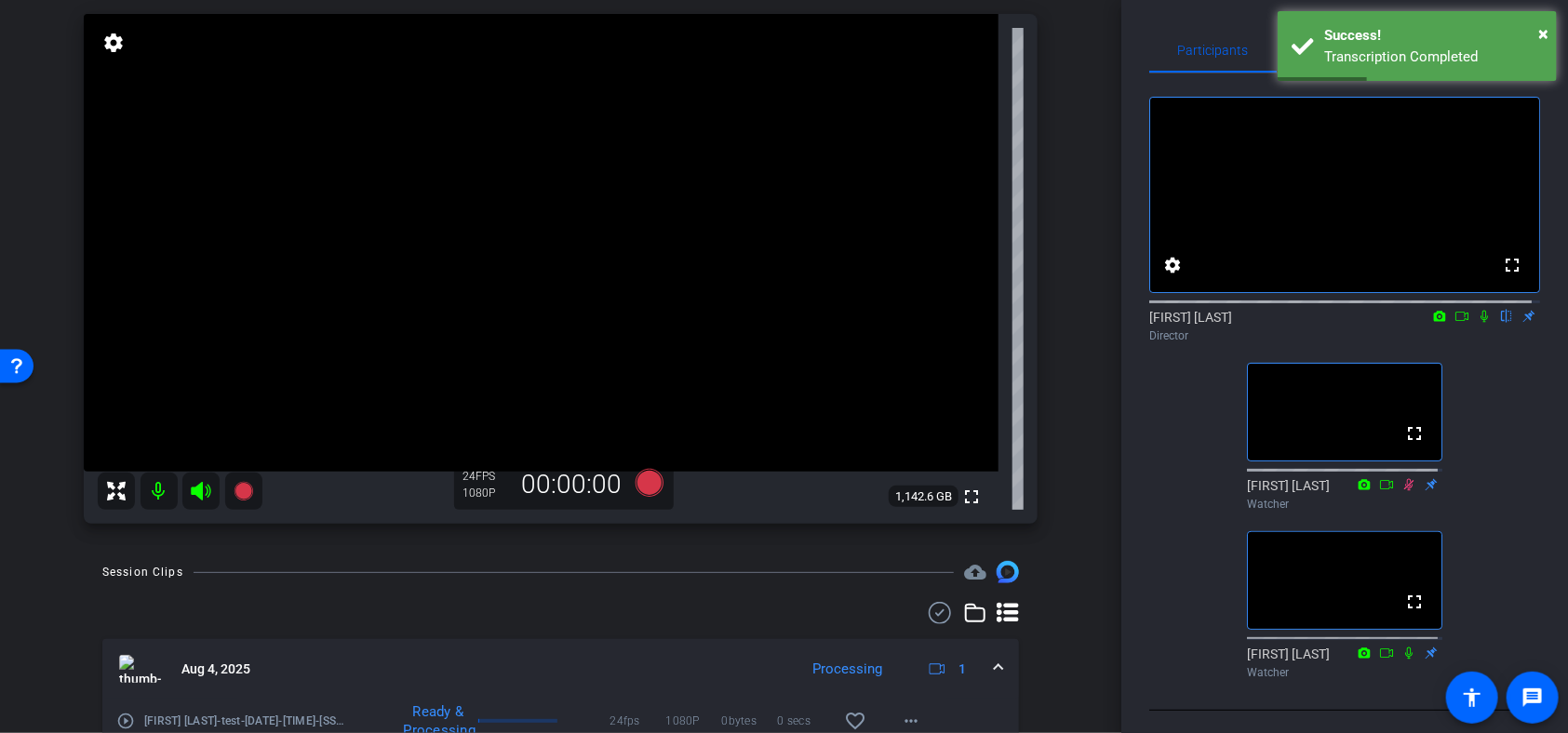 scroll, scrollTop: 224, scrollLeft: 0, axis: vertical 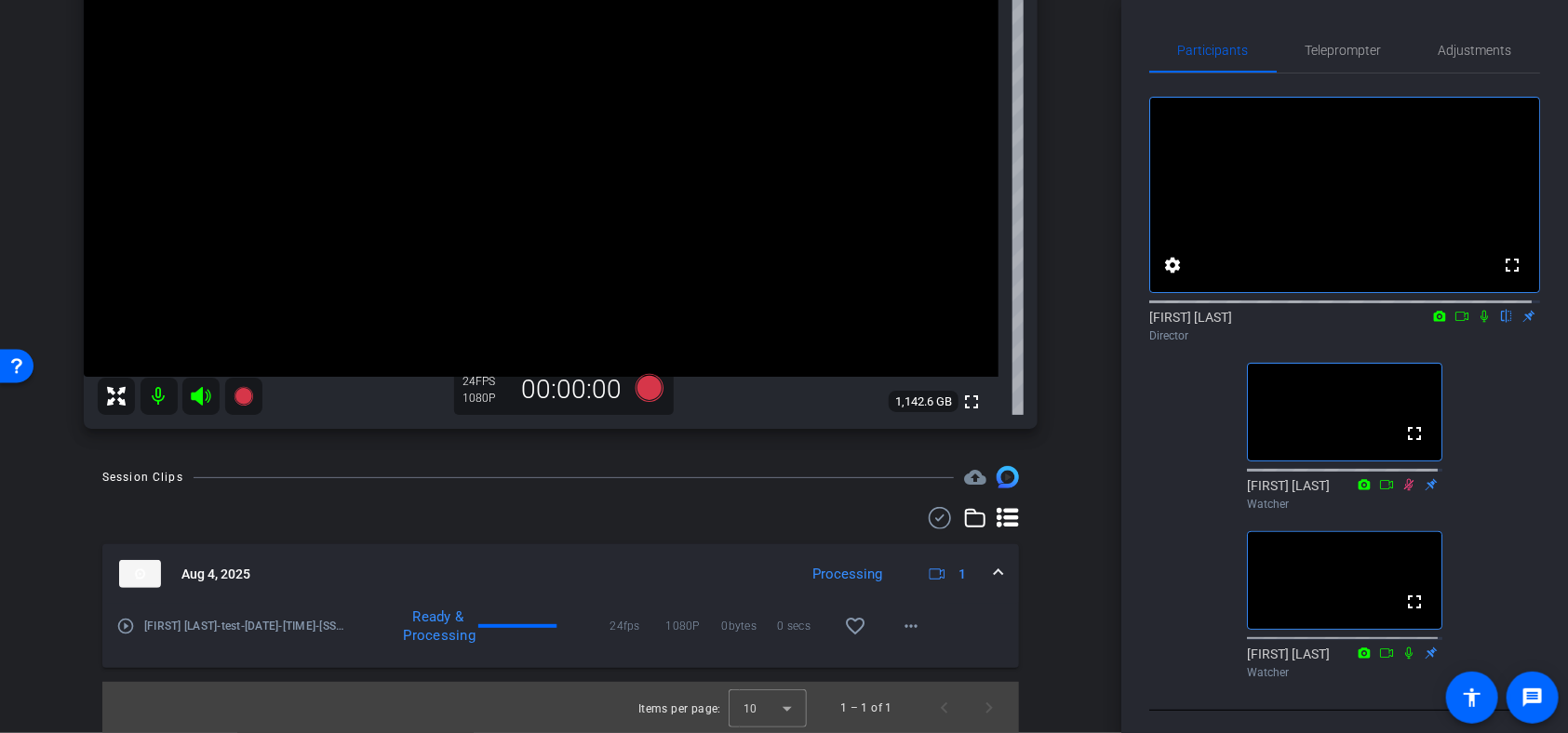click on "play_circle_outline" at bounding box center [126, 626] 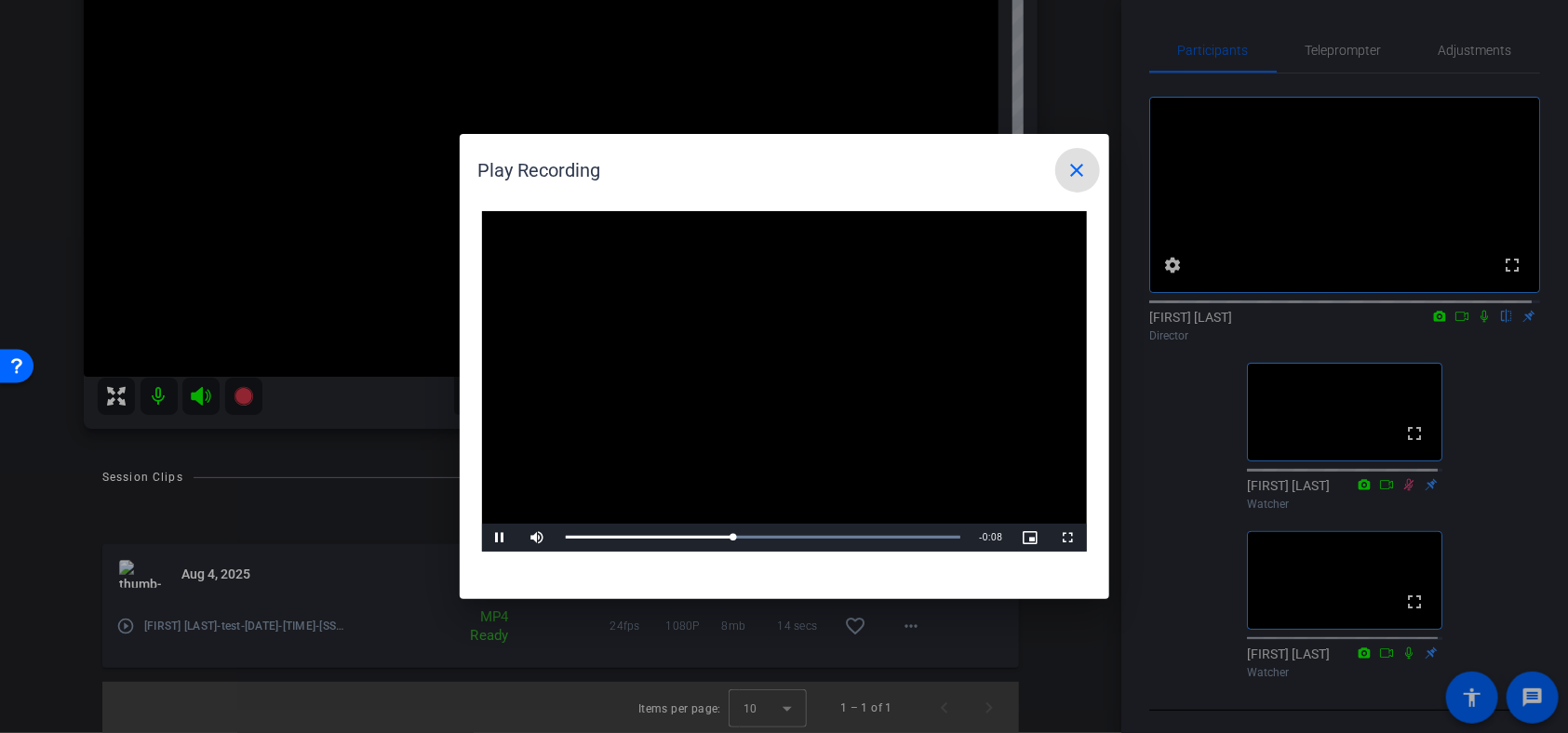 click on "close" at bounding box center [1078, 170] 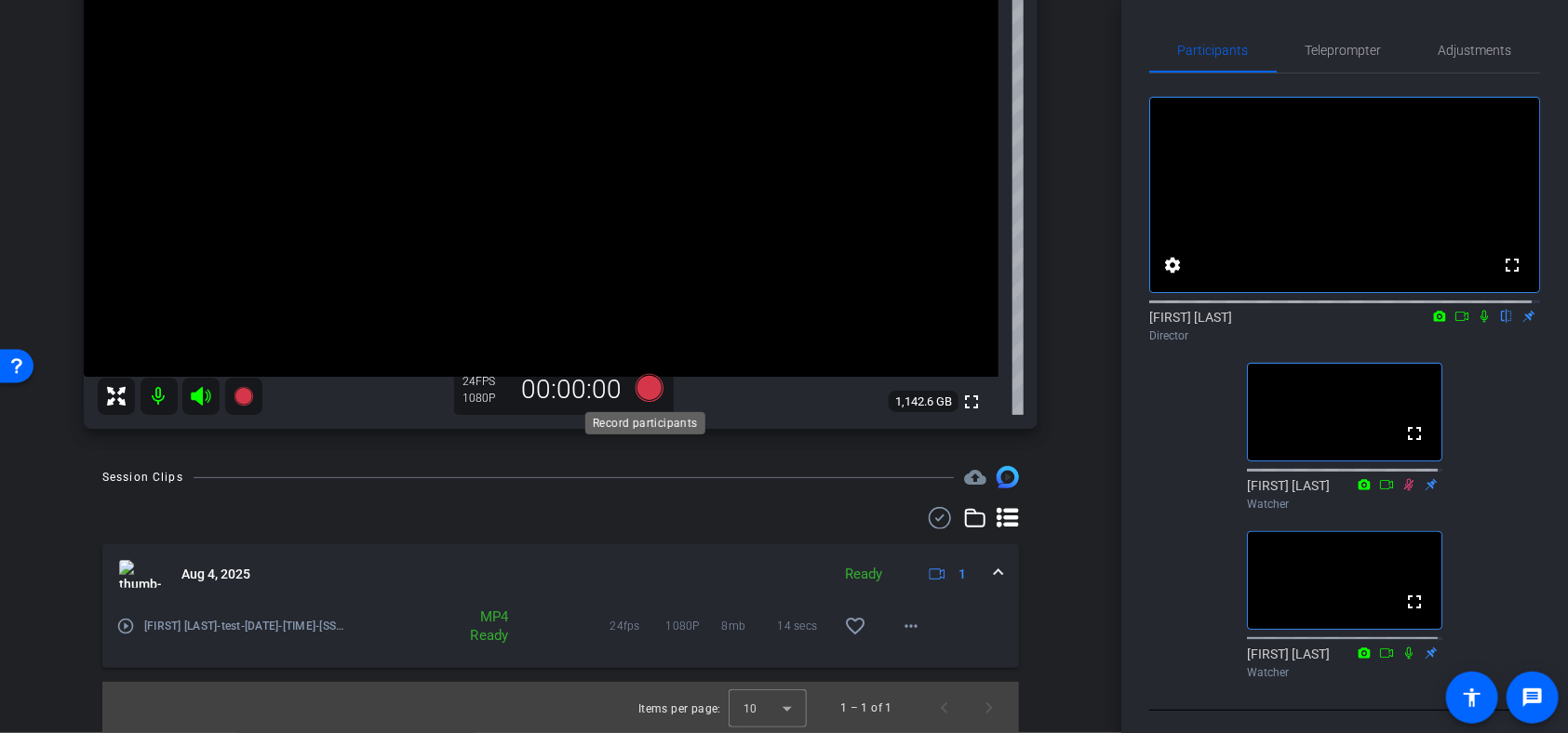 click 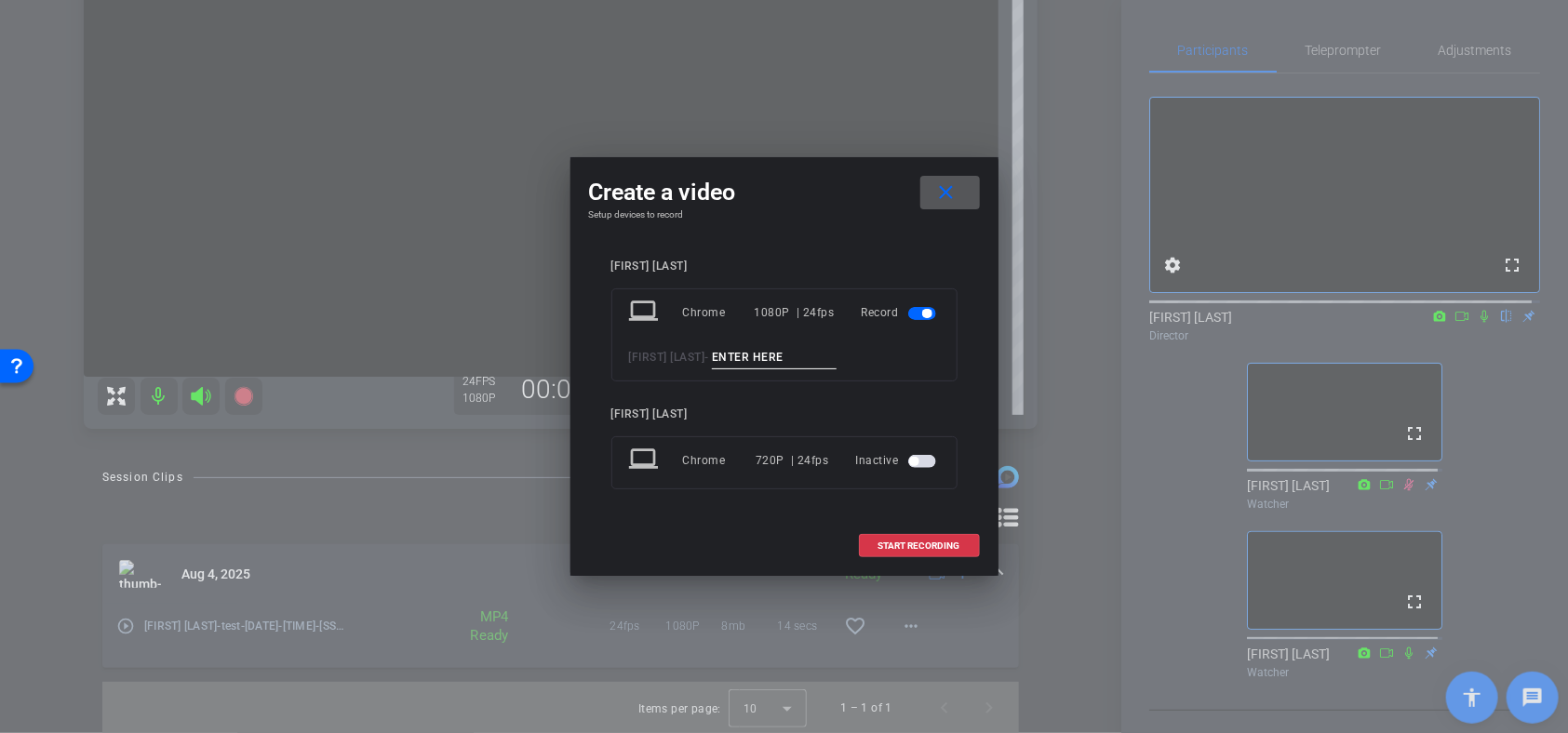 click at bounding box center [774, 357] 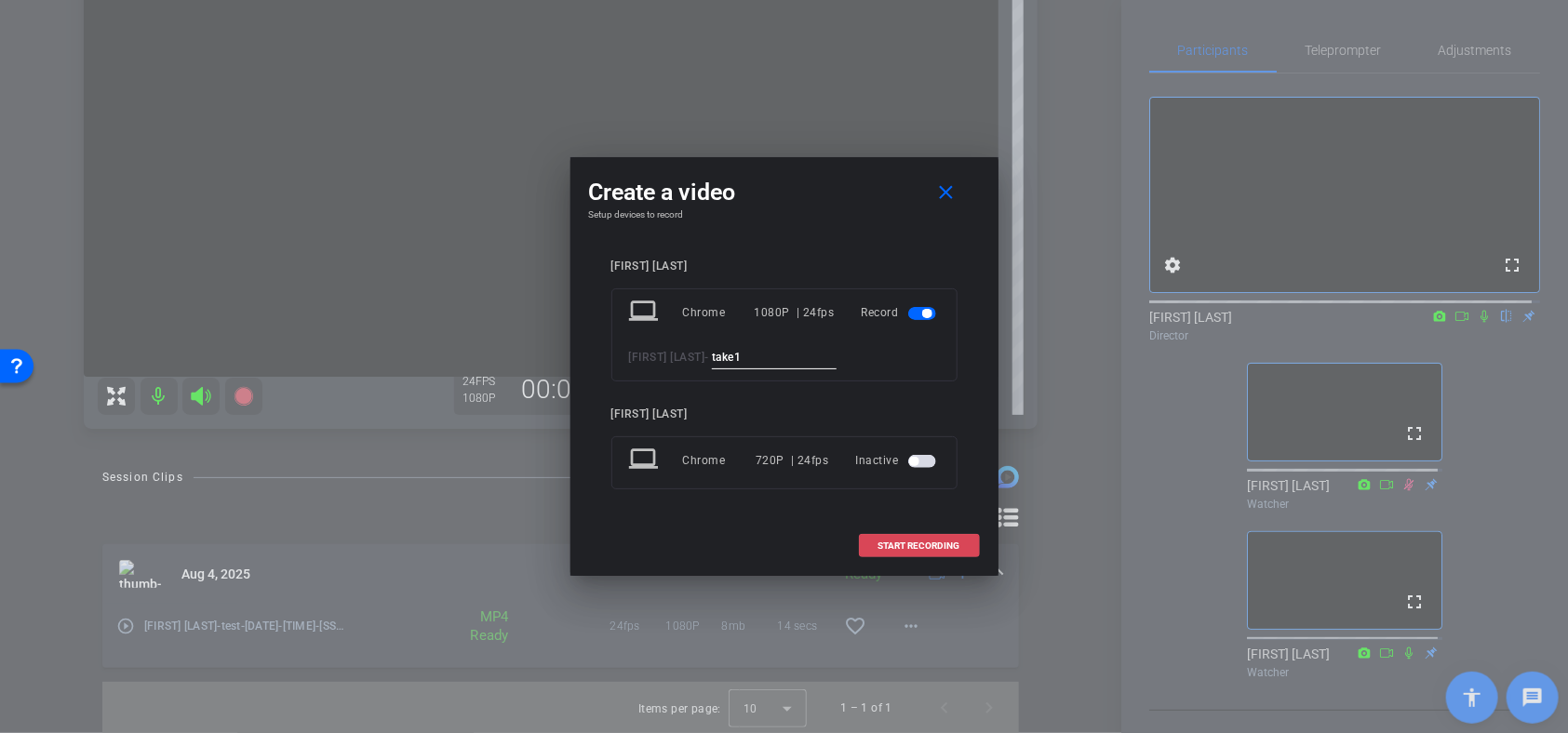type on "take1" 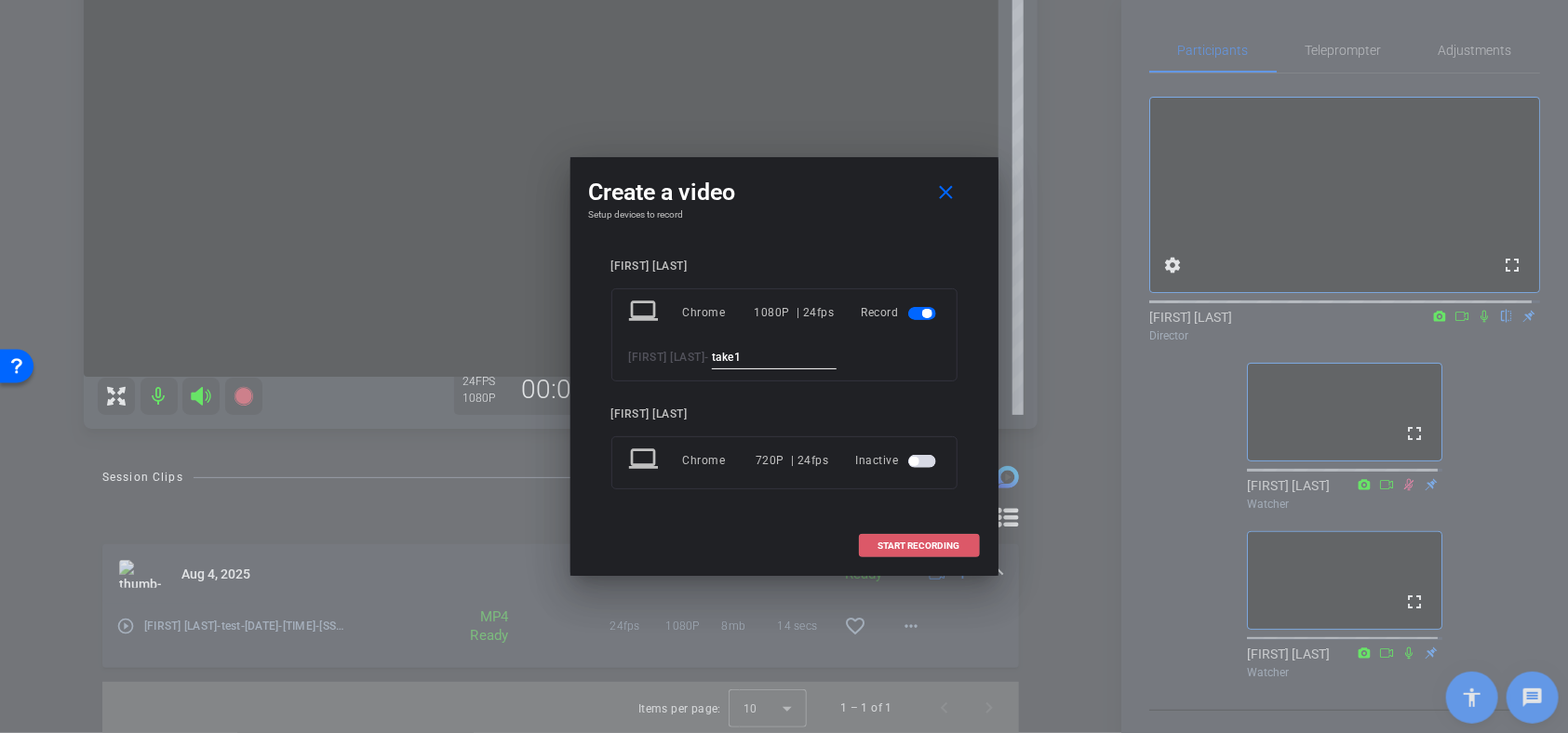 click on "START RECORDING" at bounding box center (919, 546) 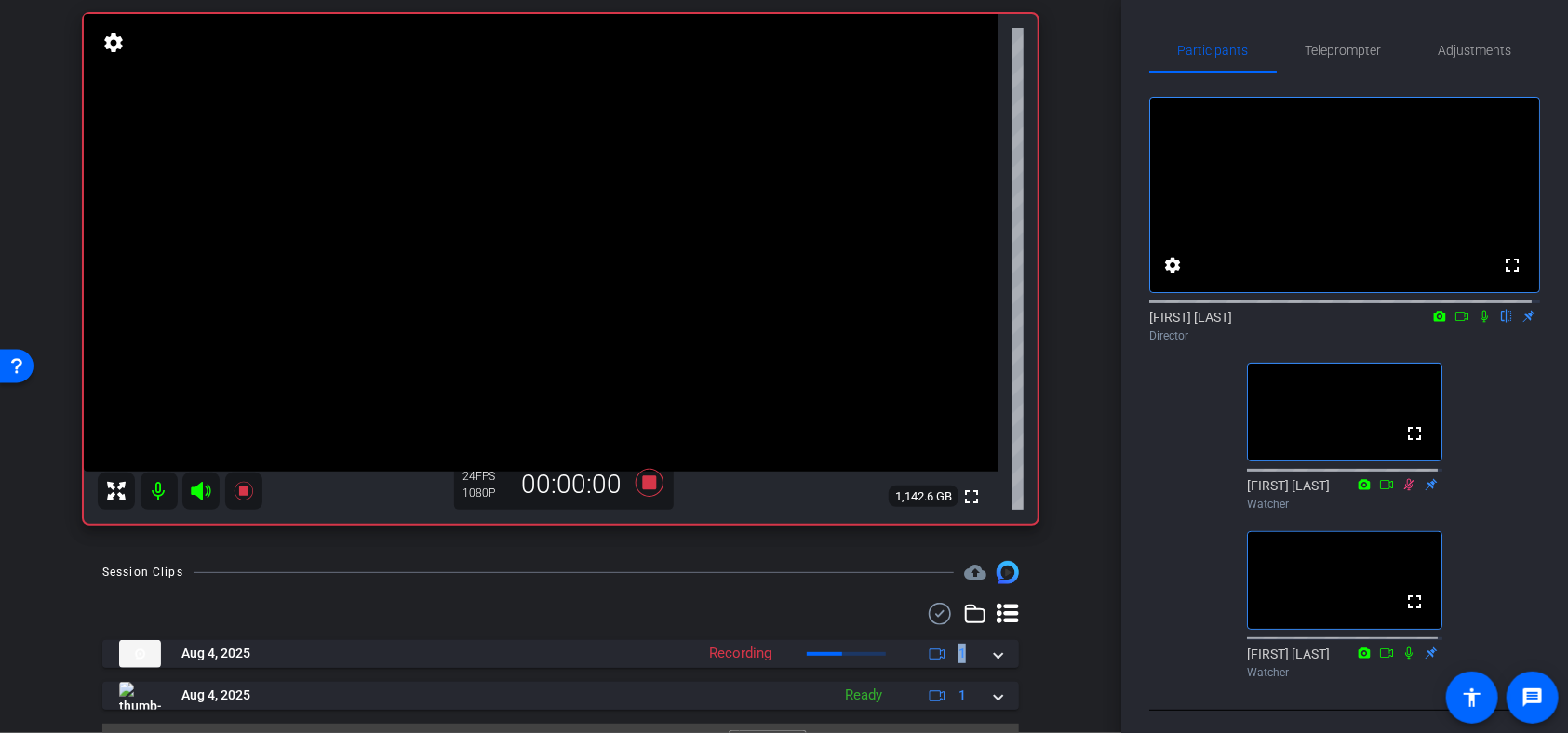 scroll, scrollTop: 130, scrollLeft: 0, axis: vertical 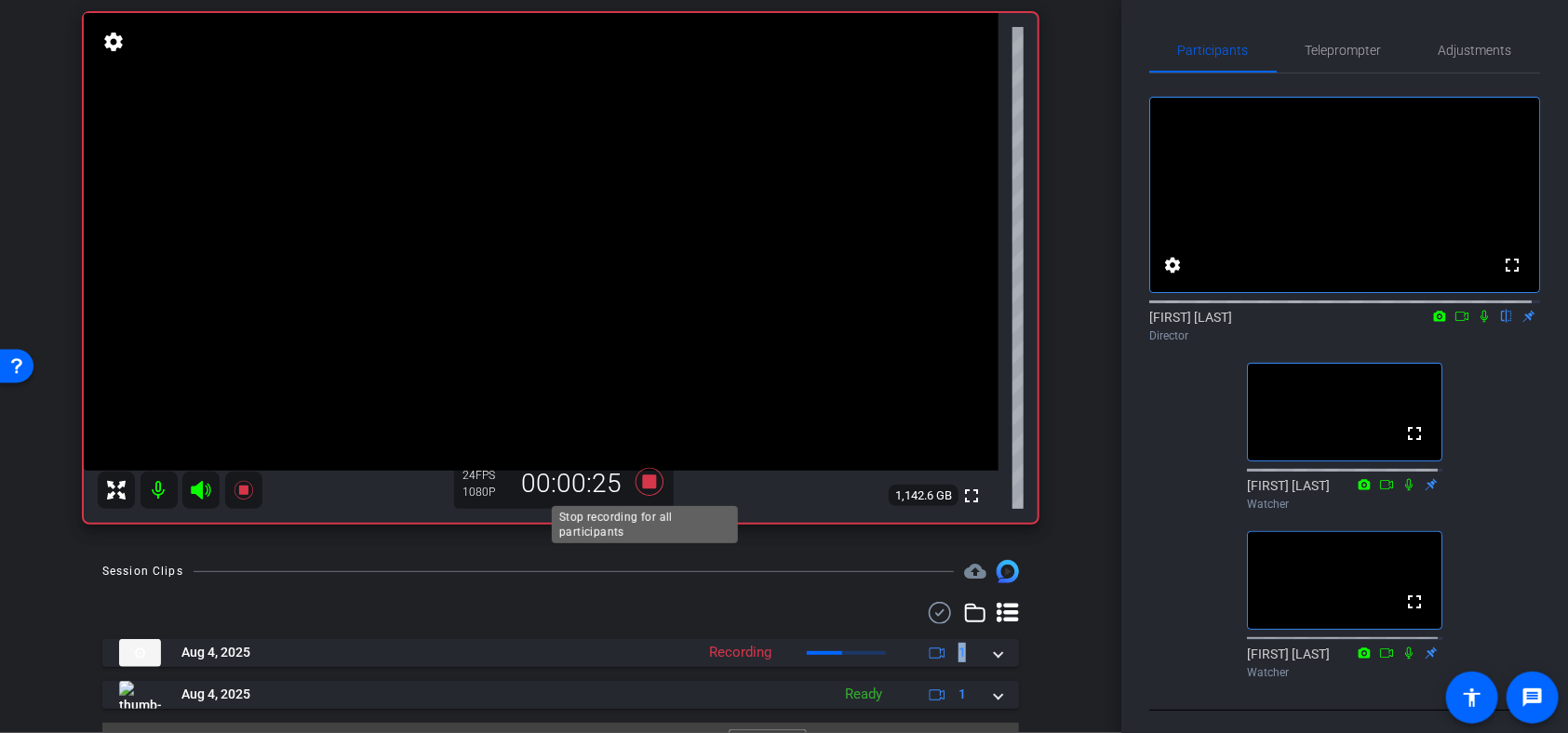 click 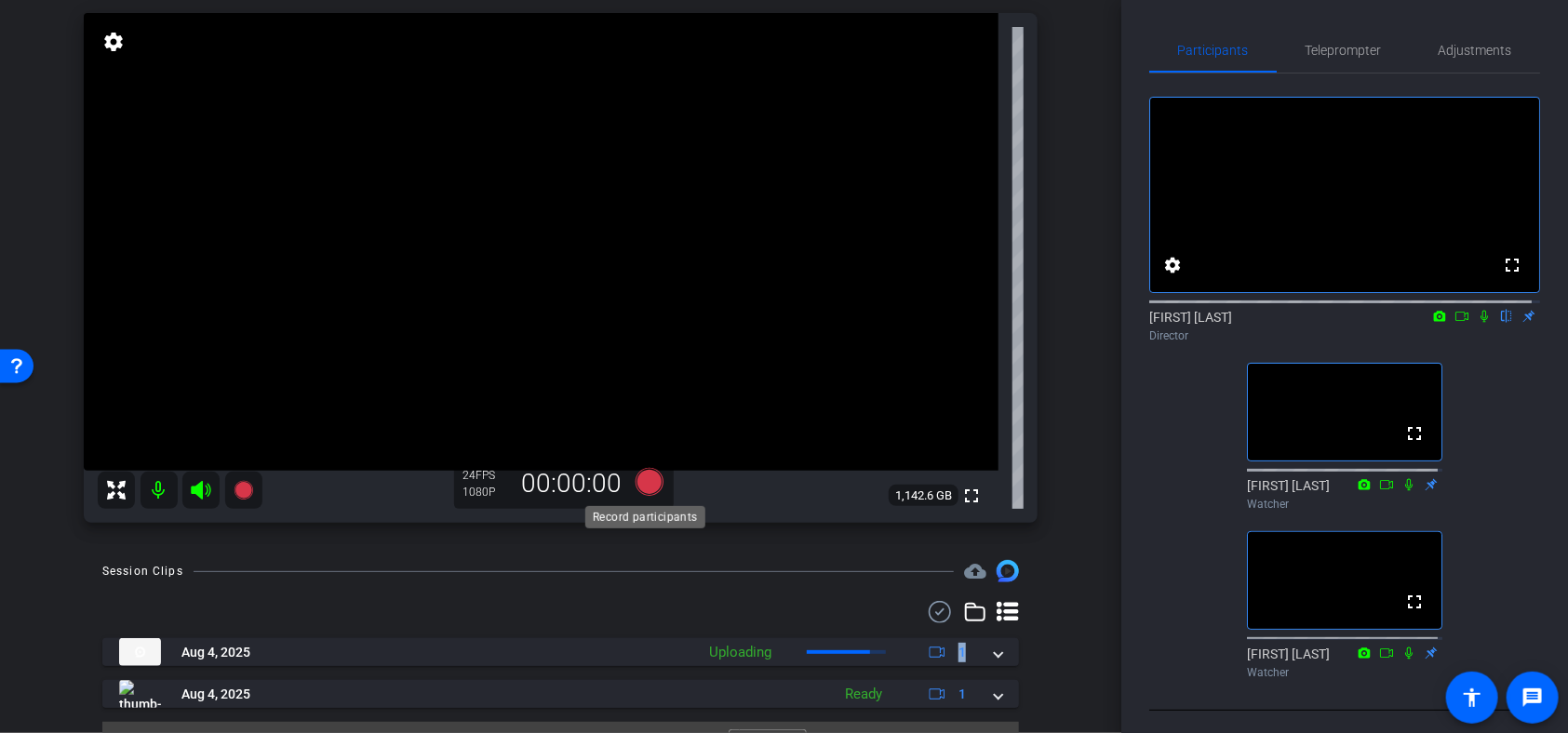 click 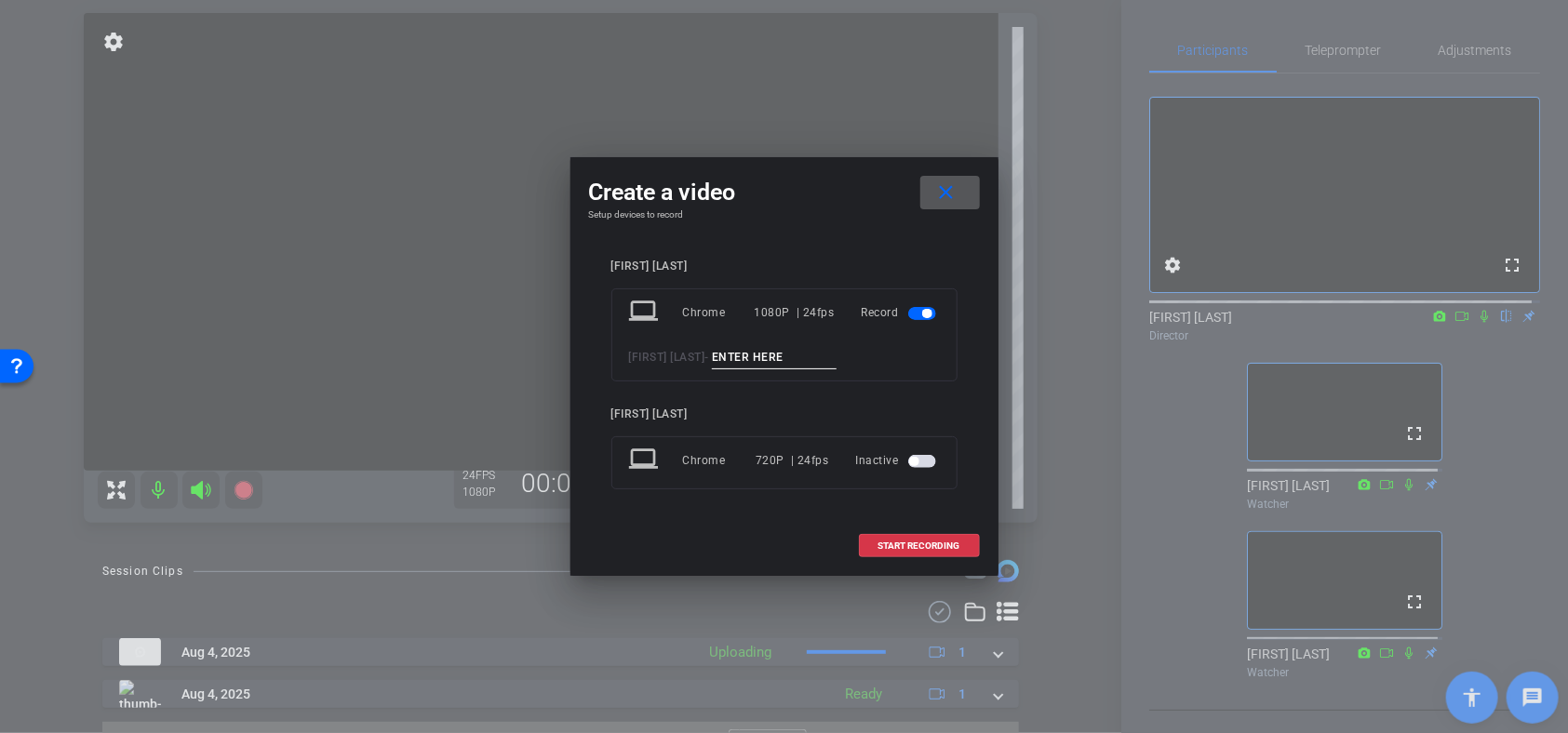 click at bounding box center [774, 357] 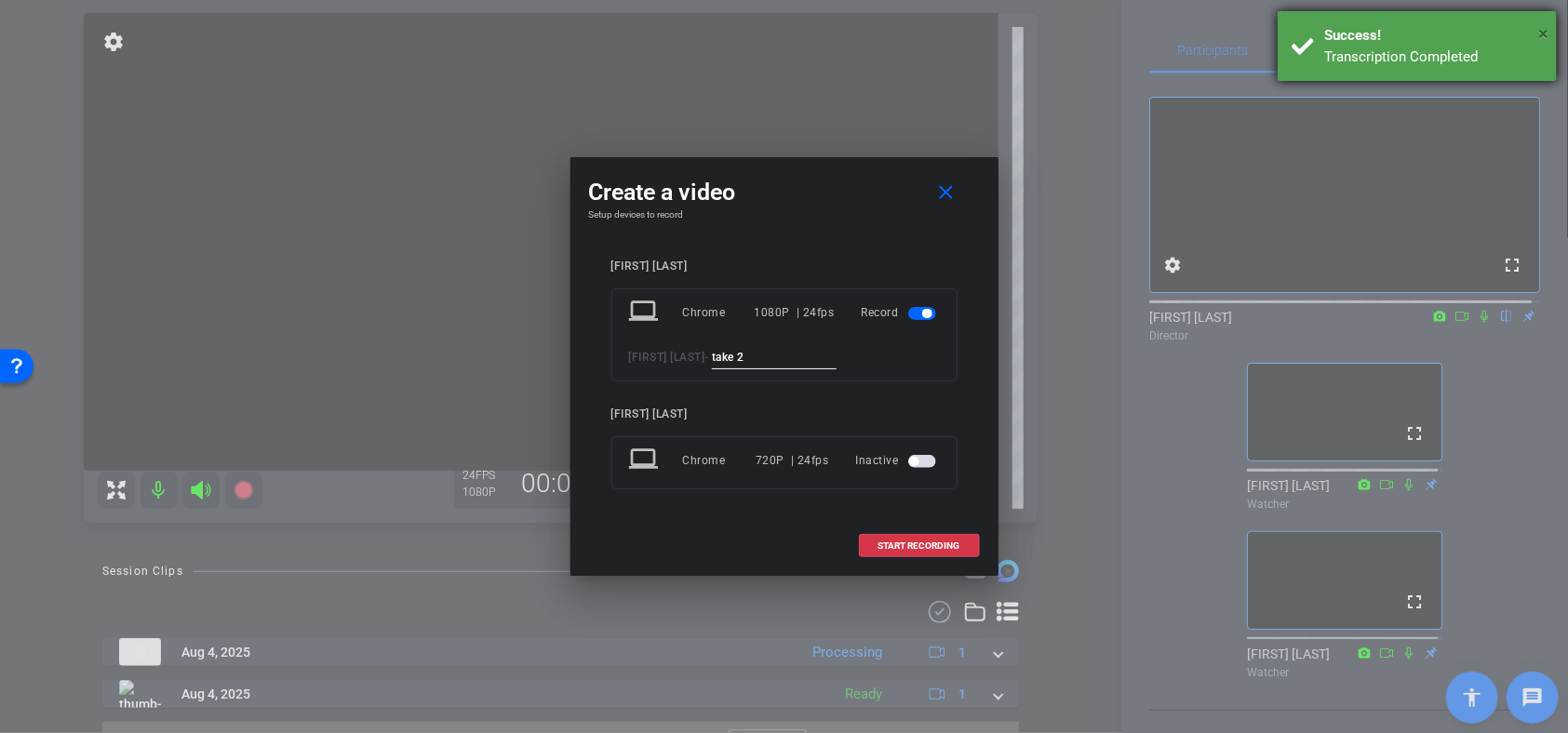 type on "take 2" 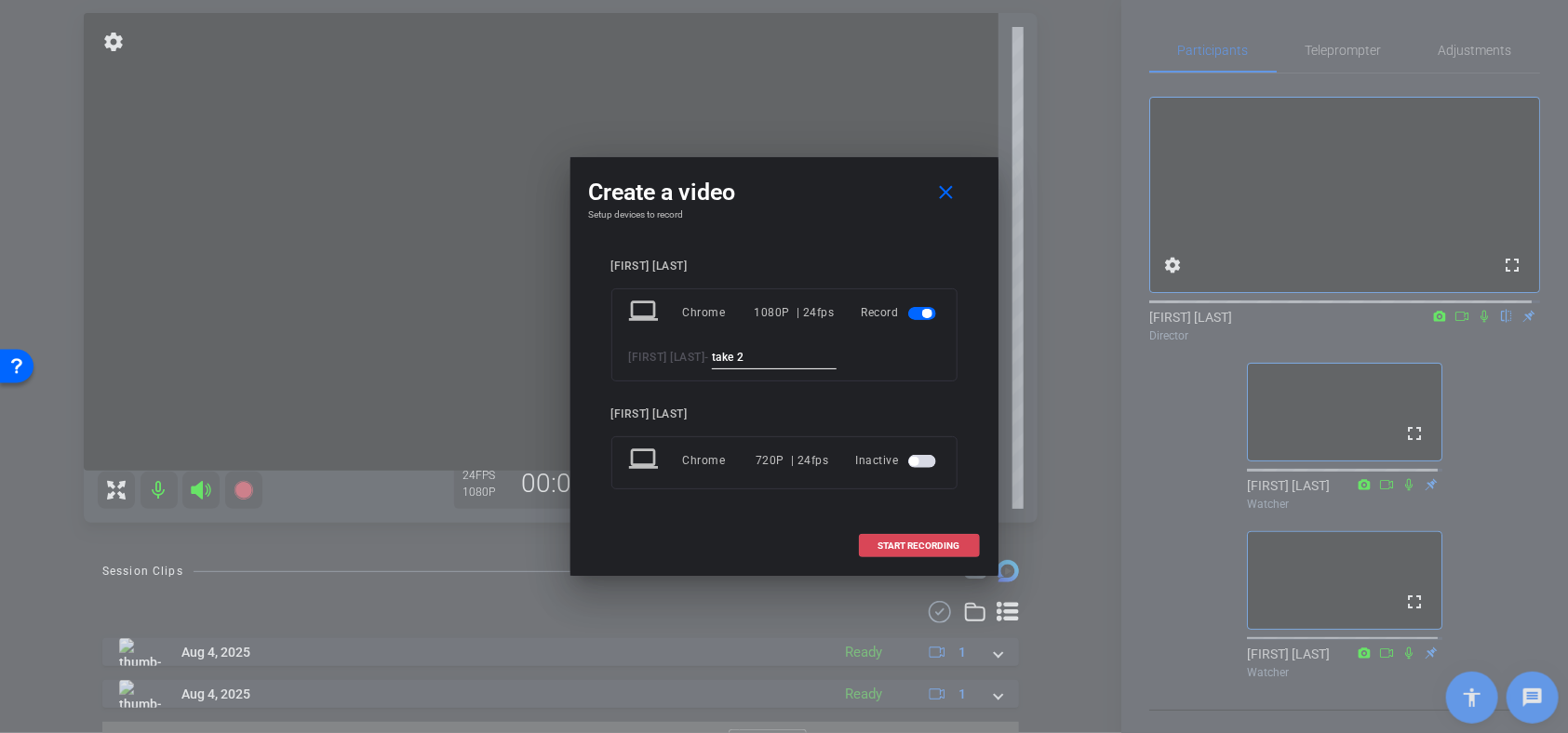 click on "START RECORDING" at bounding box center (919, 546) 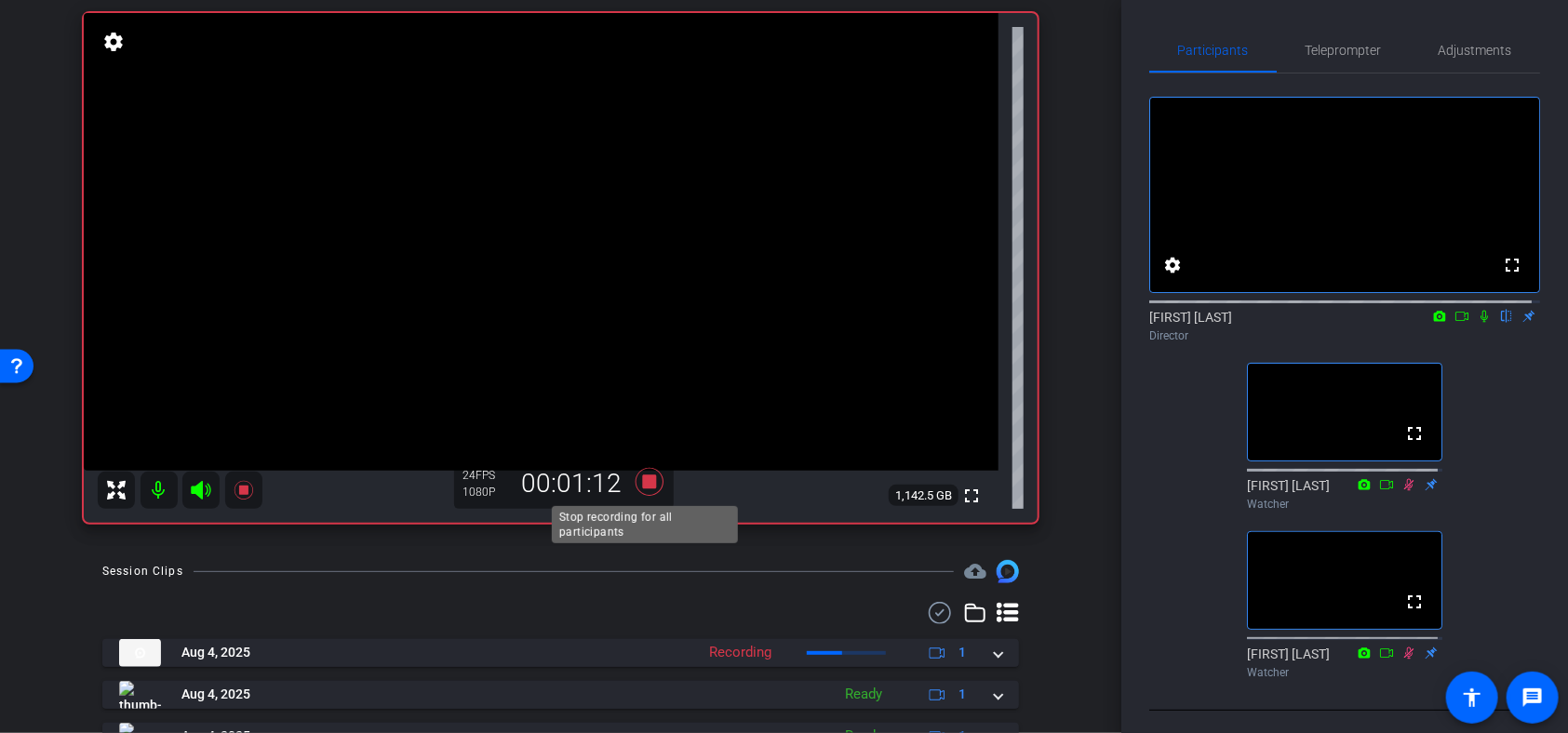 click 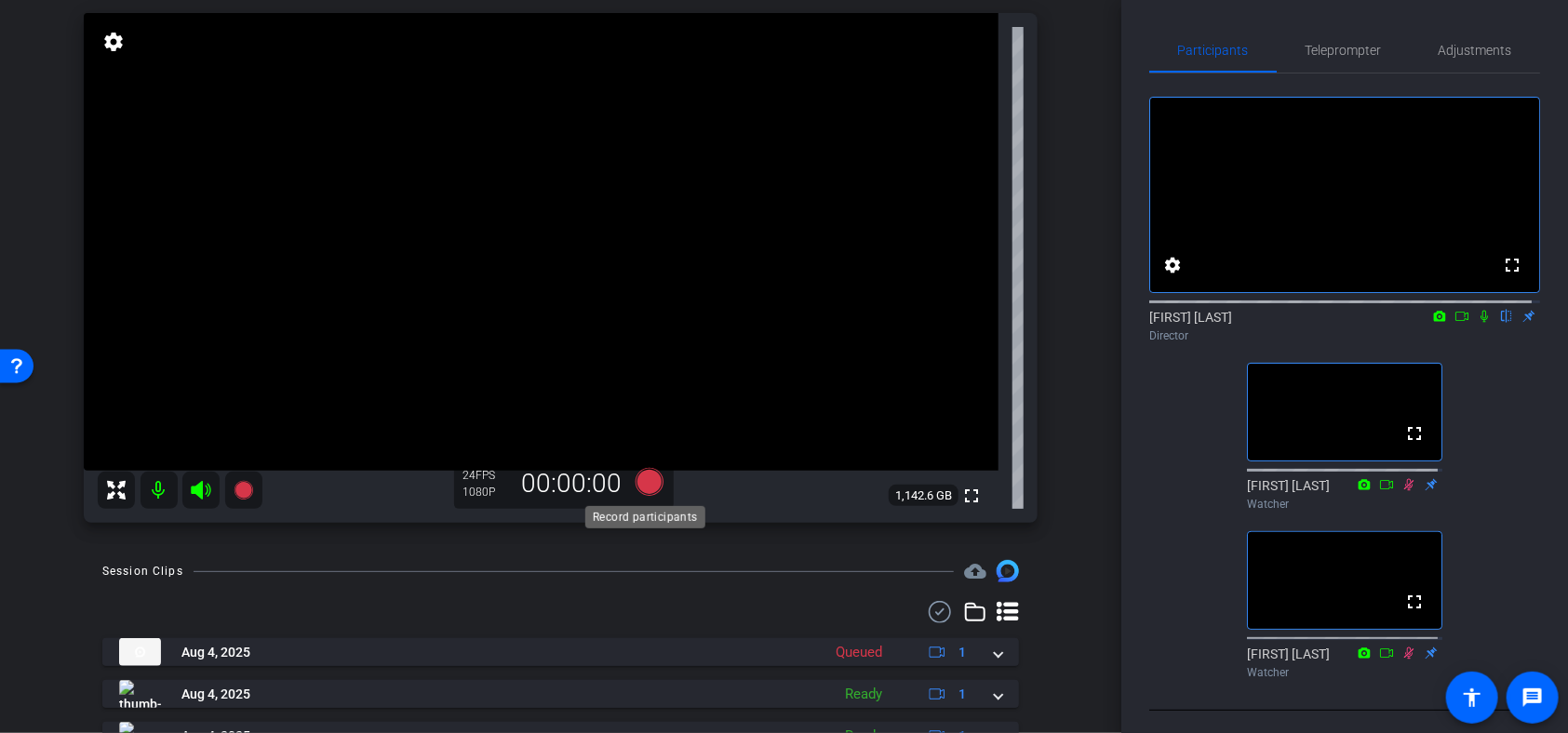 click 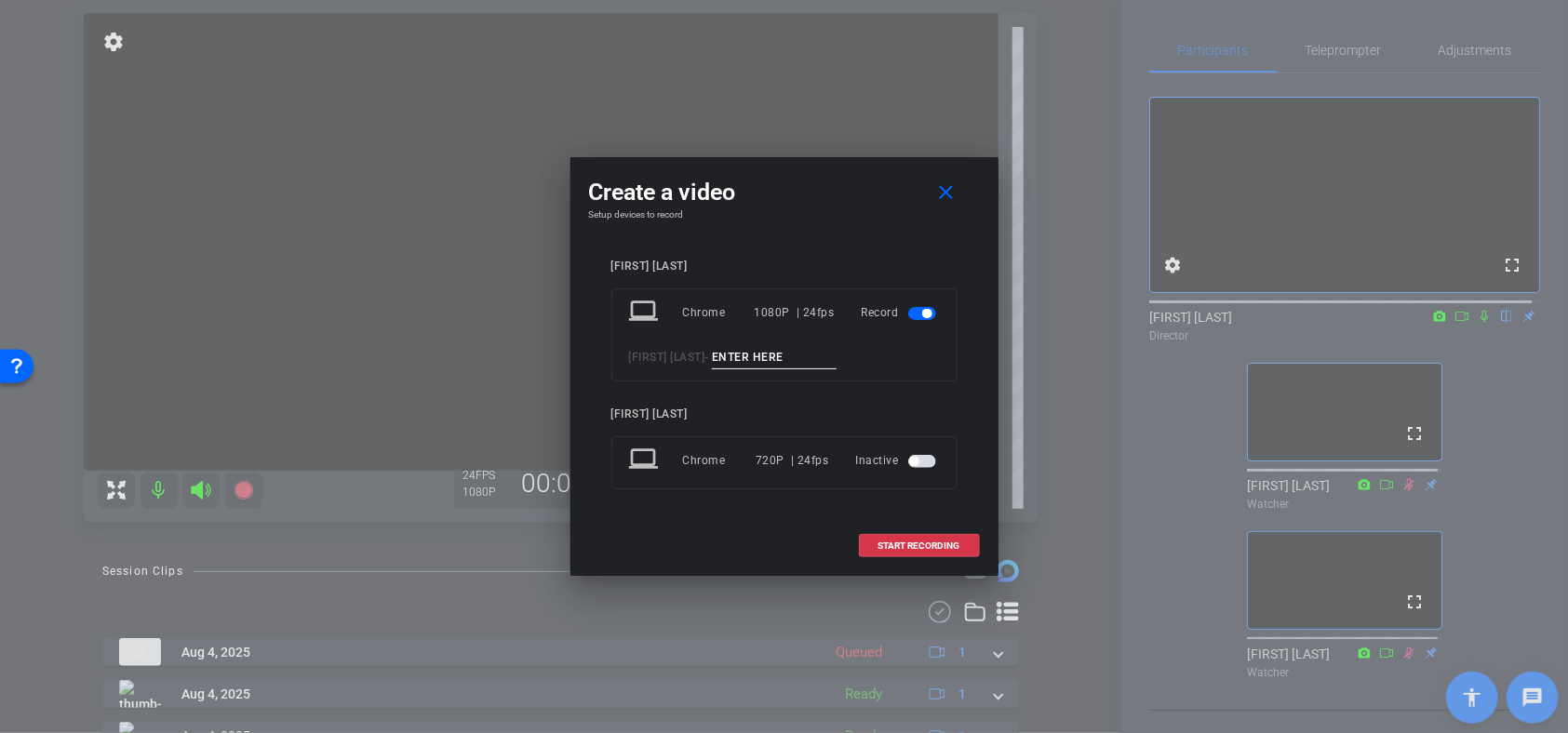 click at bounding box center [774, 357] 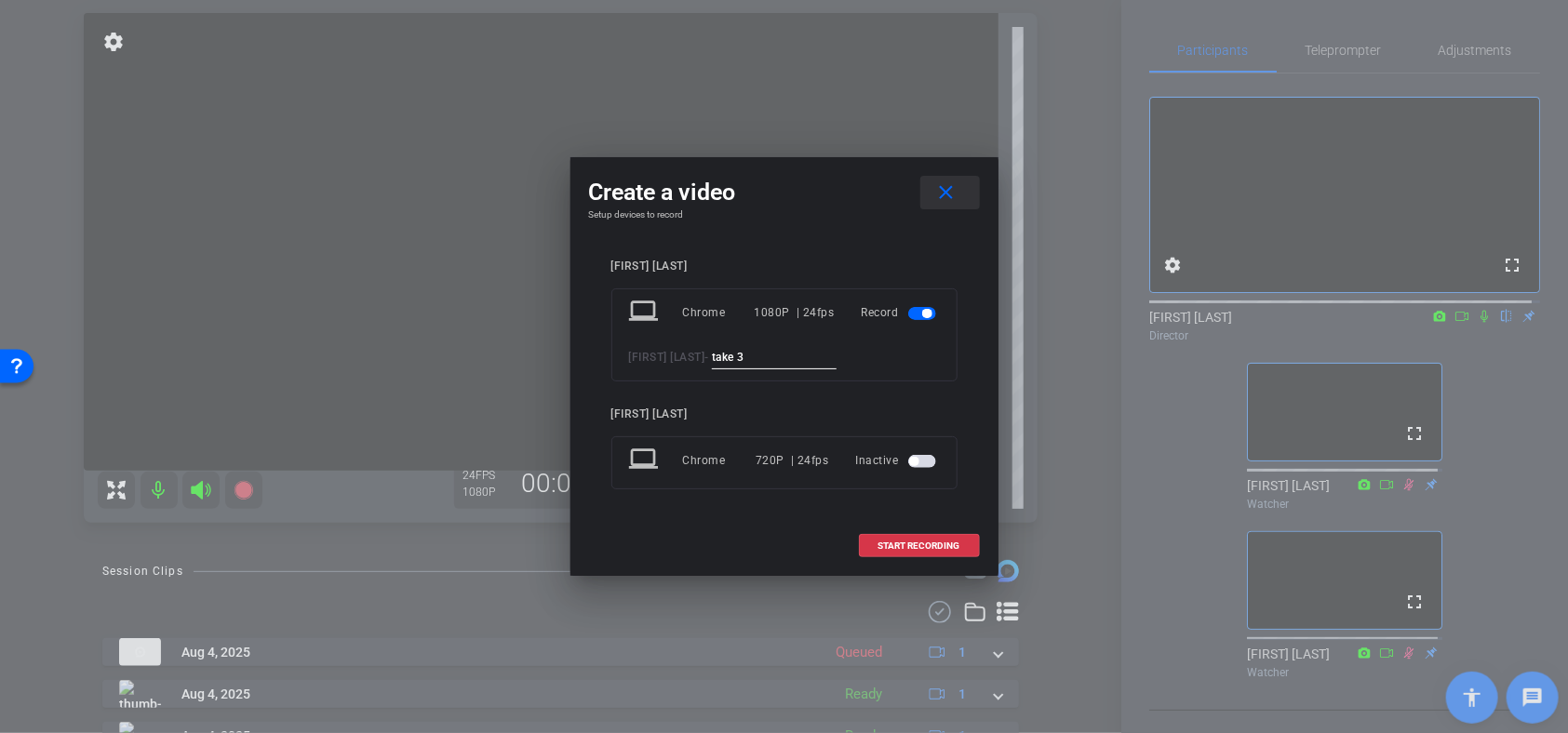 type on "take 3" 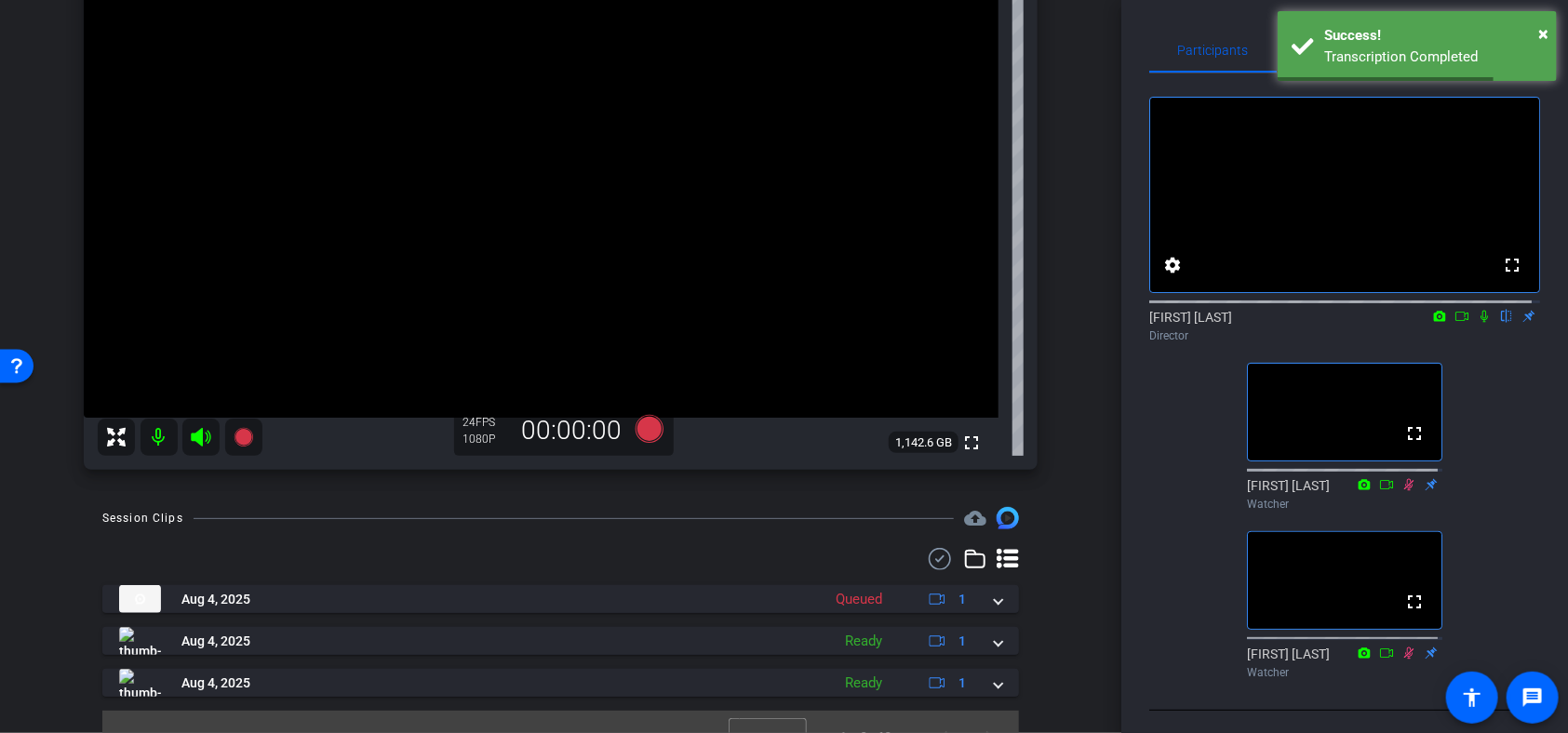 scroll, scrollTop: 213, scrollLeft: 0, axis: vertical 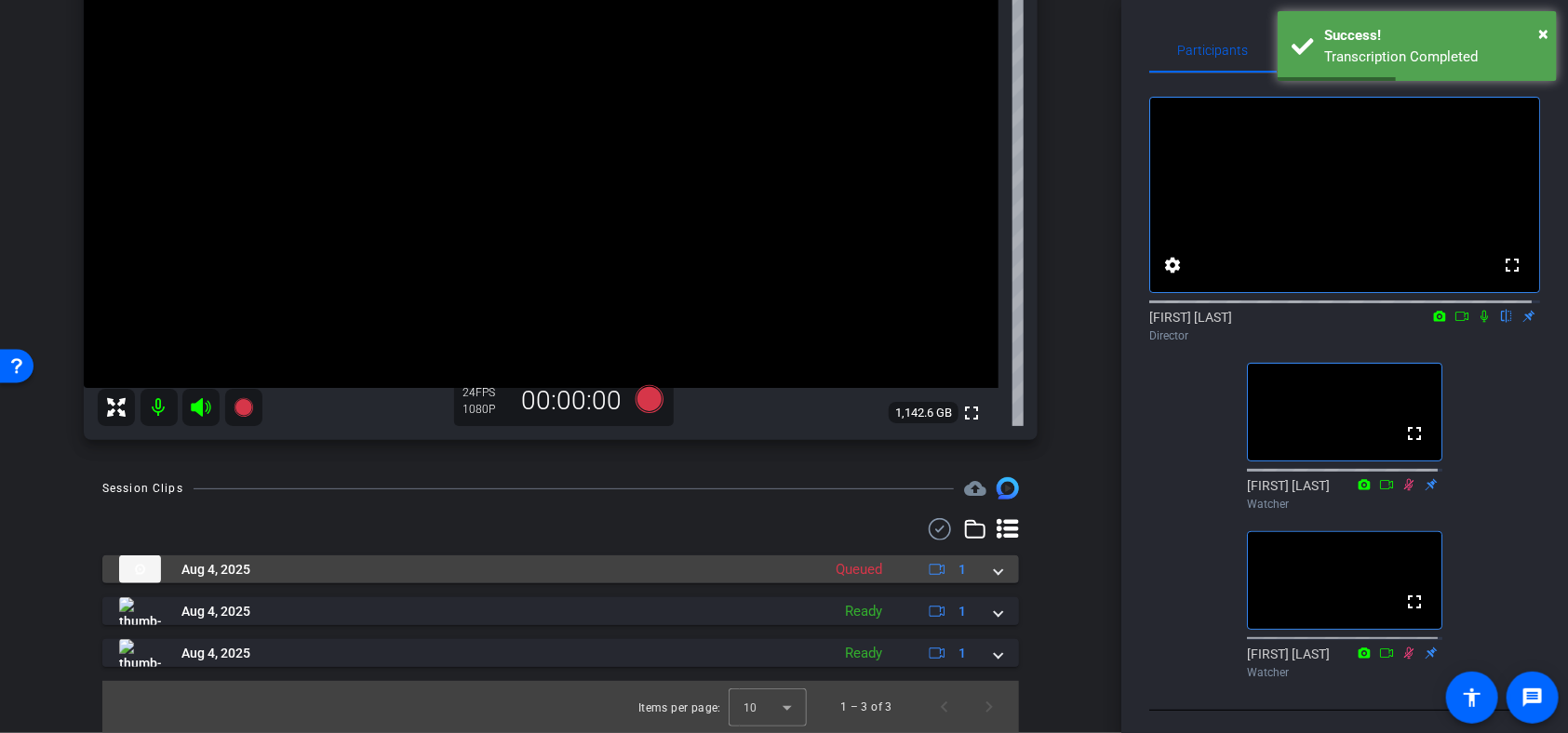 click at bounding box center (998, 569) 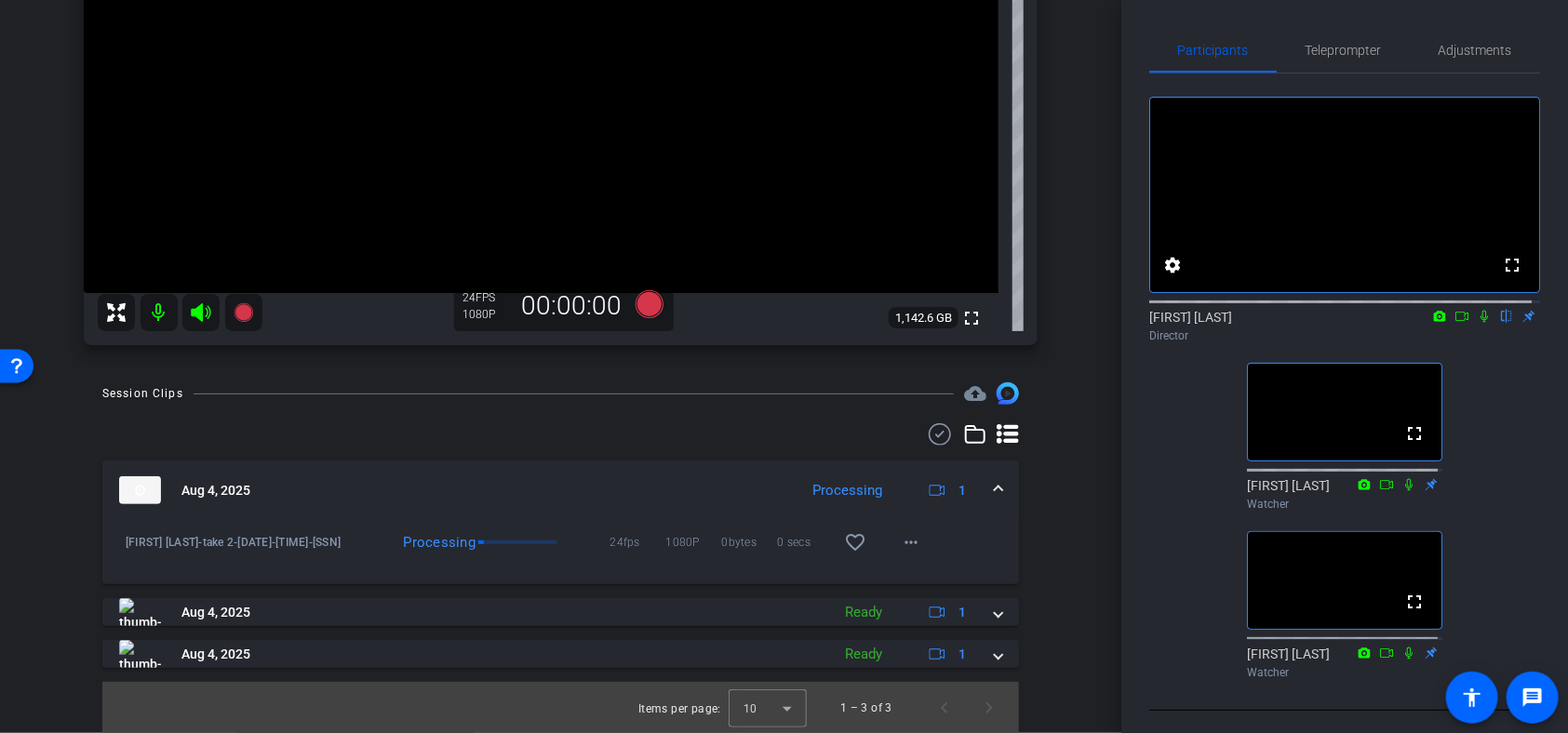 scroll, scrollTop: 0, scrollLeft: 0, axis: both 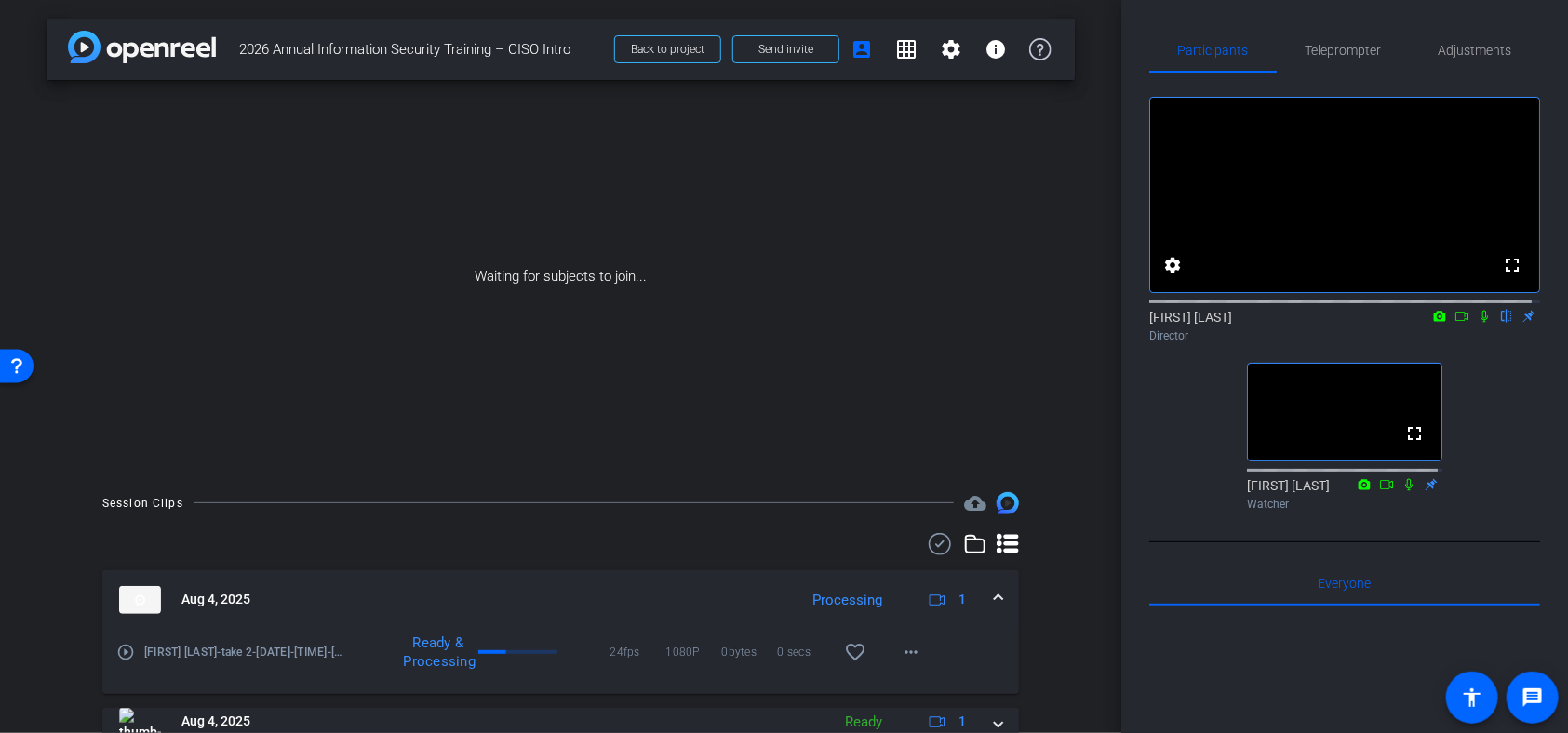 click on "arrow_back  2026 Annual Information Security Training – CISO Intro   Back to project   Send invite  account_box grid_on settings info
Waiting for subjects to join...  Session Clips   cloud_upload
Aug 4, 2025   Processing
1 play_circle_outline  Michael Baker-take 2-2025-08-04-13-38-15-043-0   Ready & Processing  24fps 1080P 0bytes 0 secs favorite_border more_horiz   Aug 4, 2025   Ready
1   Aug 4, 2025   Ready
1  Items per page:  10  1 – 3 of 3" at bounding box center (560, 366) 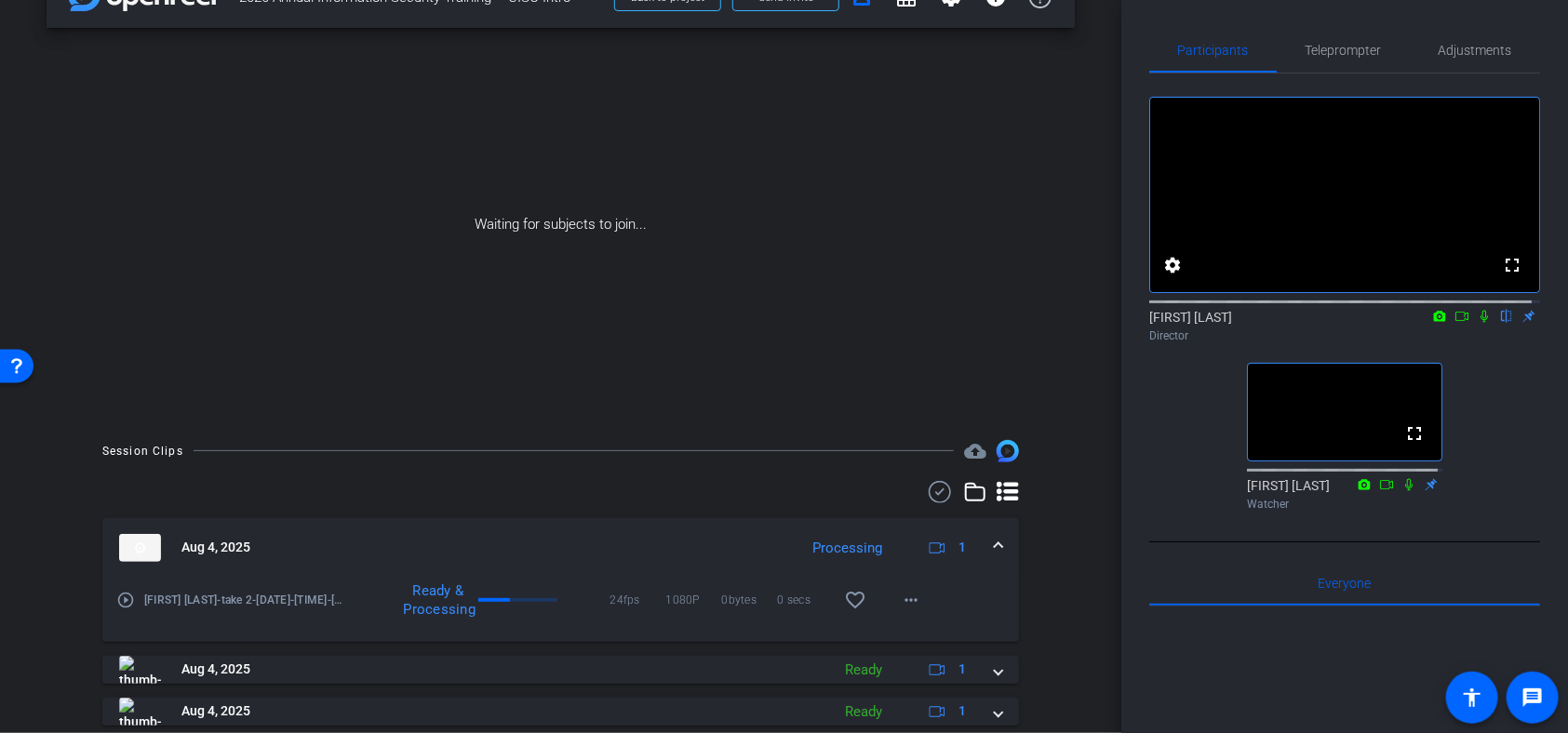 scroll, scrollTop: 0, scrollLeft: 0, axis: both 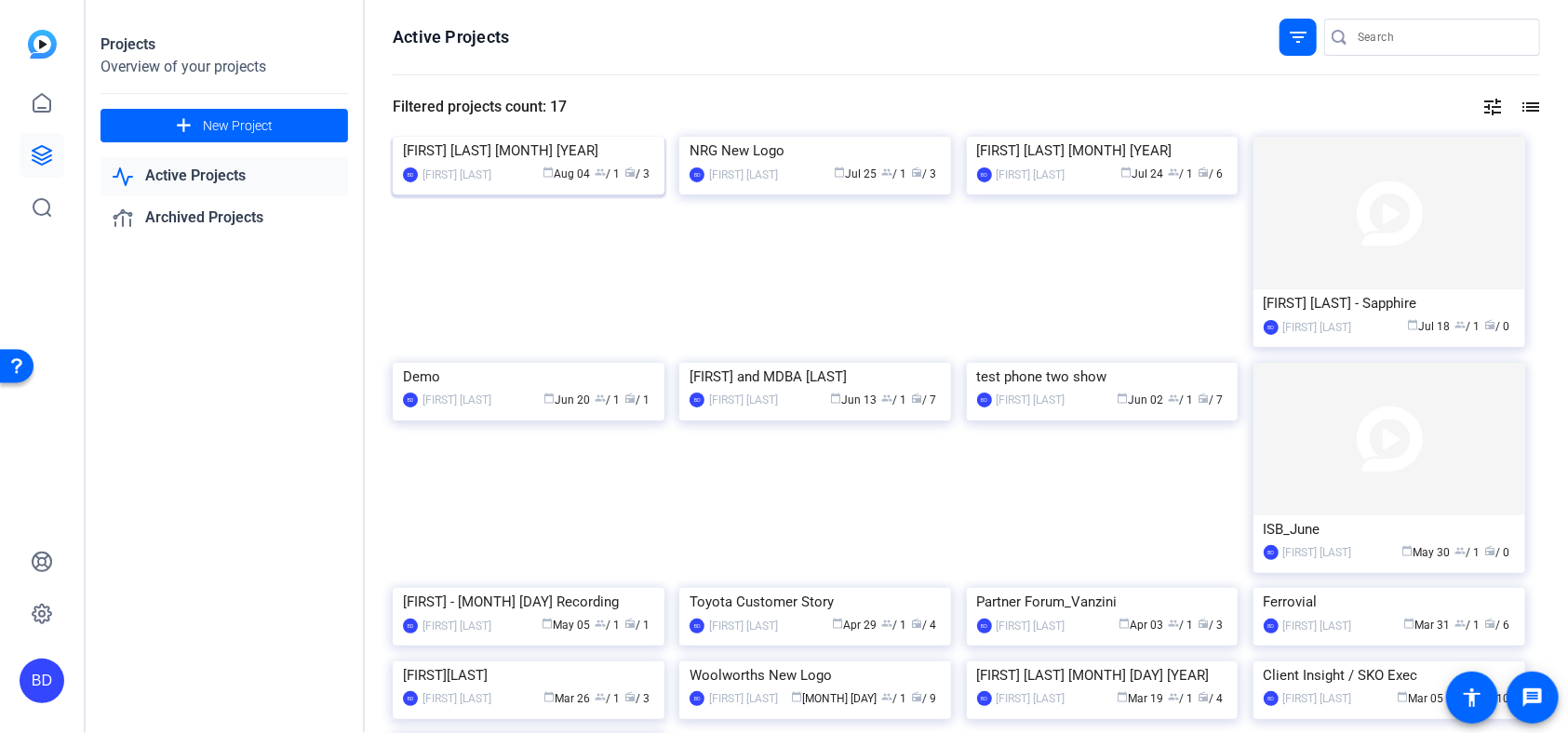 click 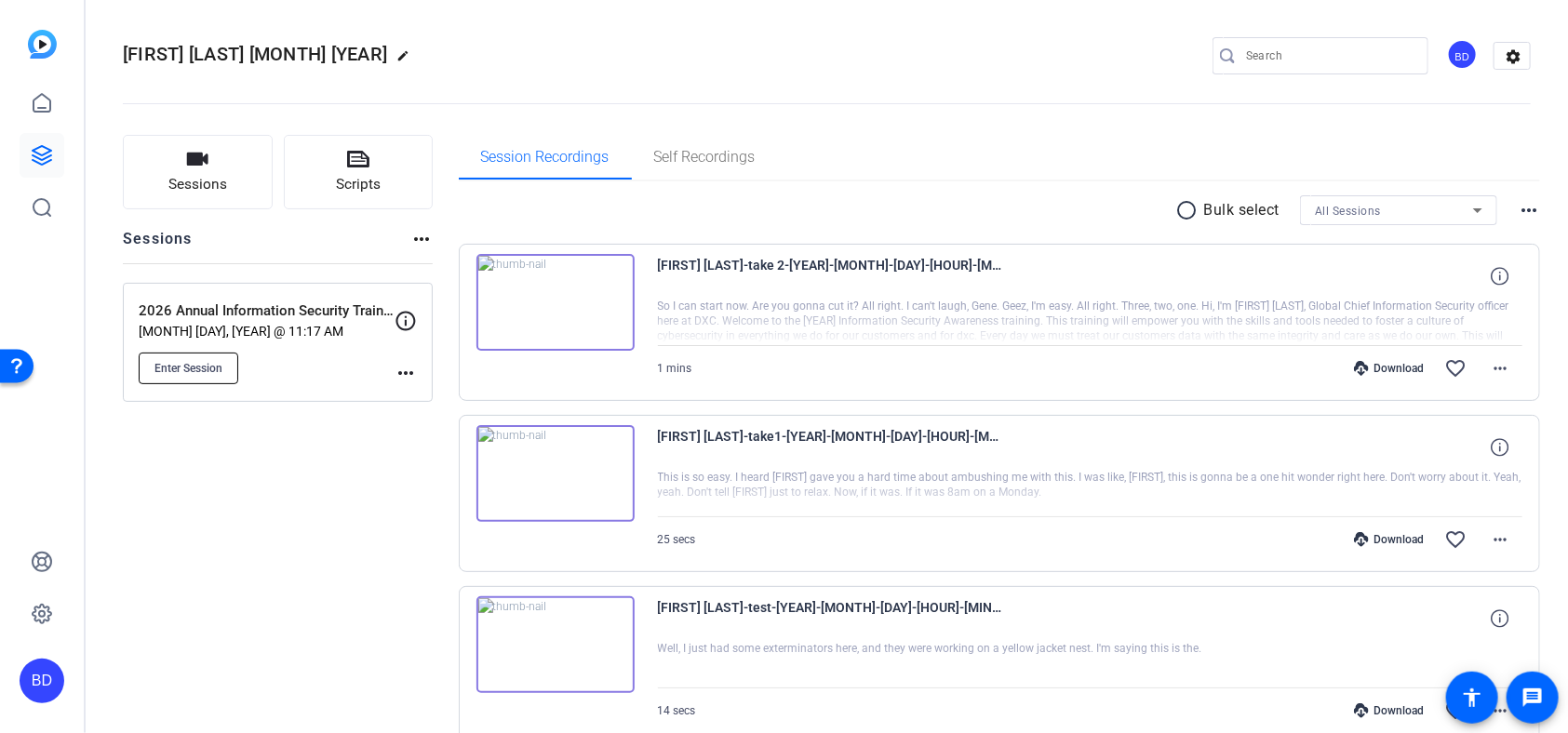 click on "Enter Session" 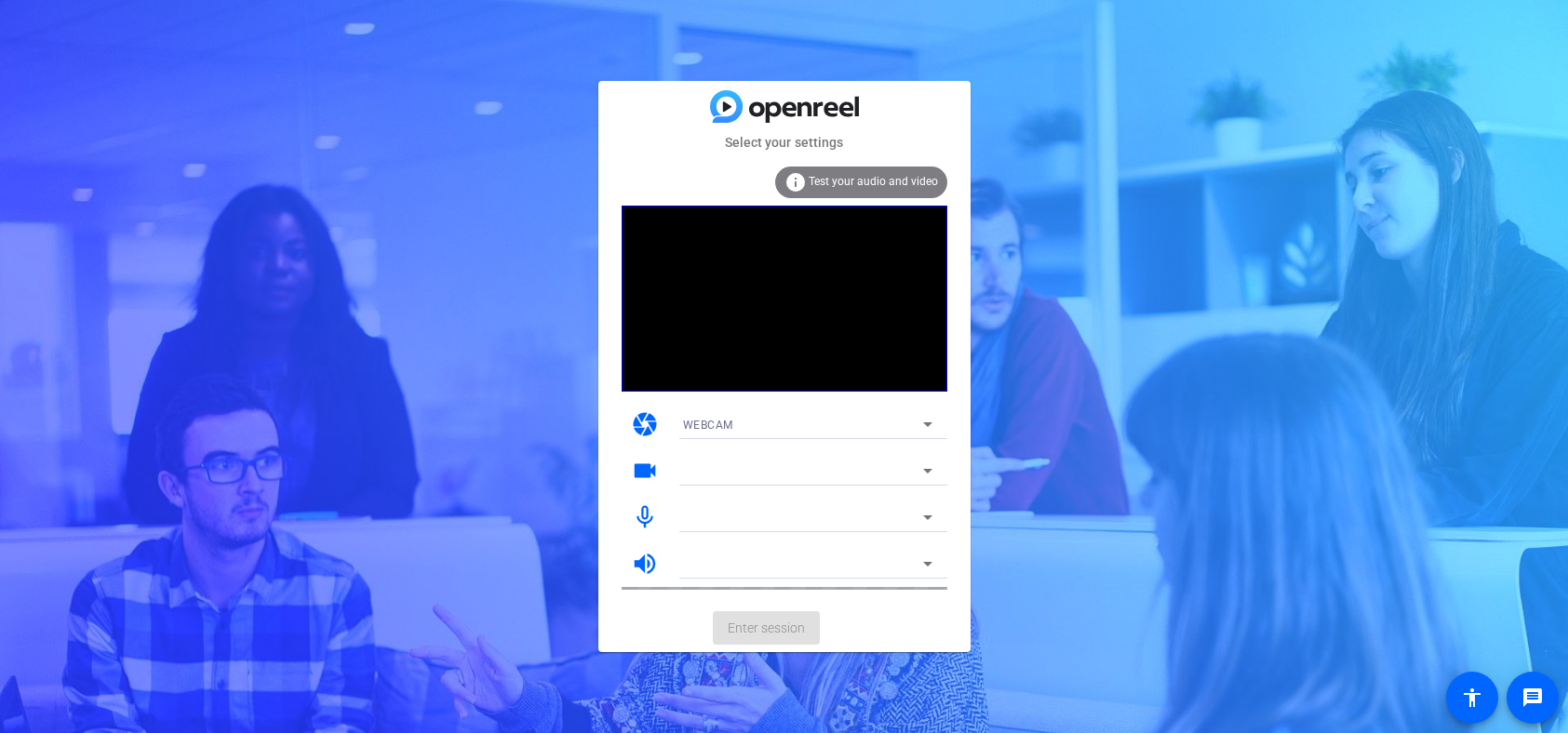 scroll, scrollTop: 0, scrollLeft: 0, axis: both 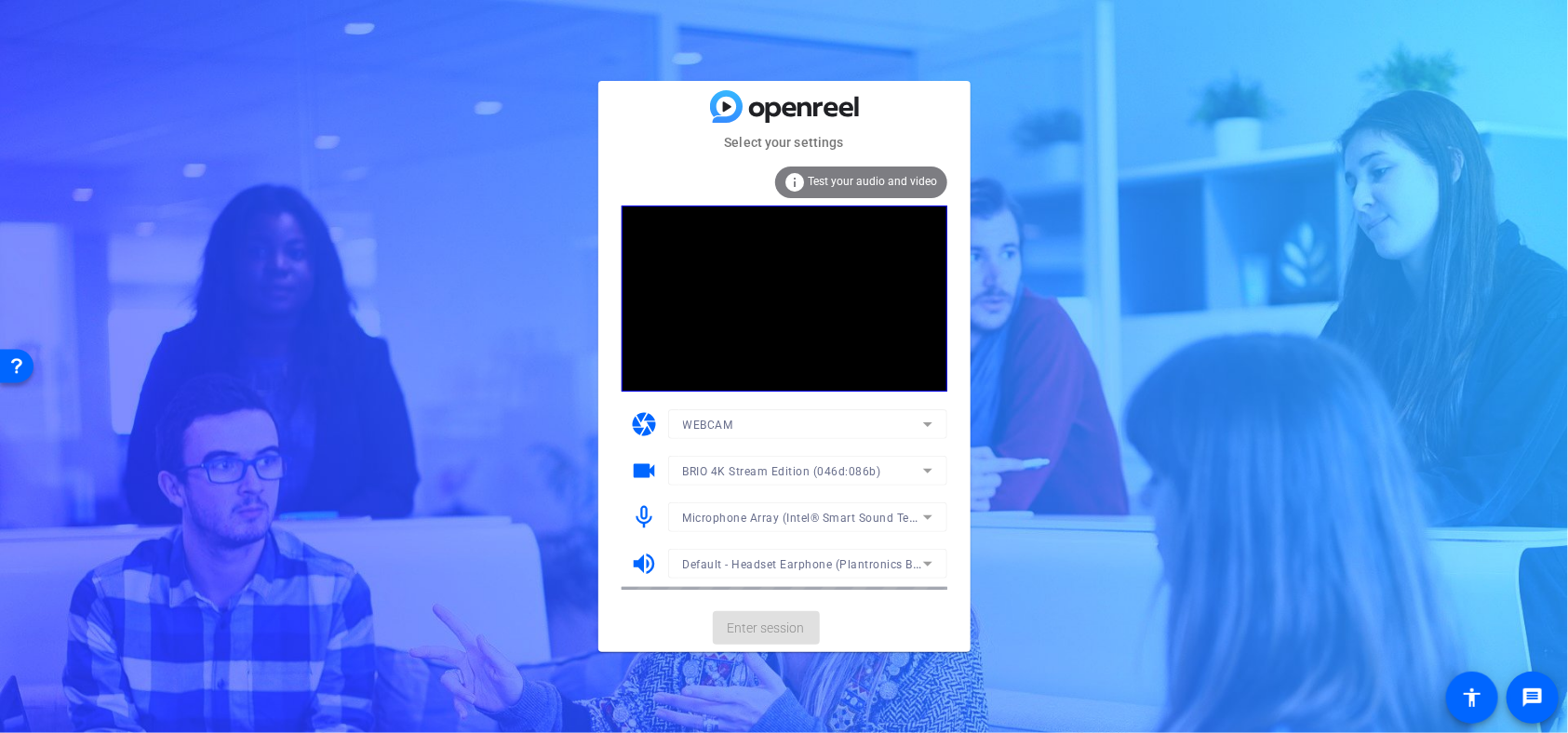 click on "WEBCAM" 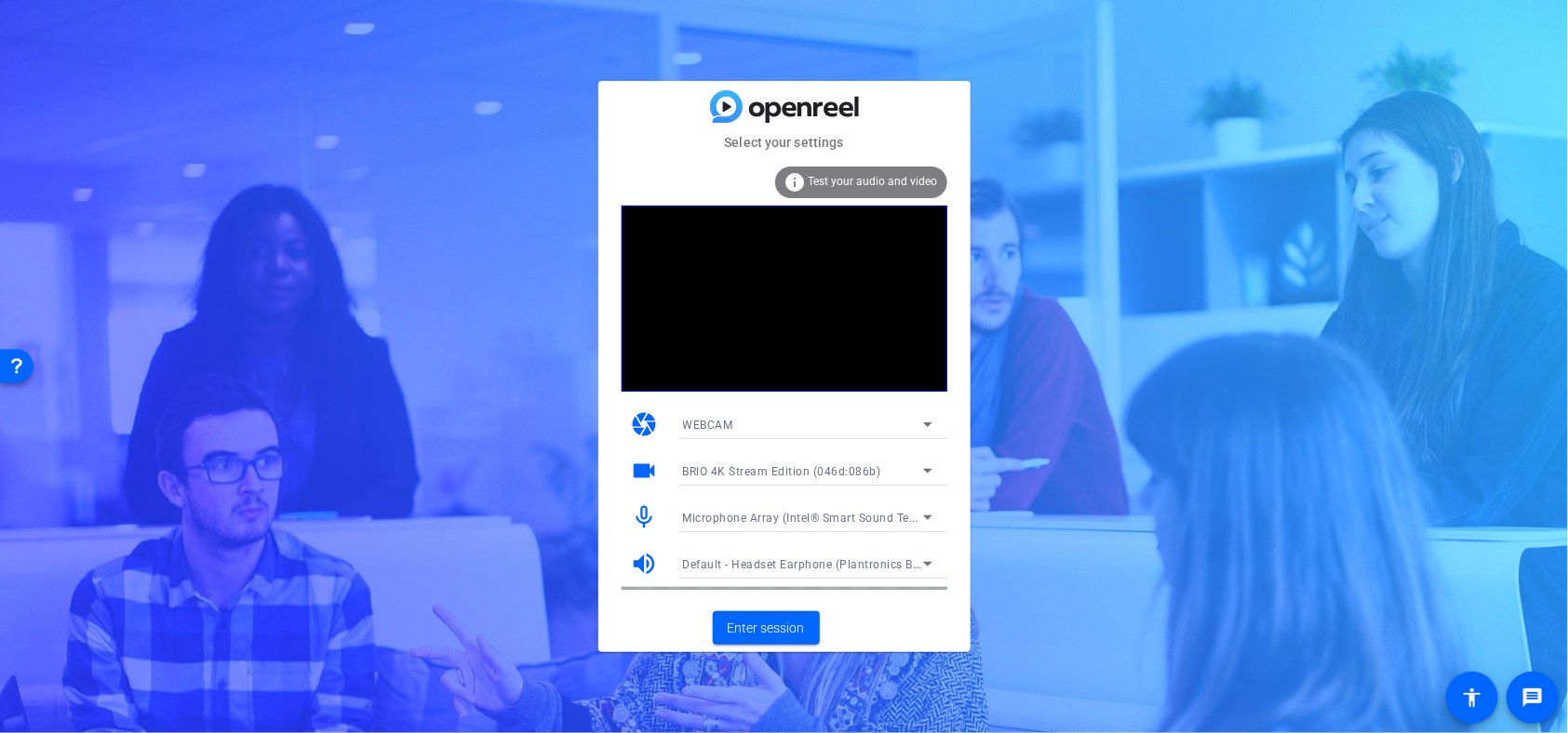click on "WEBCAM" at bounding box center [708, 425] 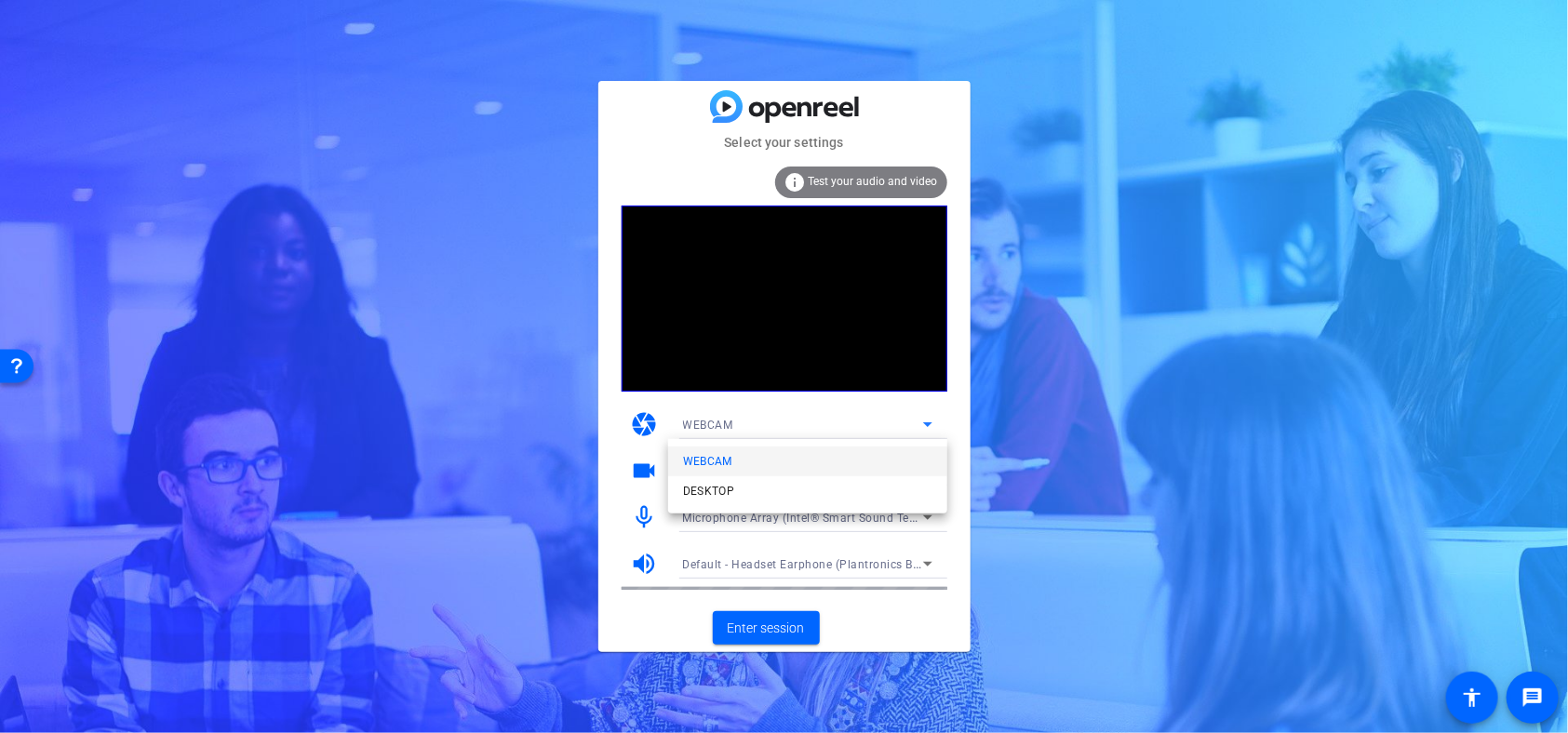 click at bounding box center [784, 366] 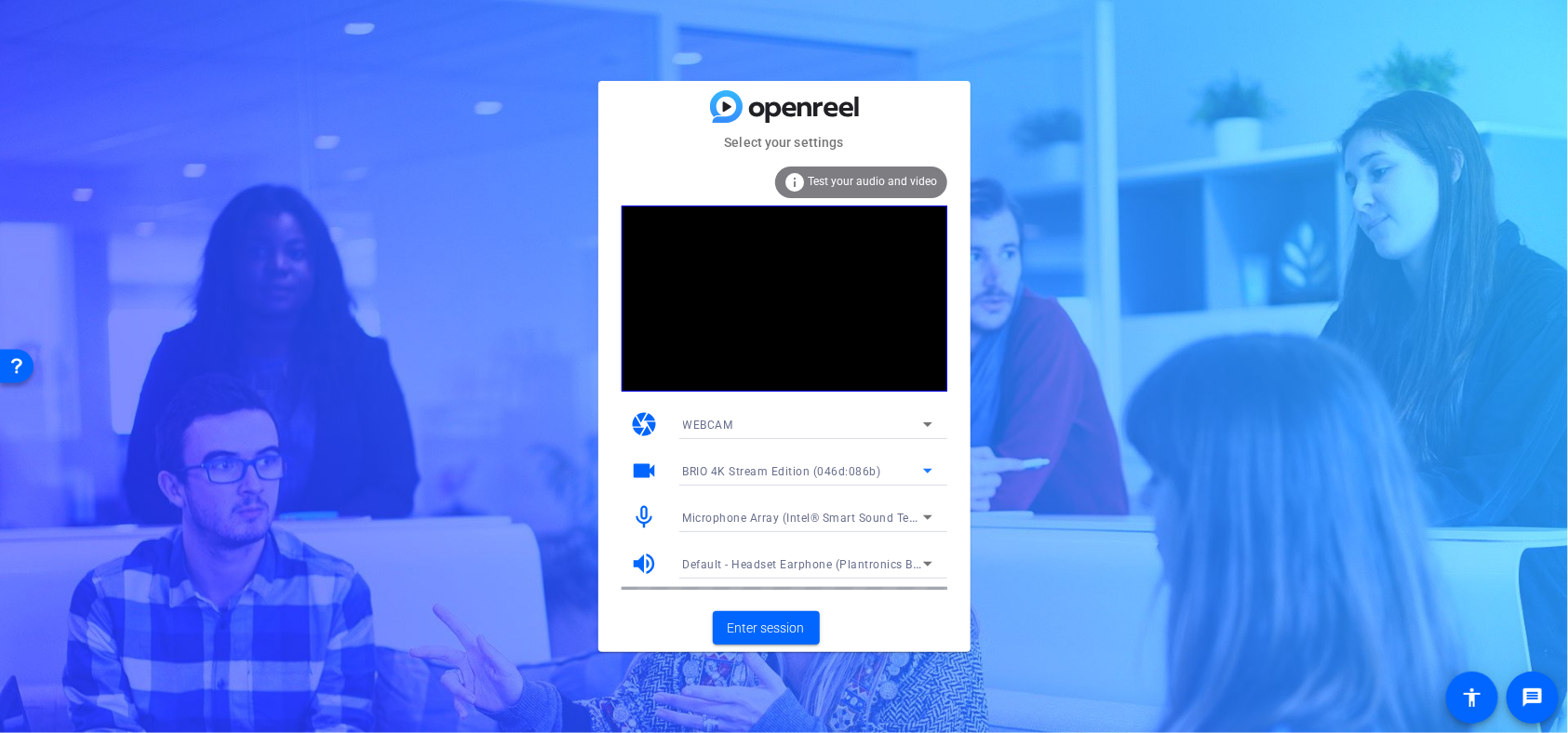 click on "BRIO 4K Stream Edition (046d:086b)" at bounding box center [782, 472] 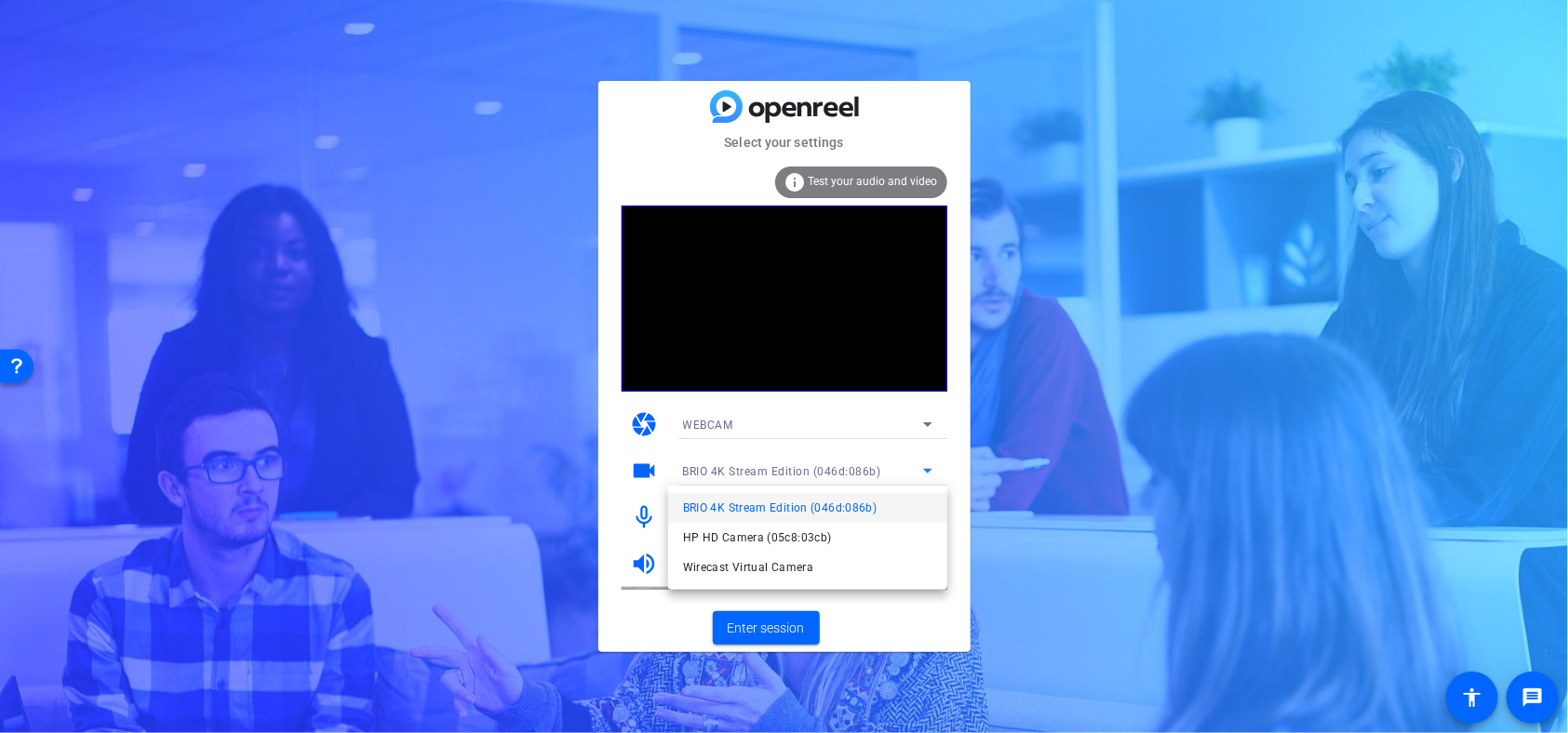 click at bounding box center [784, 366] 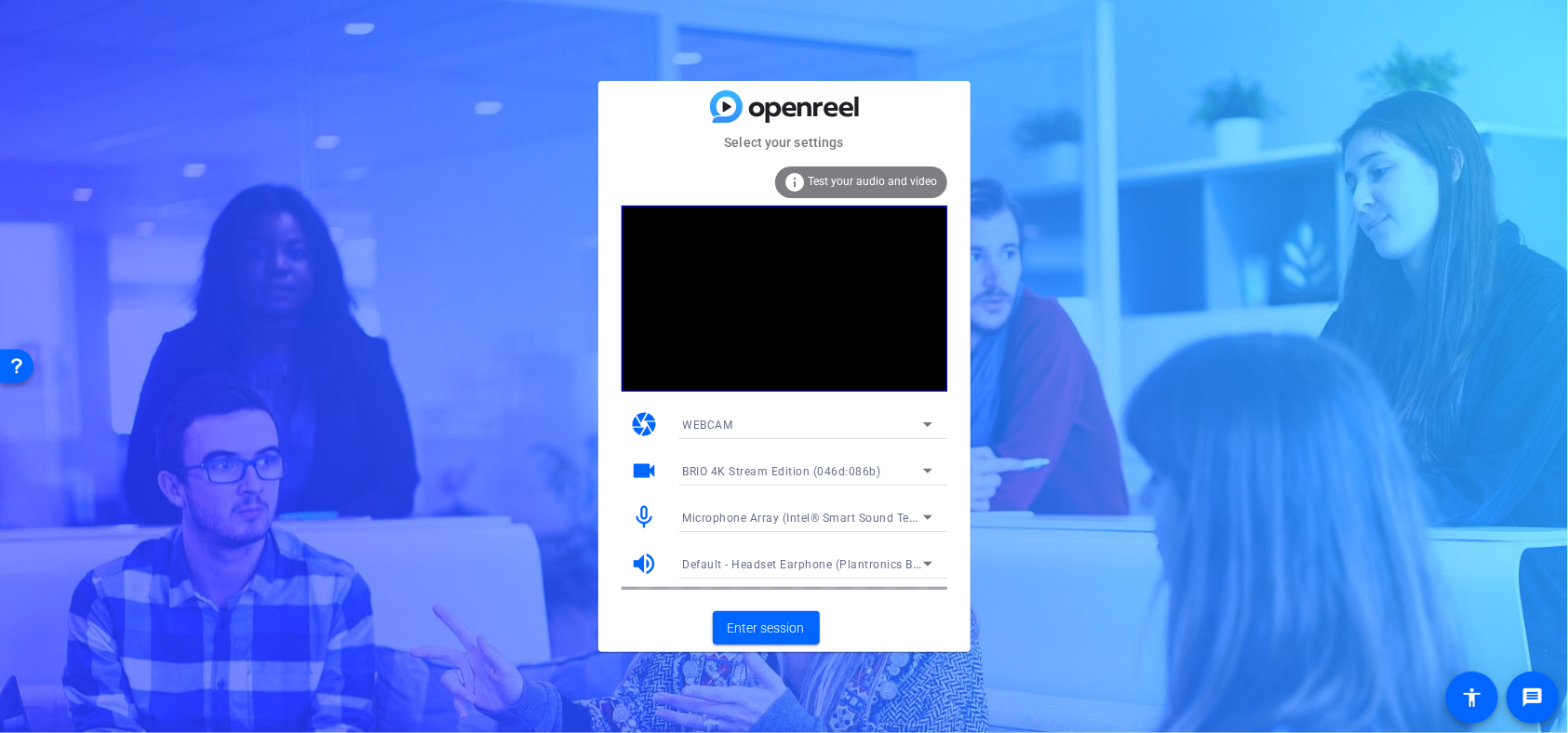 click on "BRIO 4K Stream Edition (046d:086b)" at bounding box center [782, 472] 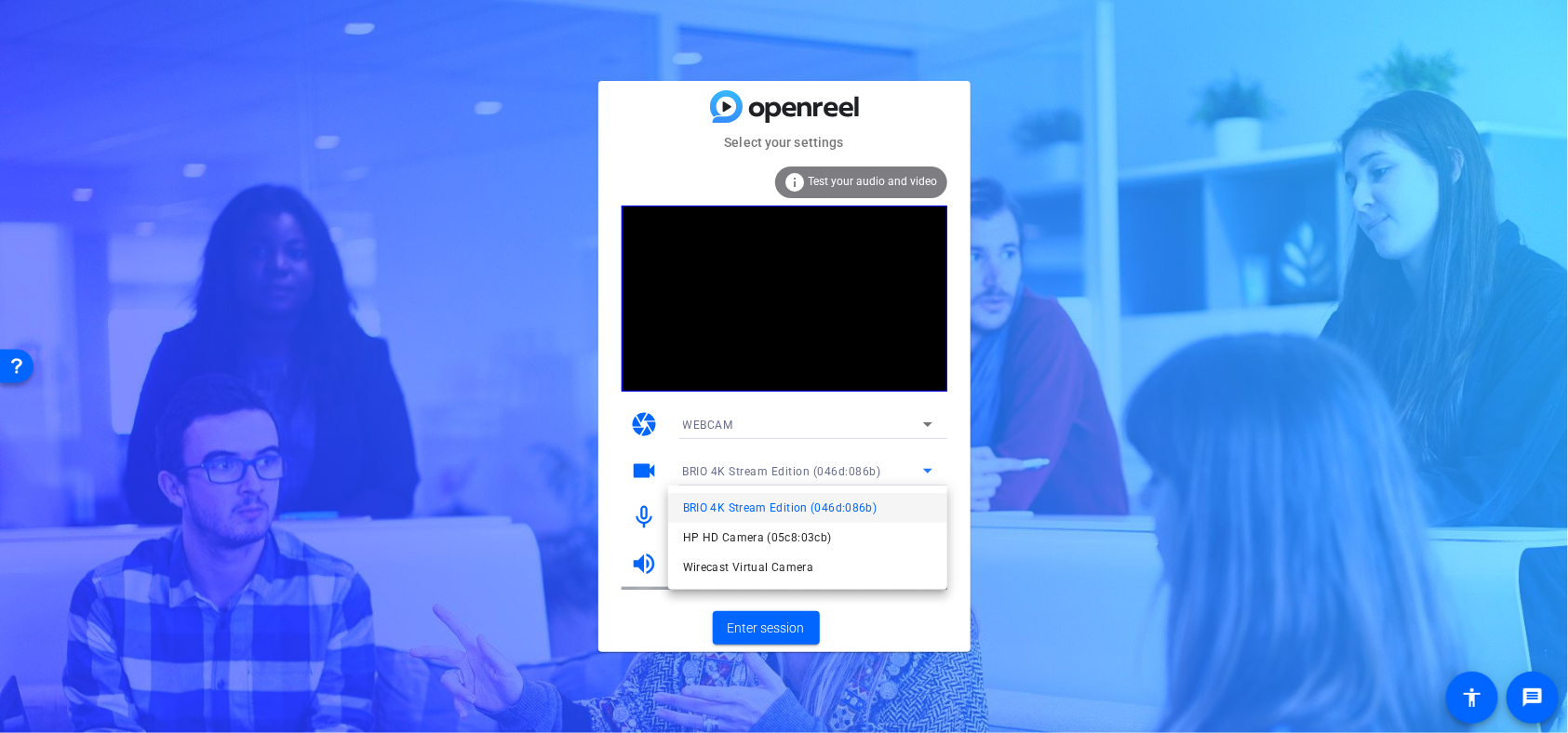 click at bounding box center (784, 366) 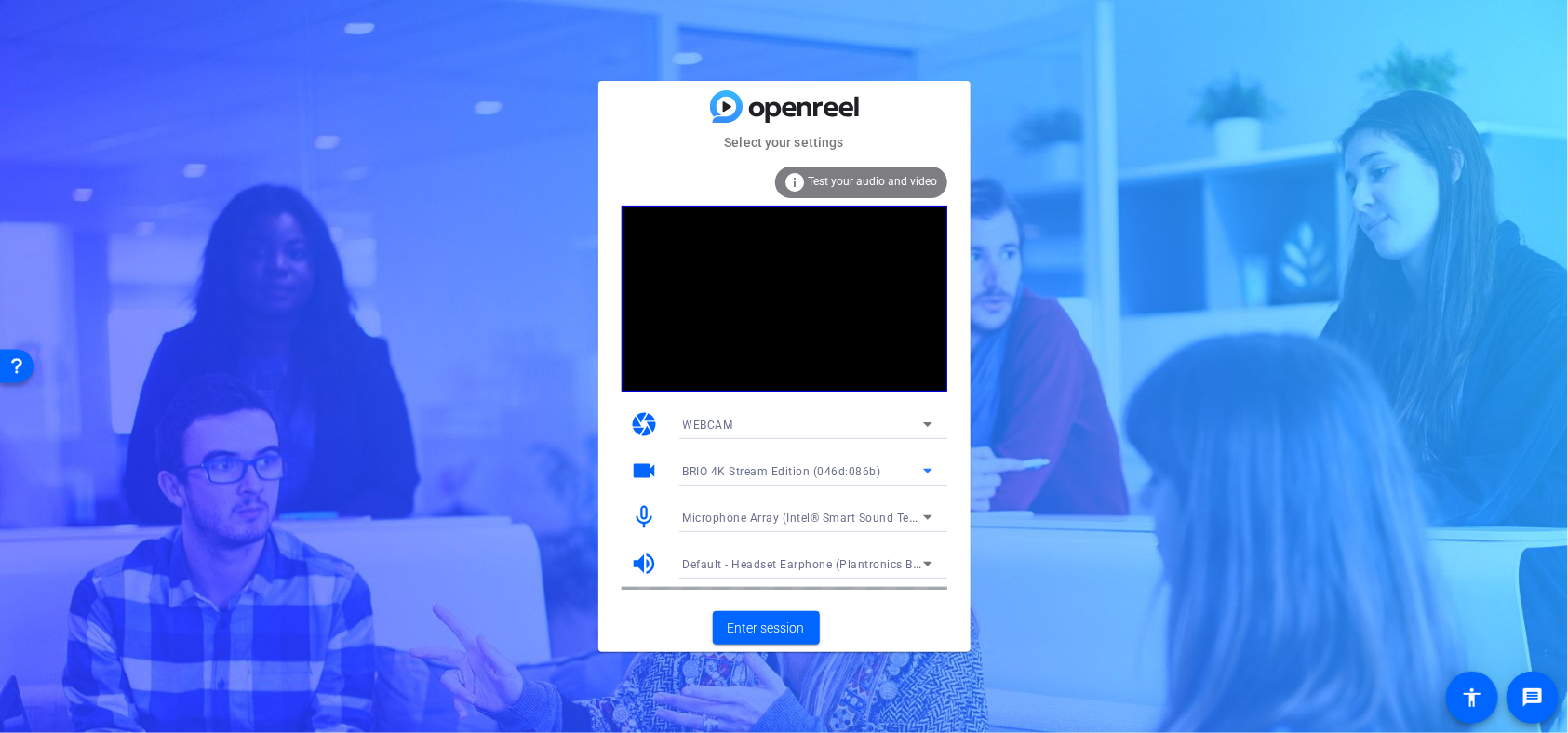 click 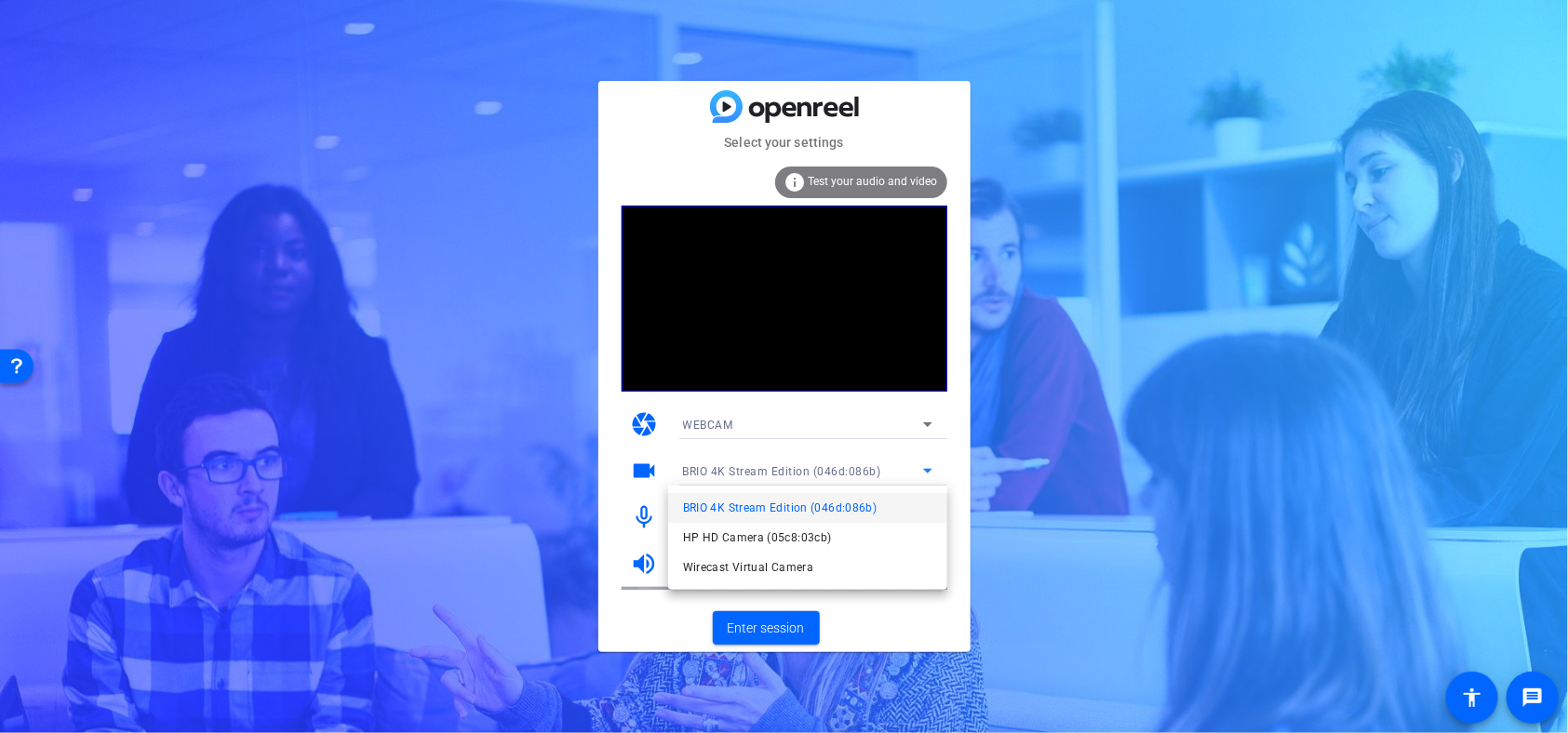 click at bounding box center (784, 366) 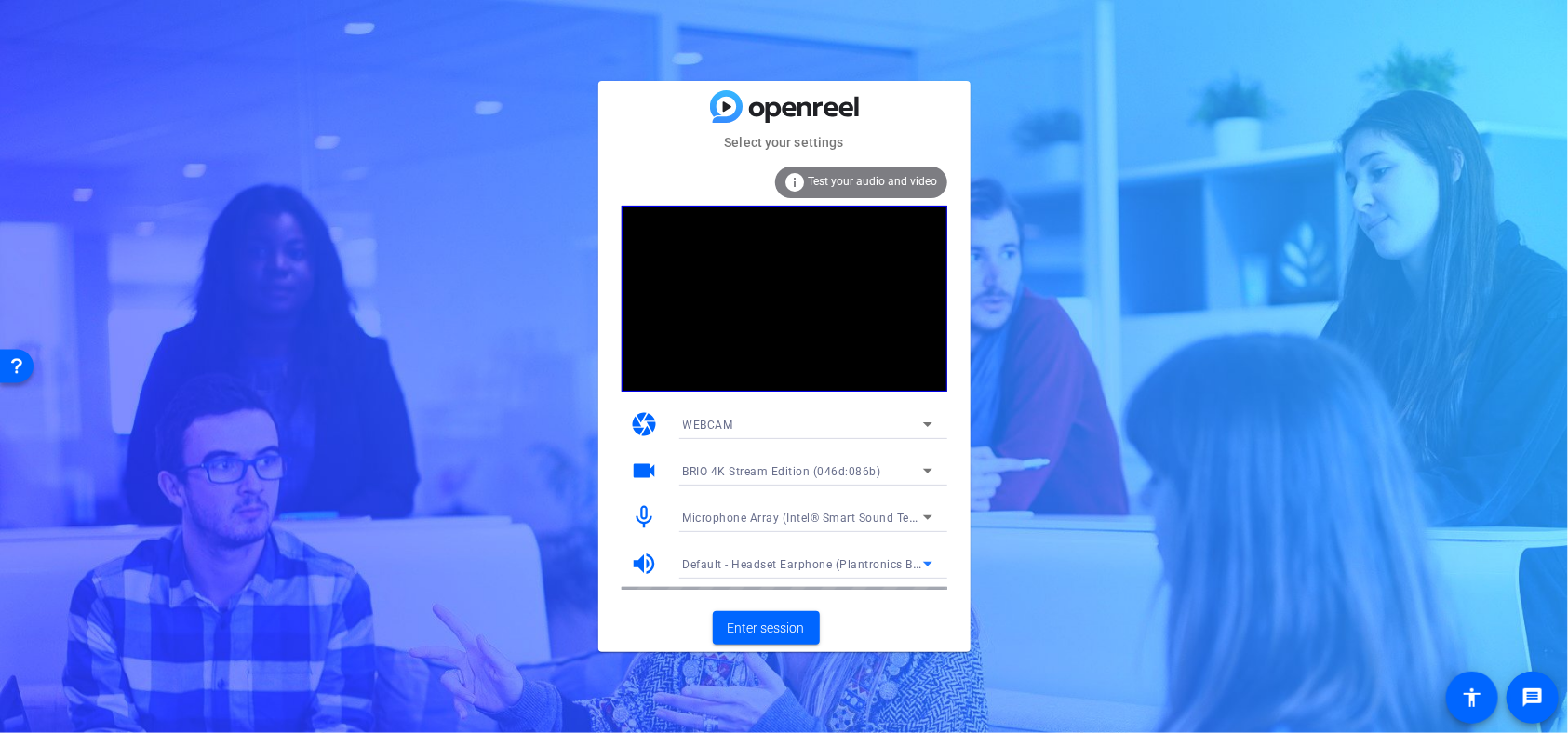 click on "Default - Headset Earphone (Plantronics Blackwire 3210 Series)" at bounding box center (856, 564) 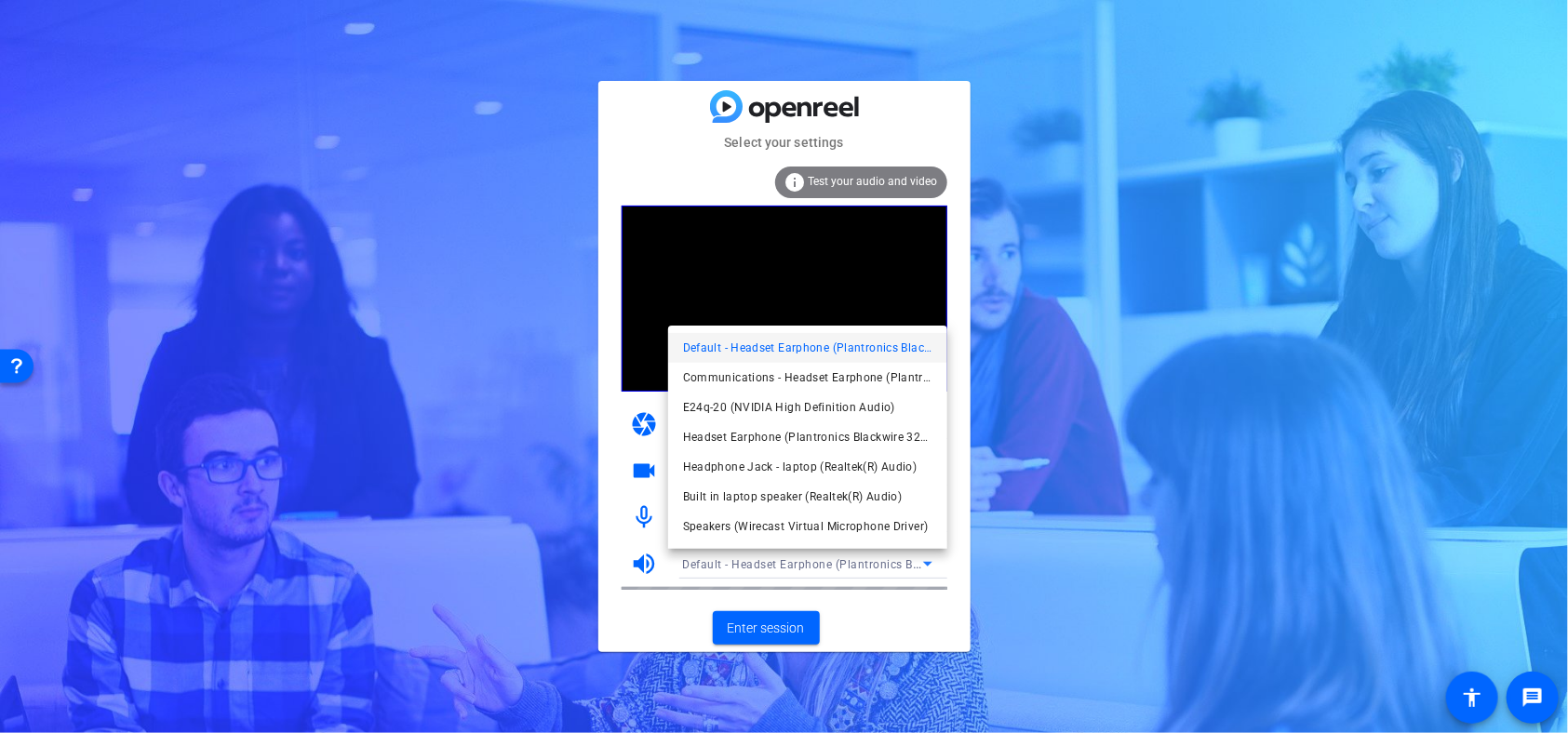click at bounding box center [784, 366] 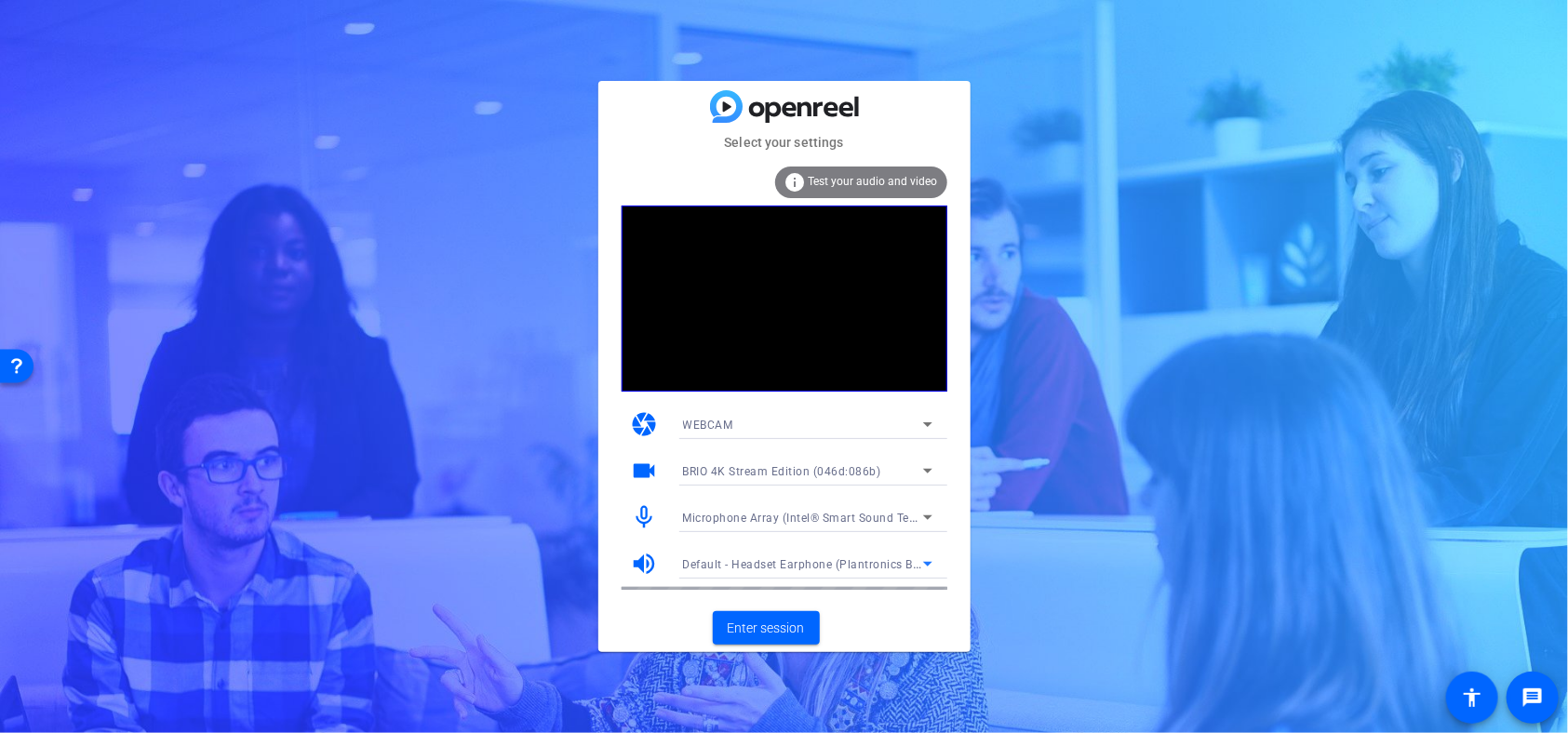click on "Default - Headset Earphone (Plantronics Blackwire 3210 Series)" at bounding box center [856, 564] 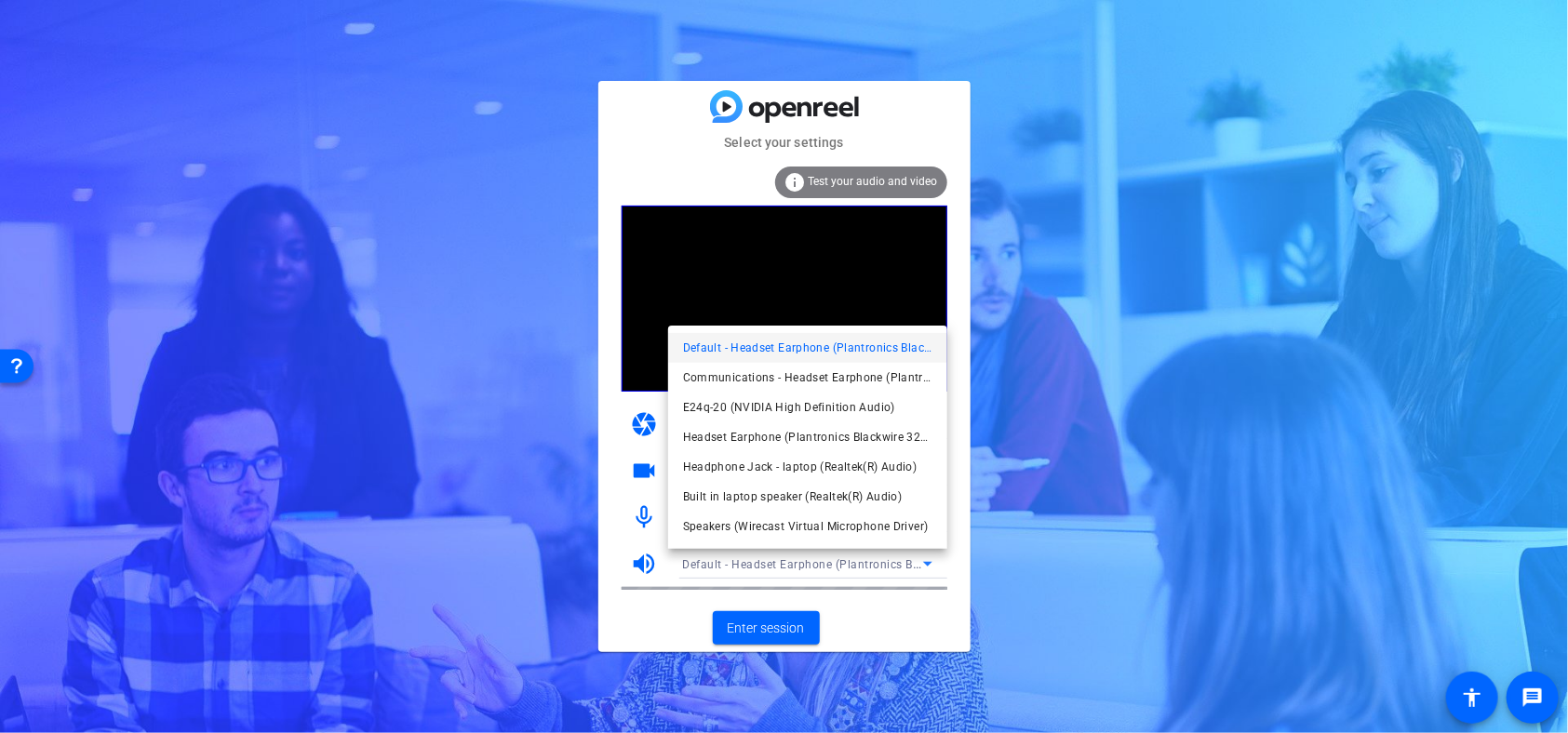 click at bounding box center (784, 366) 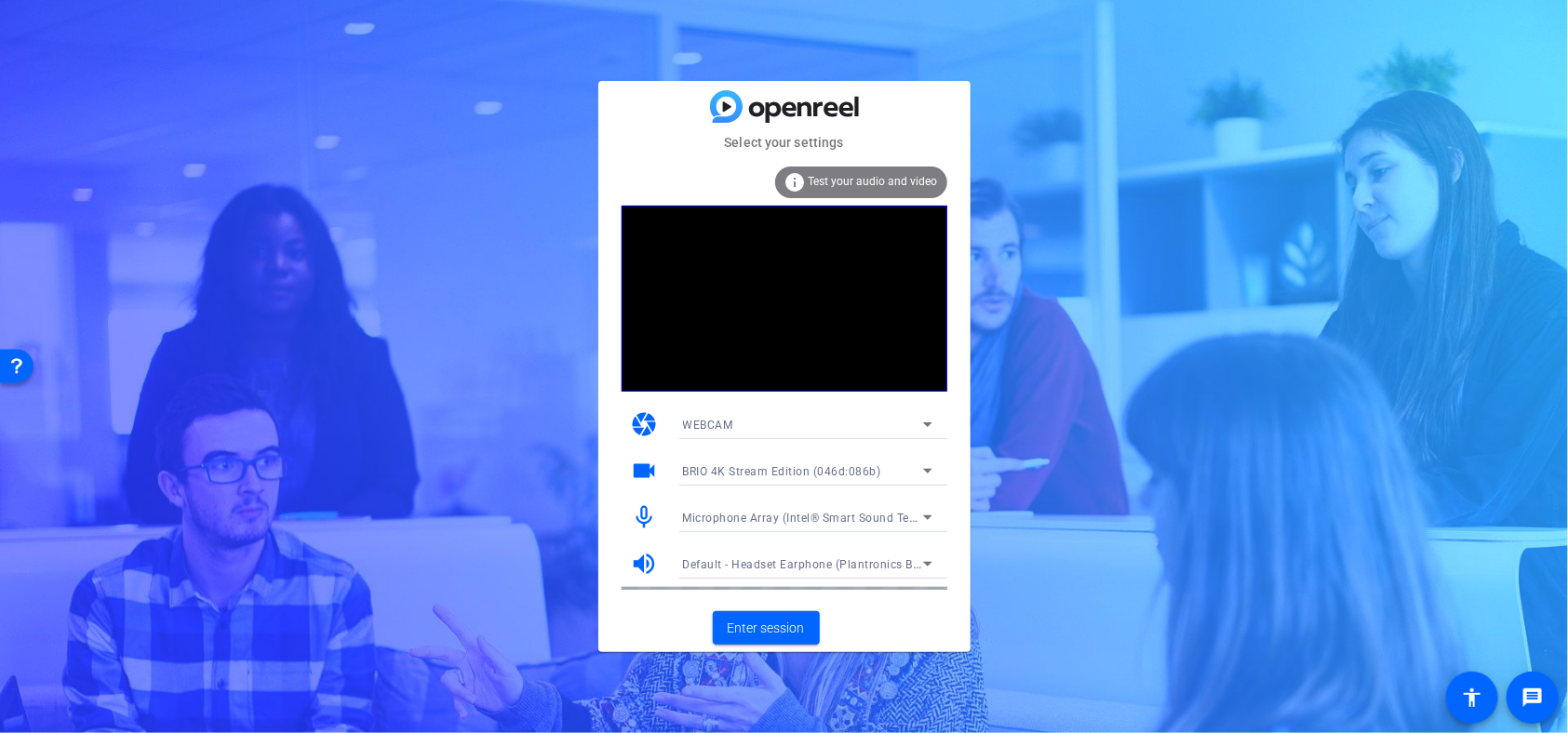 click on "info Test your audio and video camera WEBCAM videocam BRIO 4K Stream Edition (046d:086b) mic_none Microphone Array (Intel® Smart Sound Technology (Intel® SST)) volume_up Default - Headset Earphone (Plantronics Blackwire 3210 Series)" 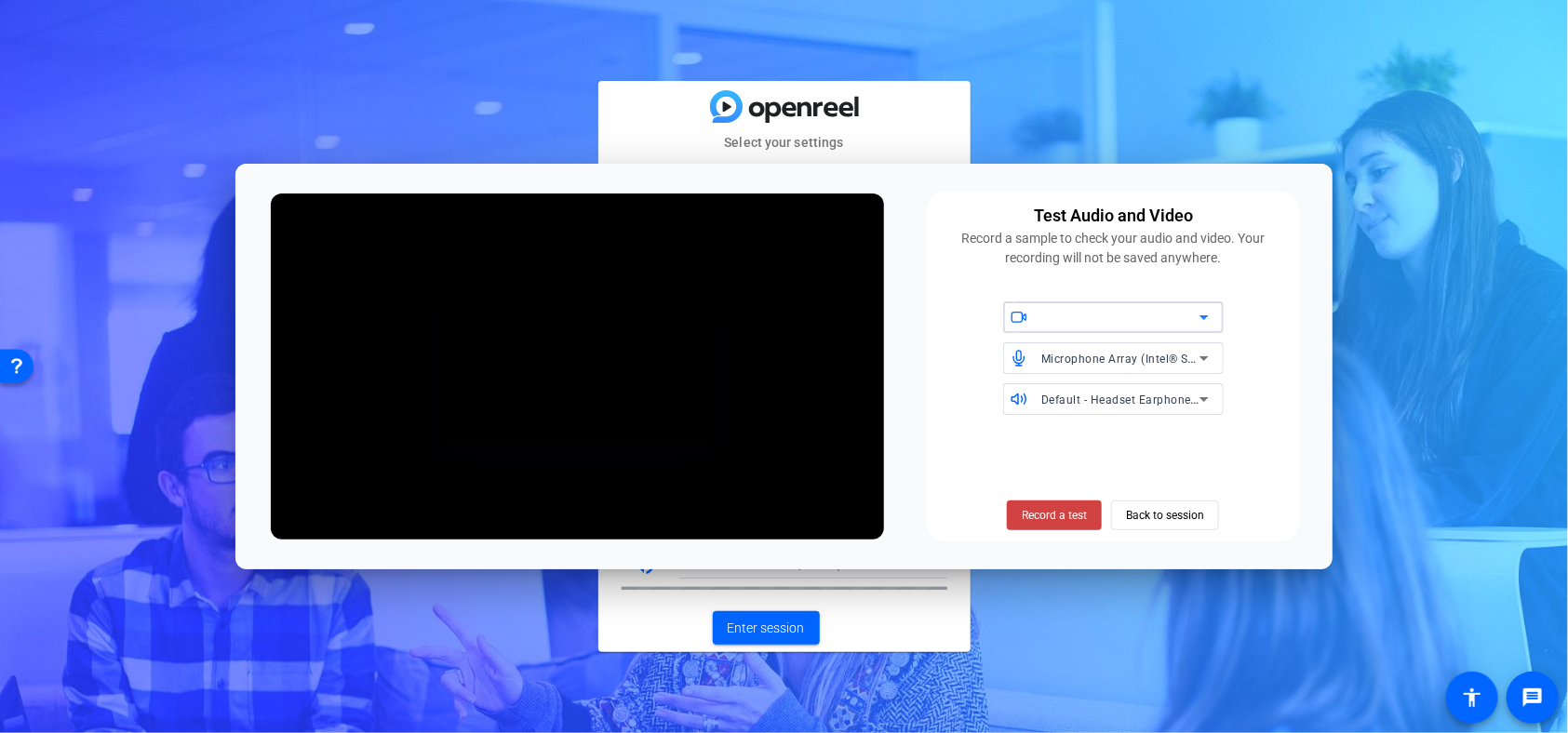 click at bounding box center [1120, 317] 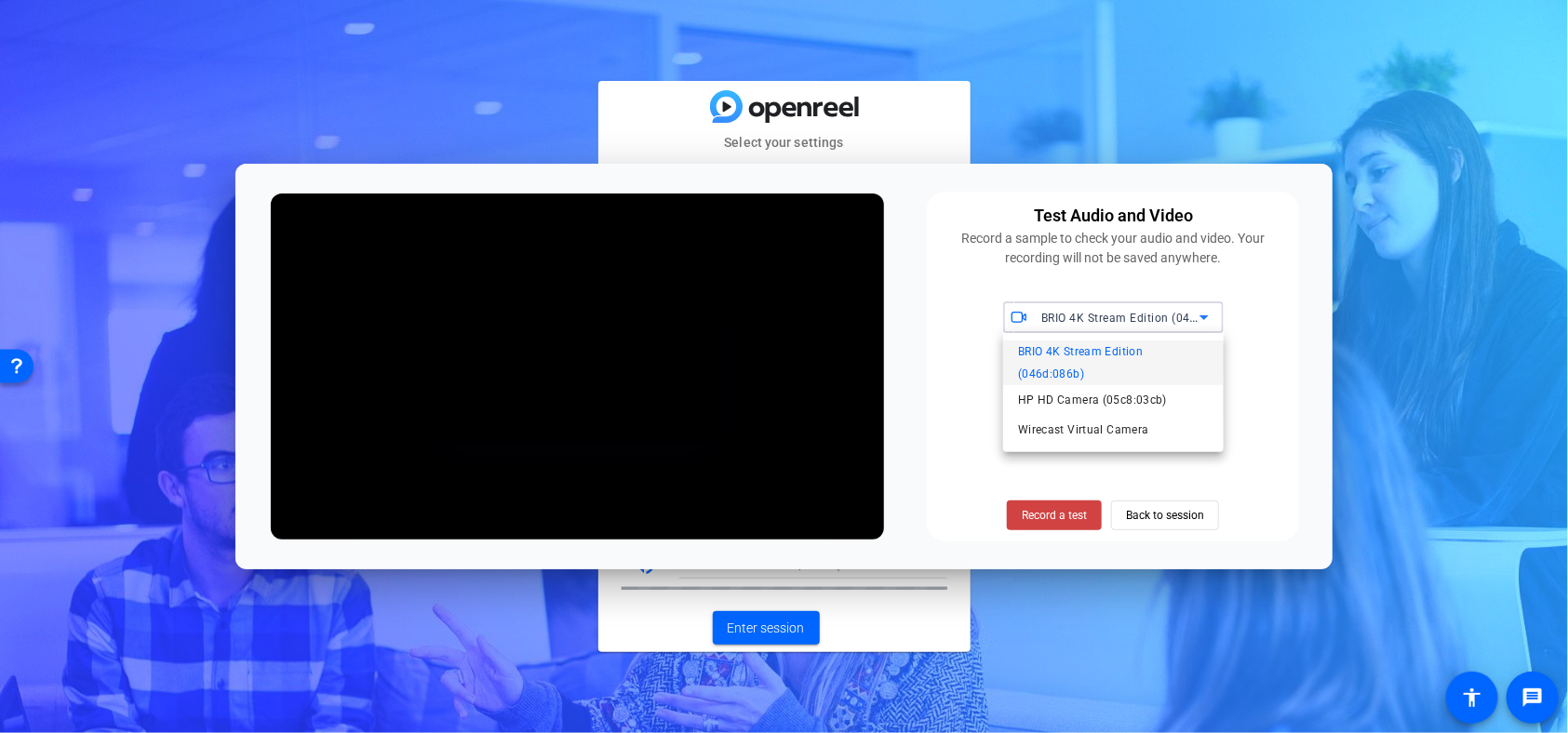 click on "BRIO 4K Stream Edition (046d:086b)" at bounding box center (1113, 363) 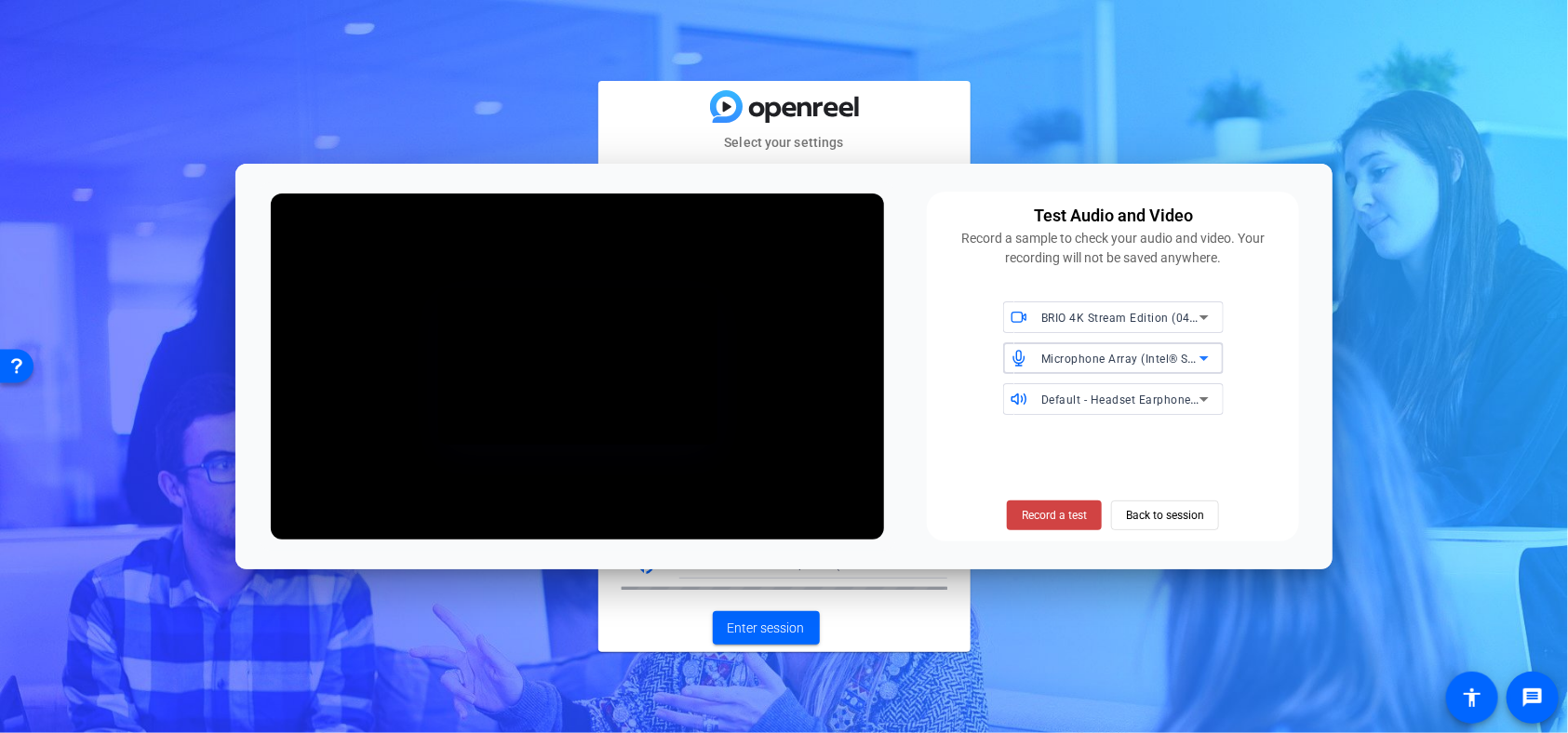click on "Microphone Array (Intel® Smart Sound Technology (Intel® SST))" at bounding box center [1216, 358] 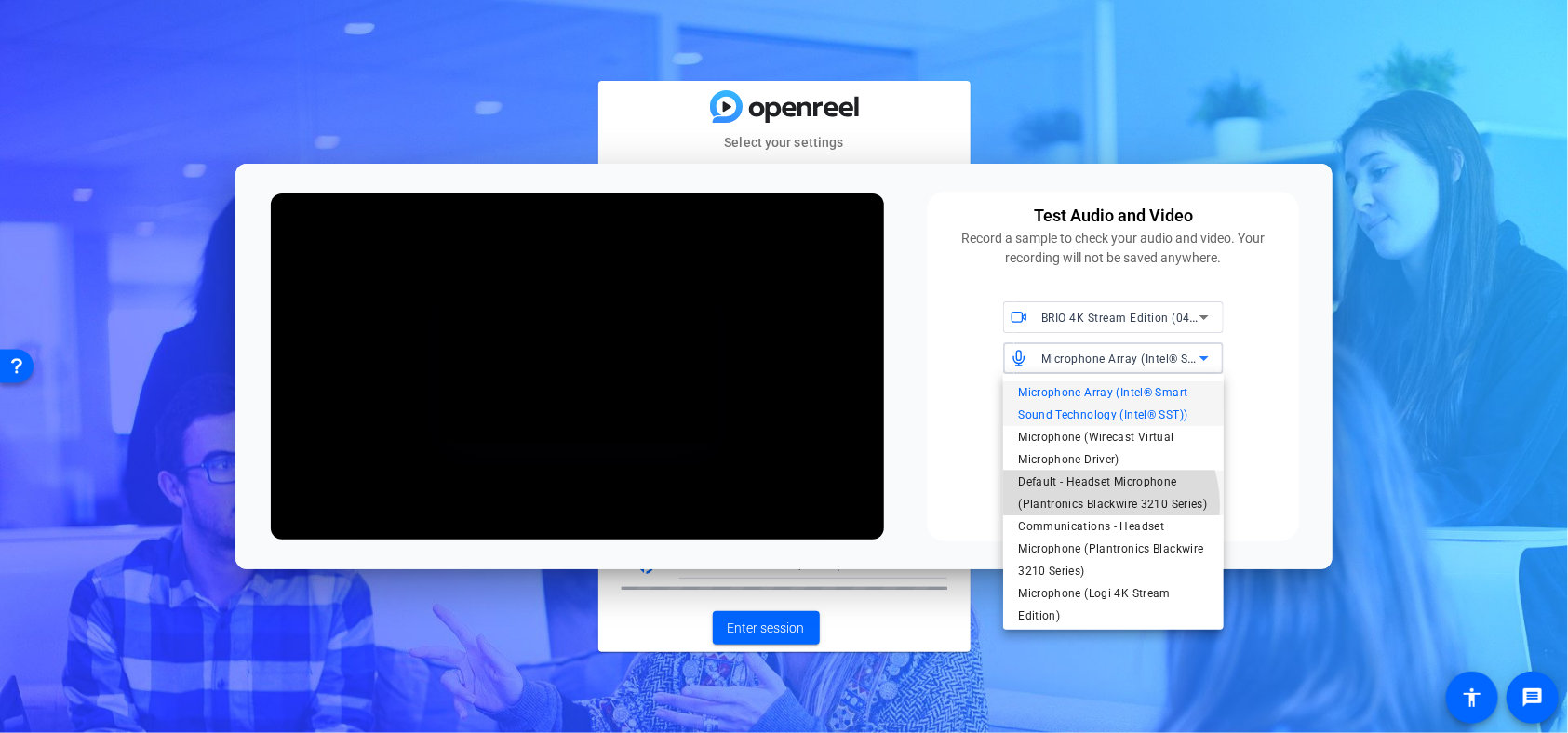 click on "Default - Headset Microphone (Plantronics Blackwire 3210 Series)" at bounding box center [1113, 493] 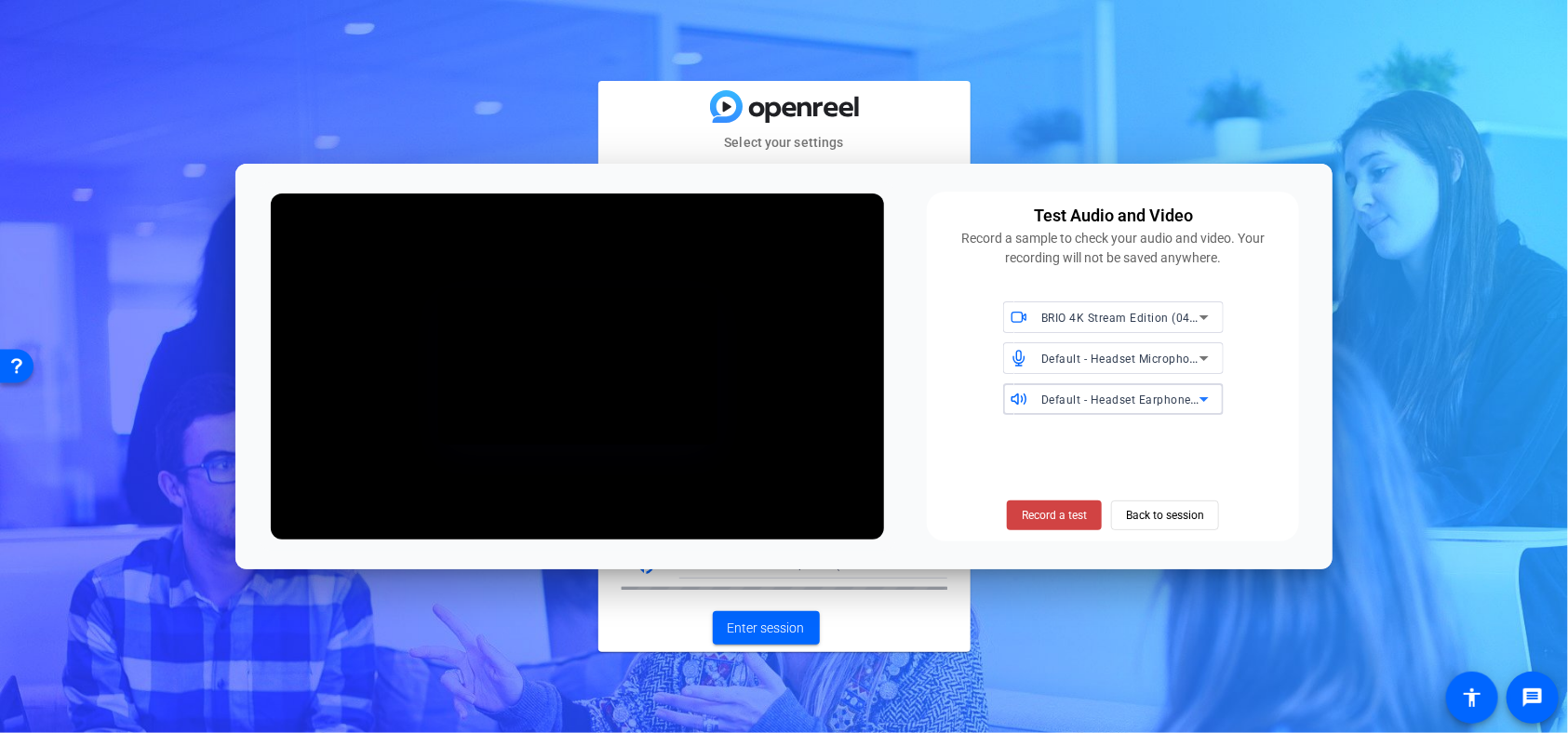 click on "Default - Headset Earphone (Plantronics Blackwire 3210 Series)" at bounding box center (1214, 399) 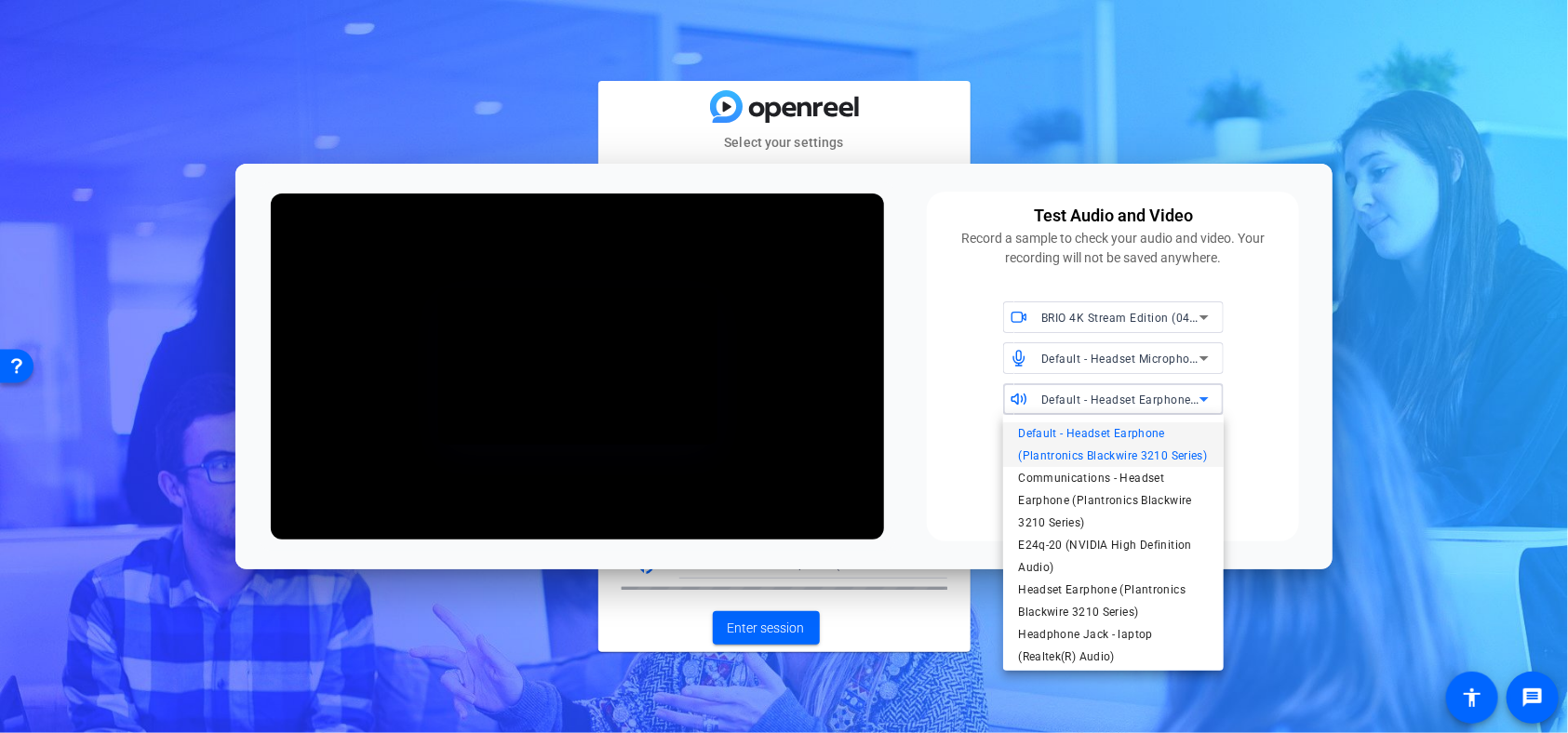 click on "Default - Headset Earphone (Plantronics Blackwire 3210 Series)" at bounding box center [1113, 445] 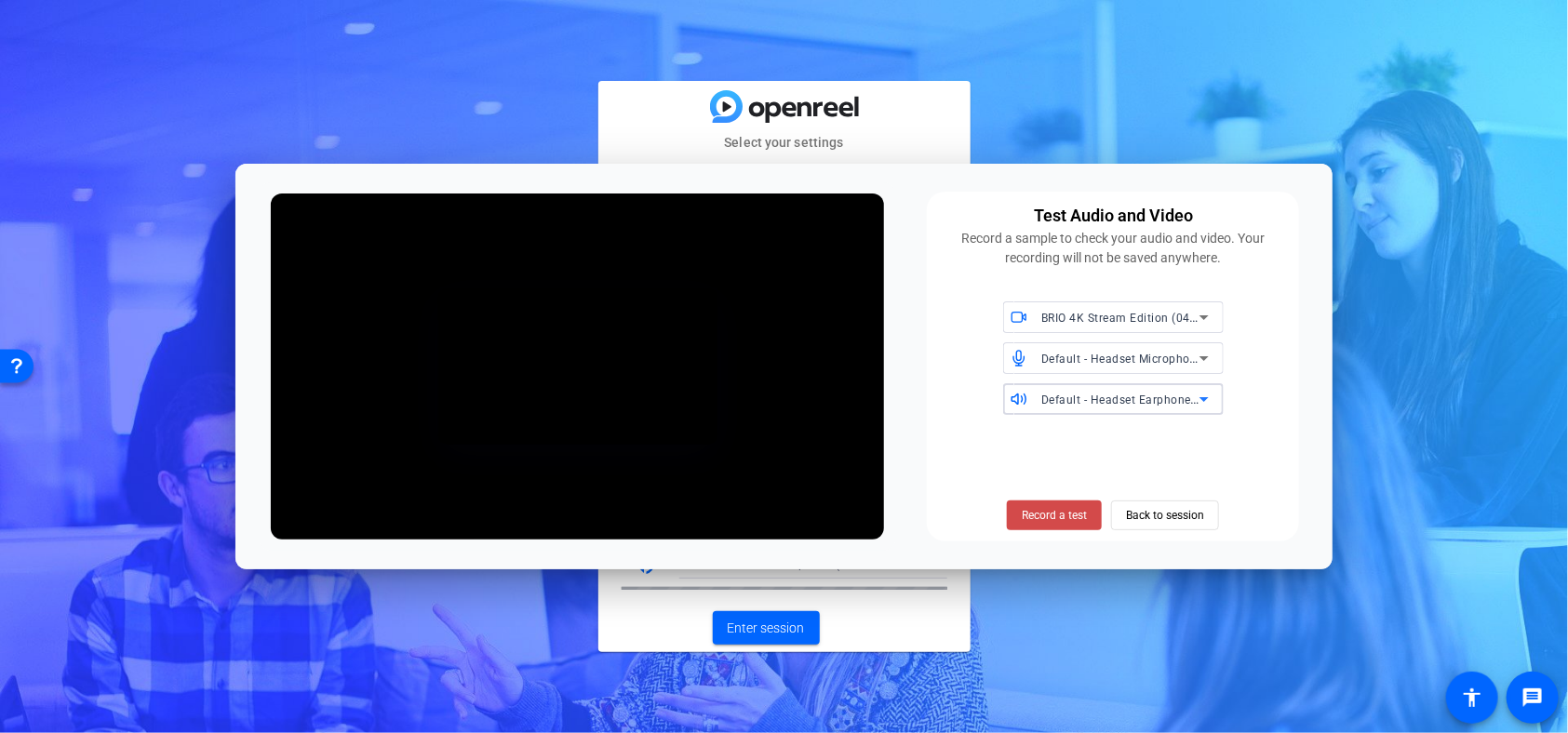click on "Record a test" at bounding box center [1054, 515] 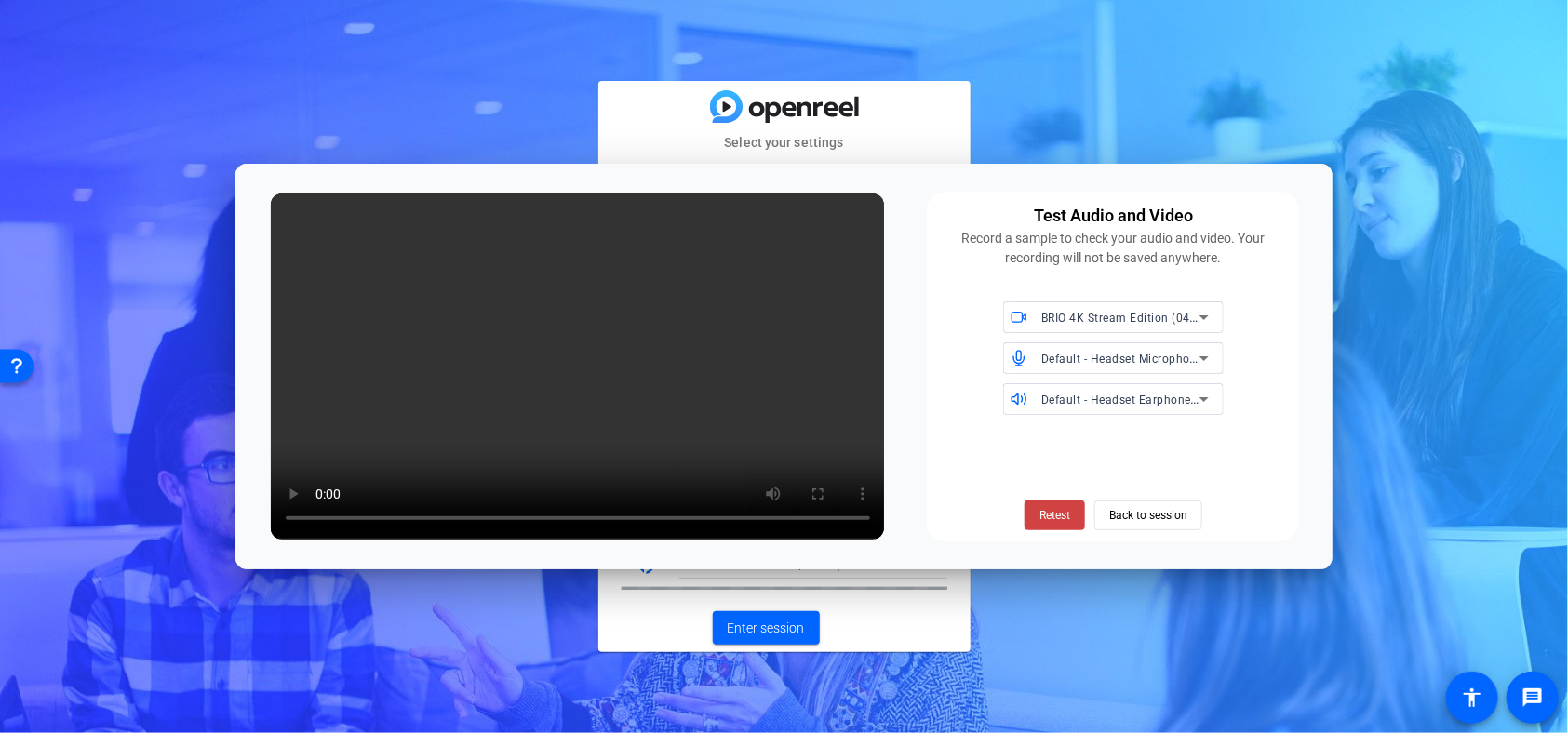 click on "Default - Headset Microphone (Plantronics Blackwire 3210 Series)" at bounding box center (1220, 358) 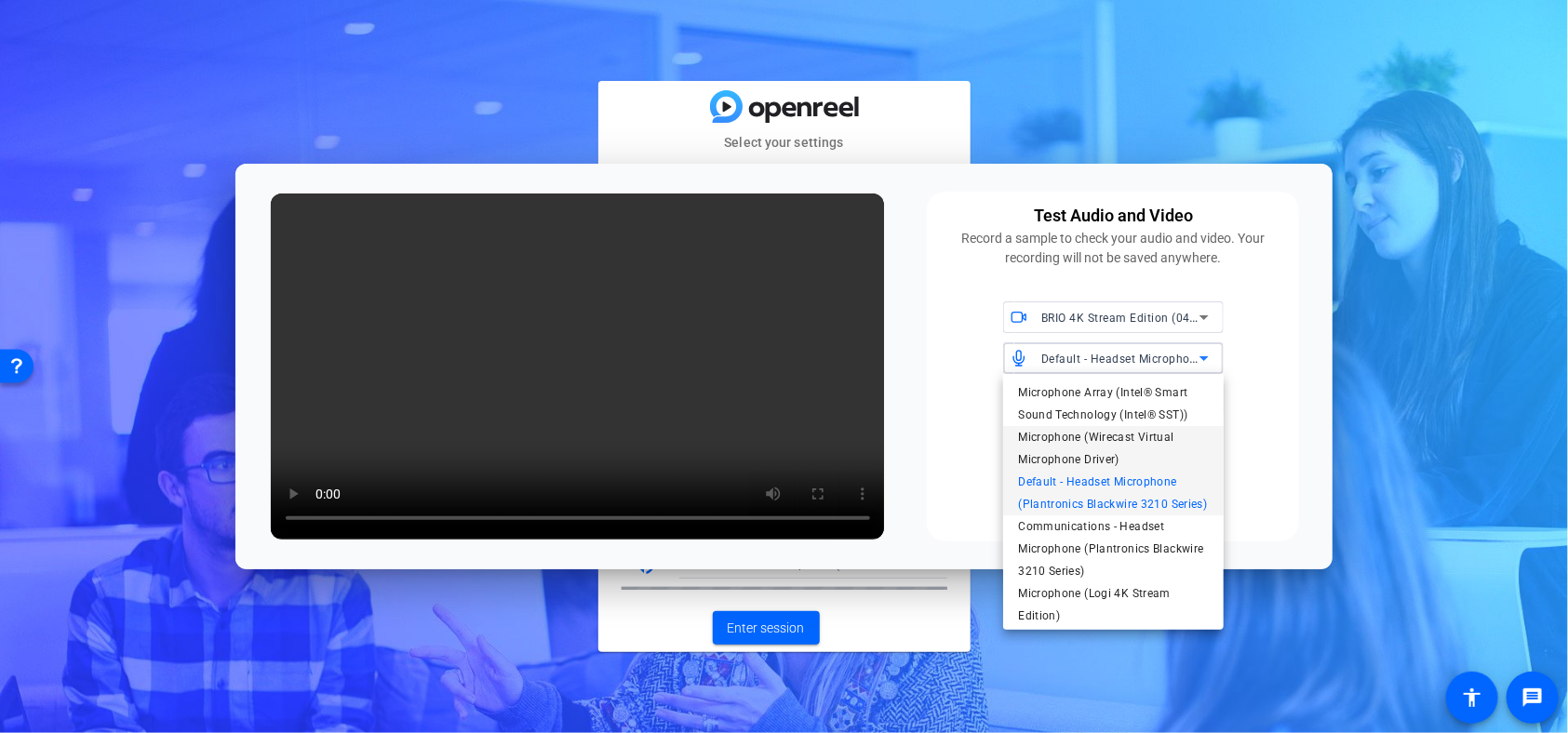 scroll, scrollTop: 71, scrollLeft: 0, axis: vertical 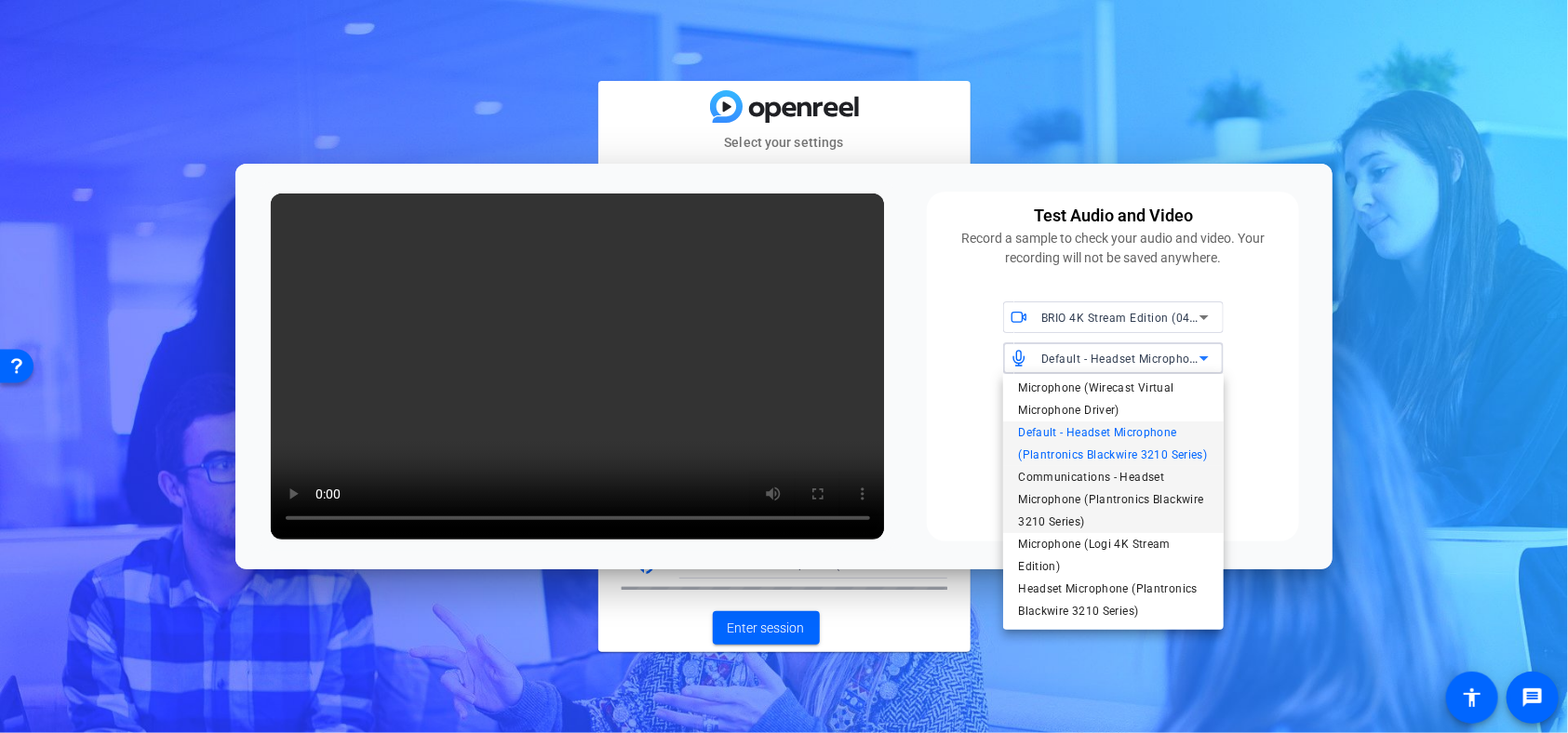 click on "Communications - Headset Microphone (Plantronics Blackwire 3210 Series)" at bounding box center [1113, 500] 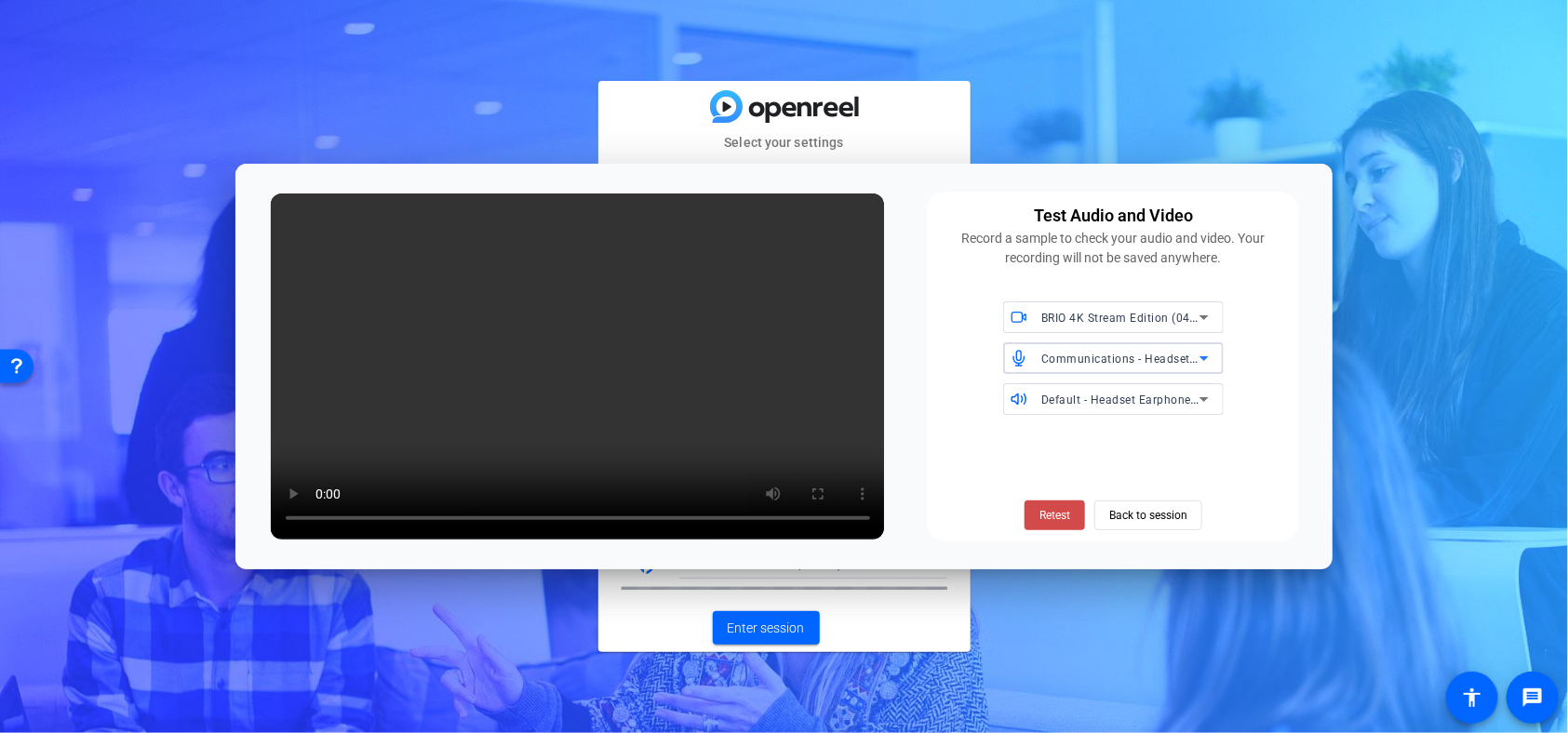 click on "Retest" at bounding box center [1054, 515] 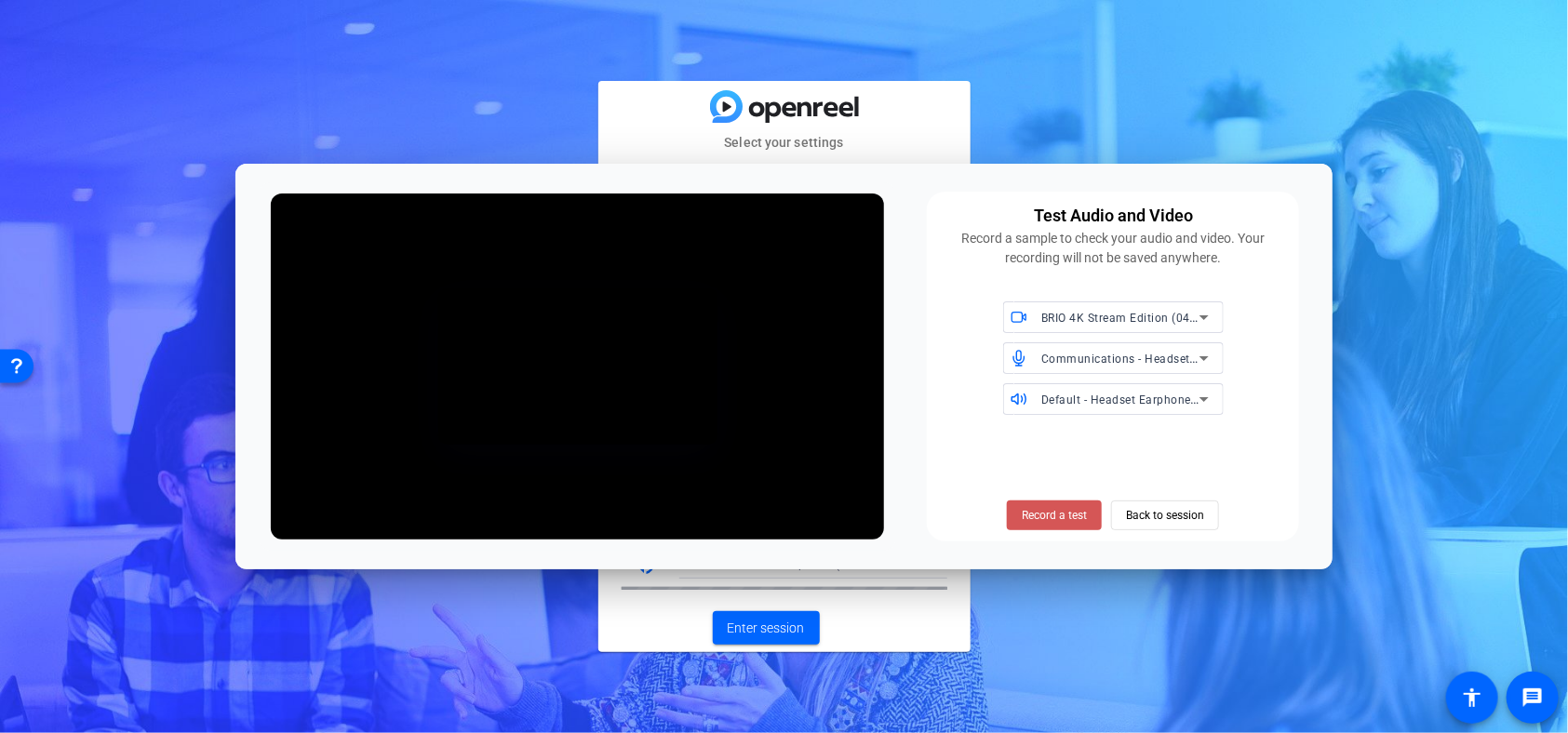 click on "Record a test" at bounding box center (1054, 515) 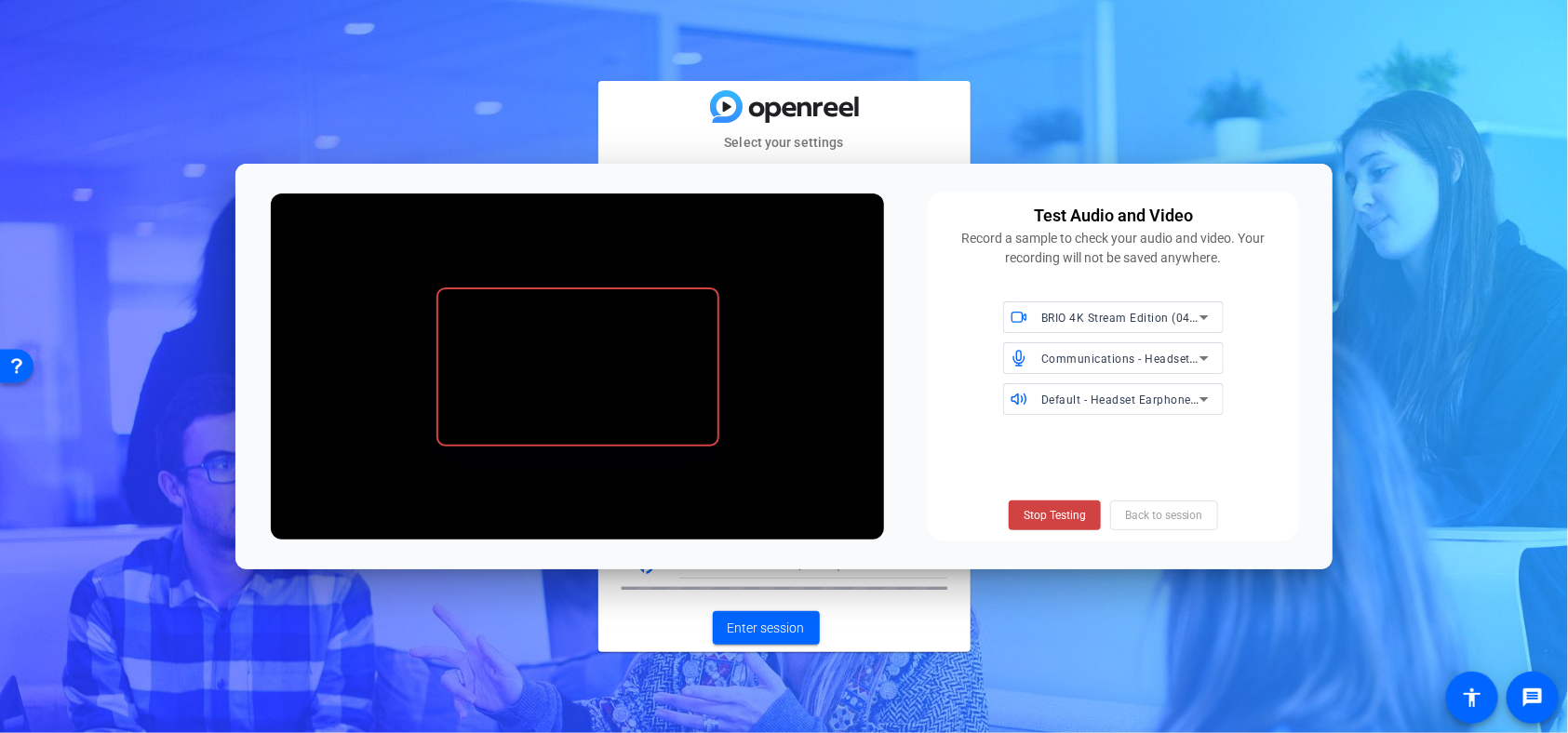 click on "Communications - Headset Microphone (Plantronics Blackwire 3210 Series)" at bounding box center [1248, 358] 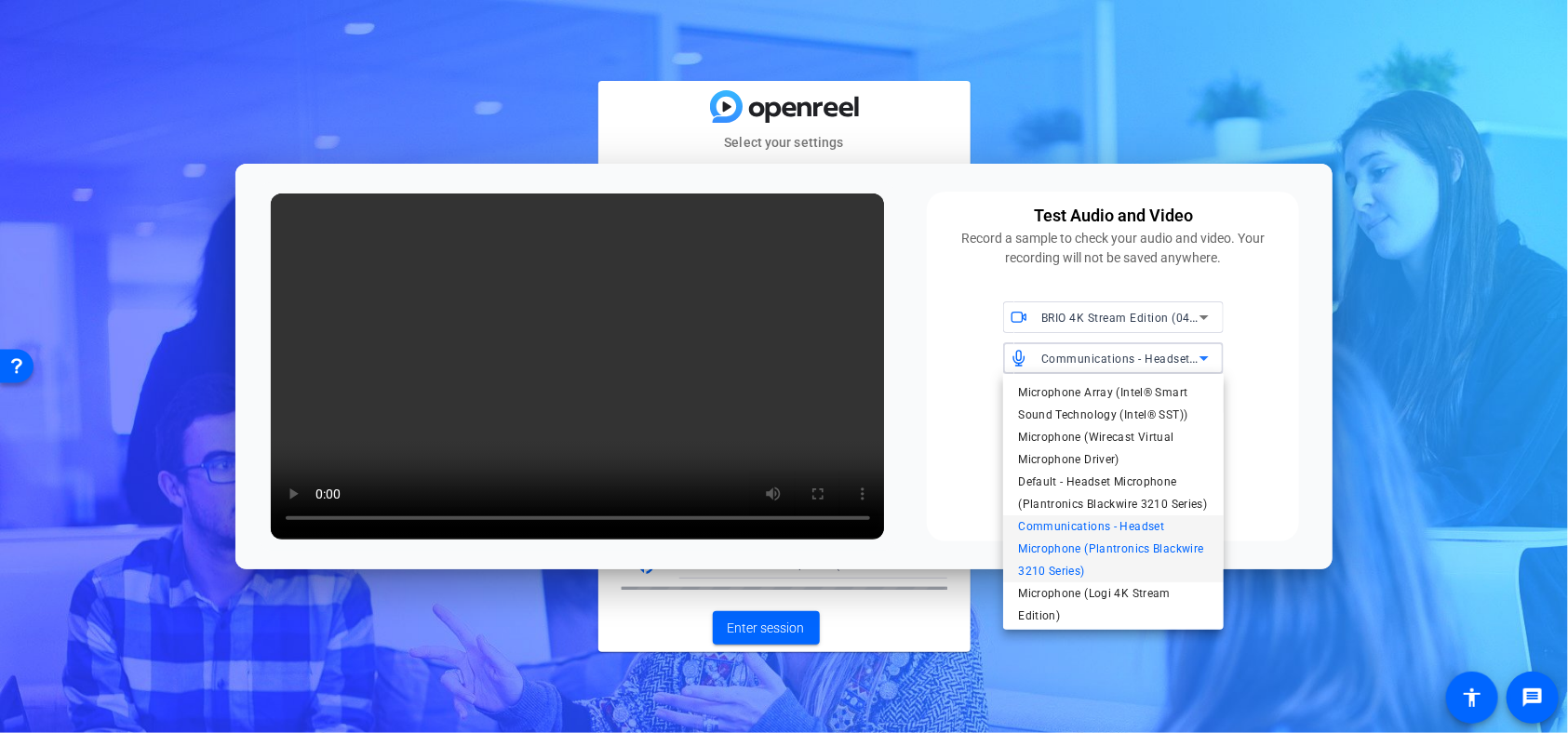 click on "Communications - Headset Microphone (Plantronics Blackwire 3210 Series)" at bounding box center [1113, 549] 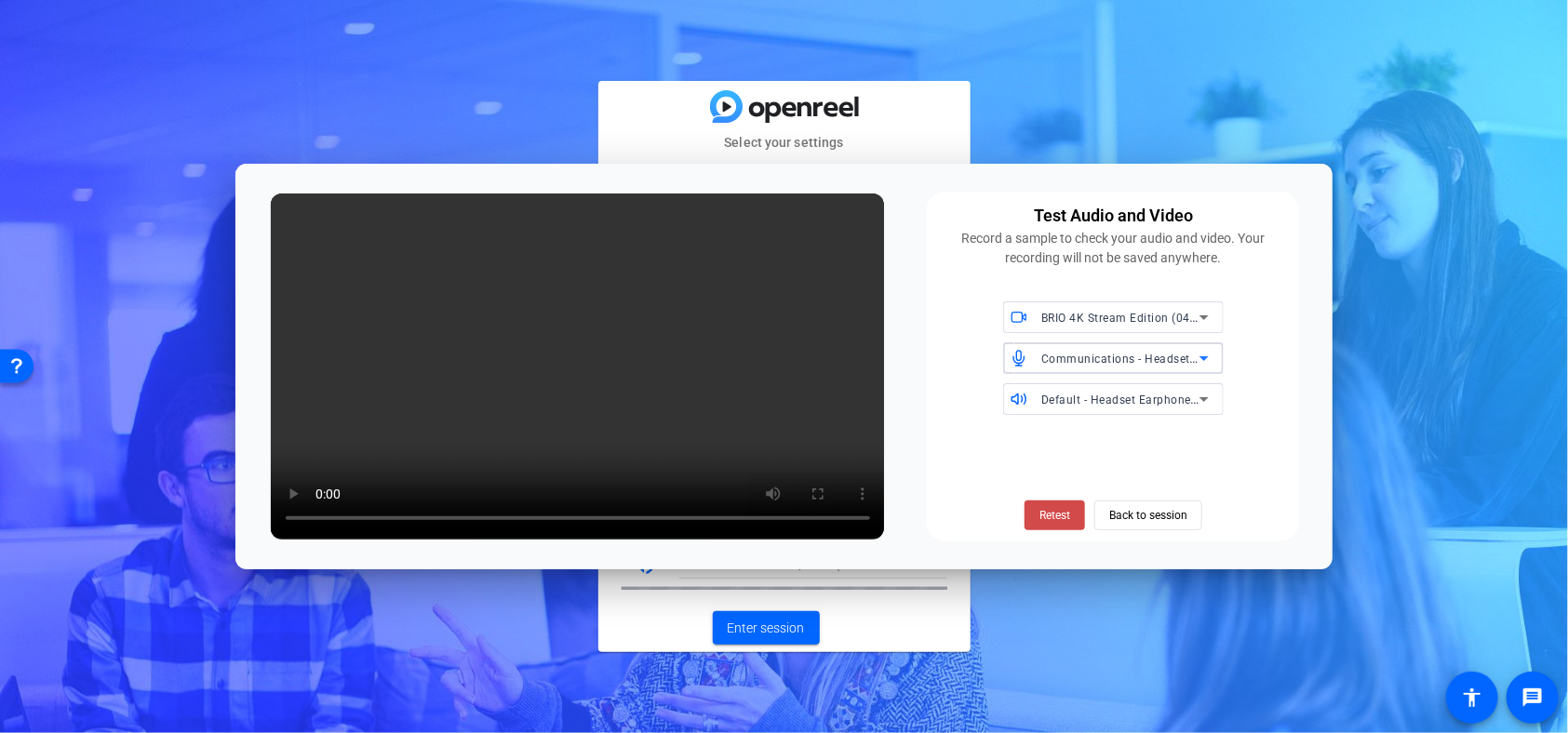 click on "Retest" at bounding box center [1054, 515] 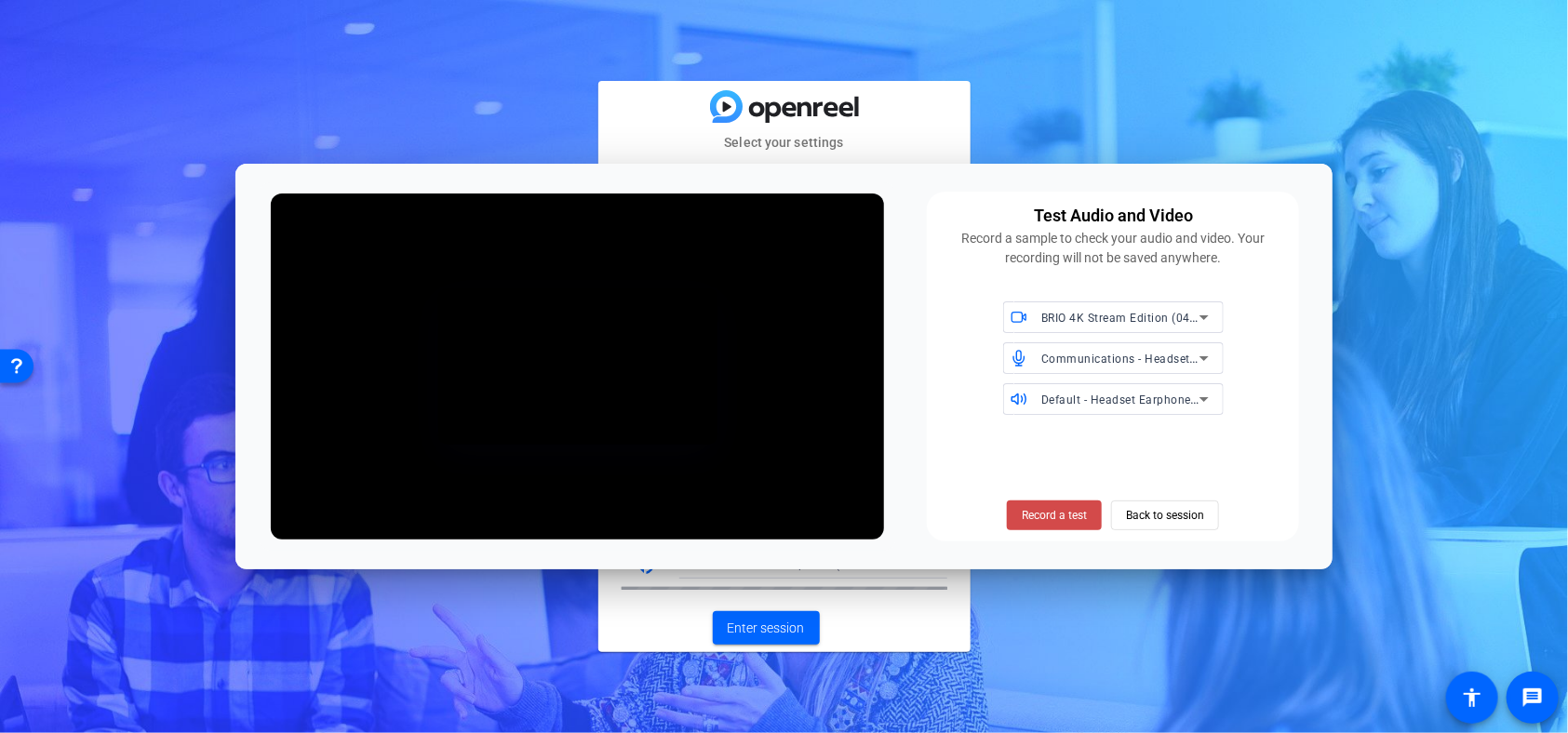 click on "Record a test" at bounding box center [1054, 515] 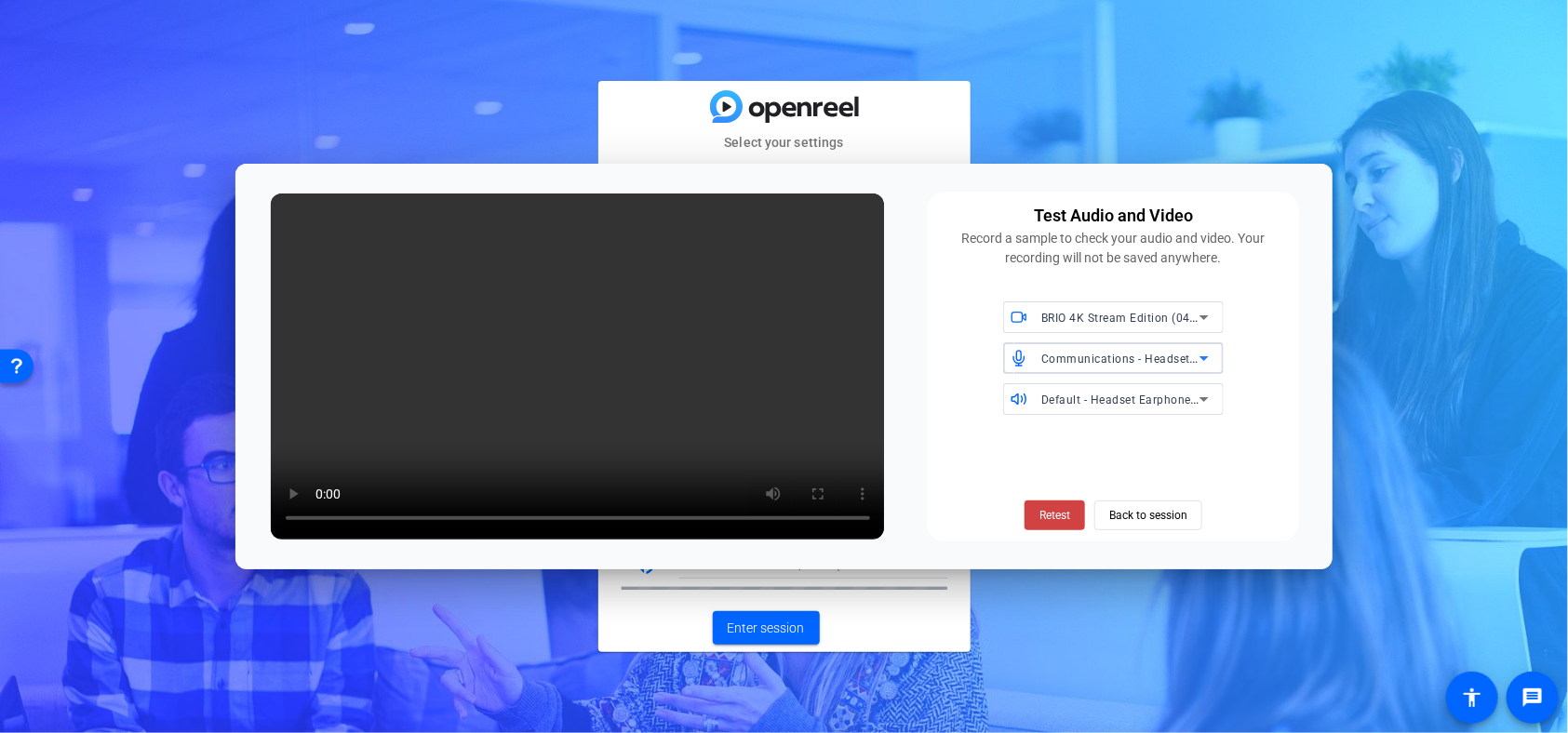 click on "Communications - Headset Microphone (Plantronics Blackwire 3210 Series)" at bounding box center [1248, 358] 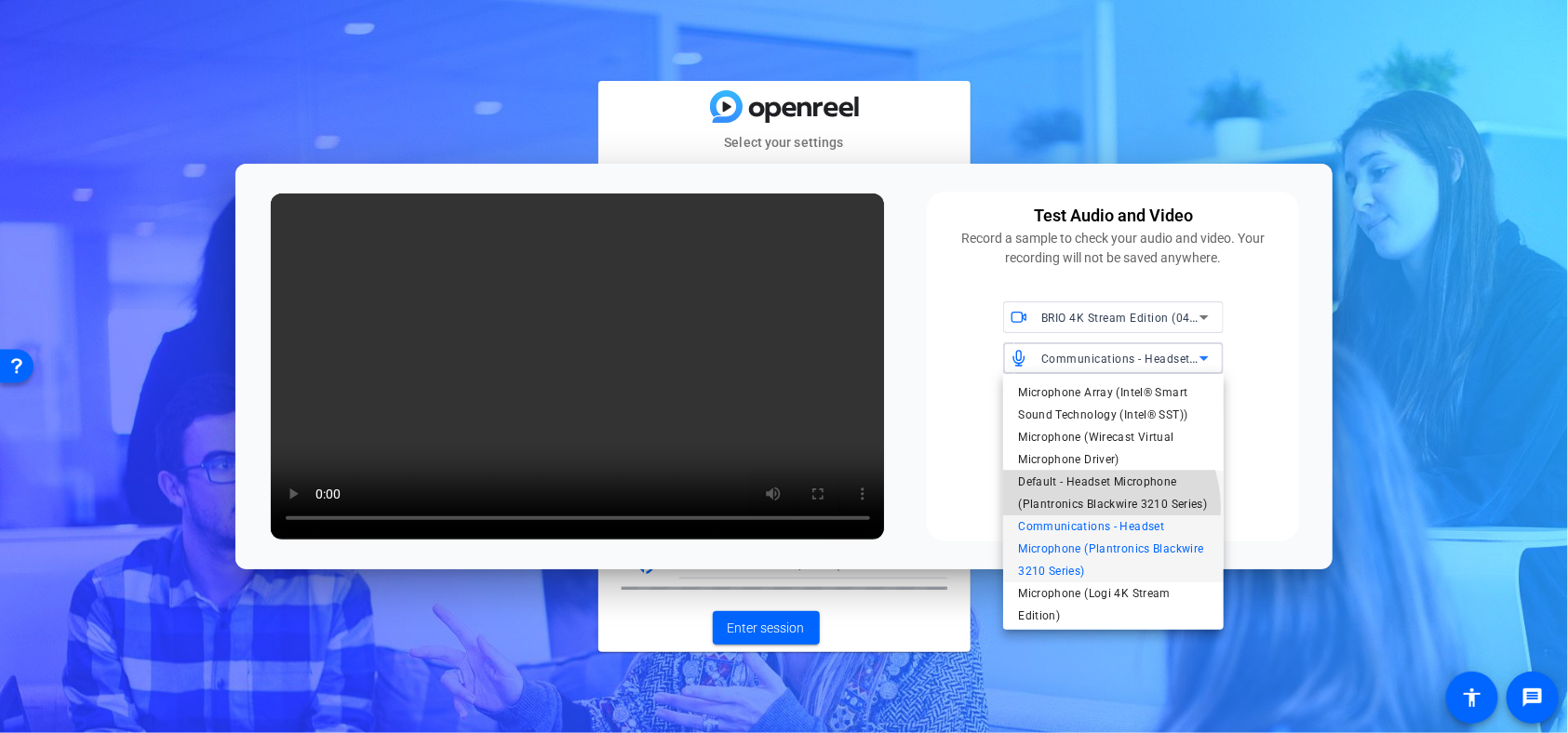click on "Default - Headset Microphone (Plantronics Blackwire 3210 Series)" at bounding box center (1113, 493) 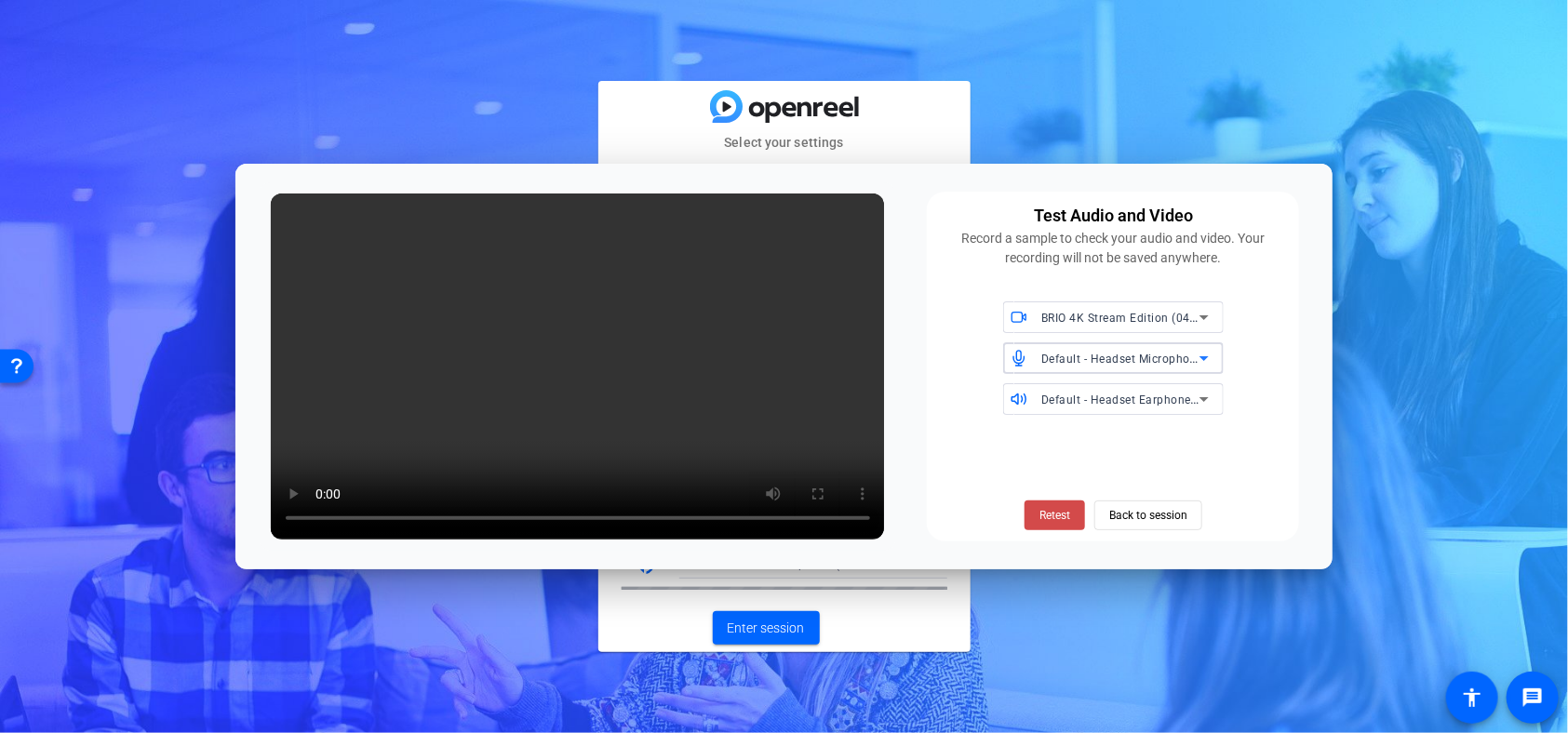 click at bounding box center (1054, 515) 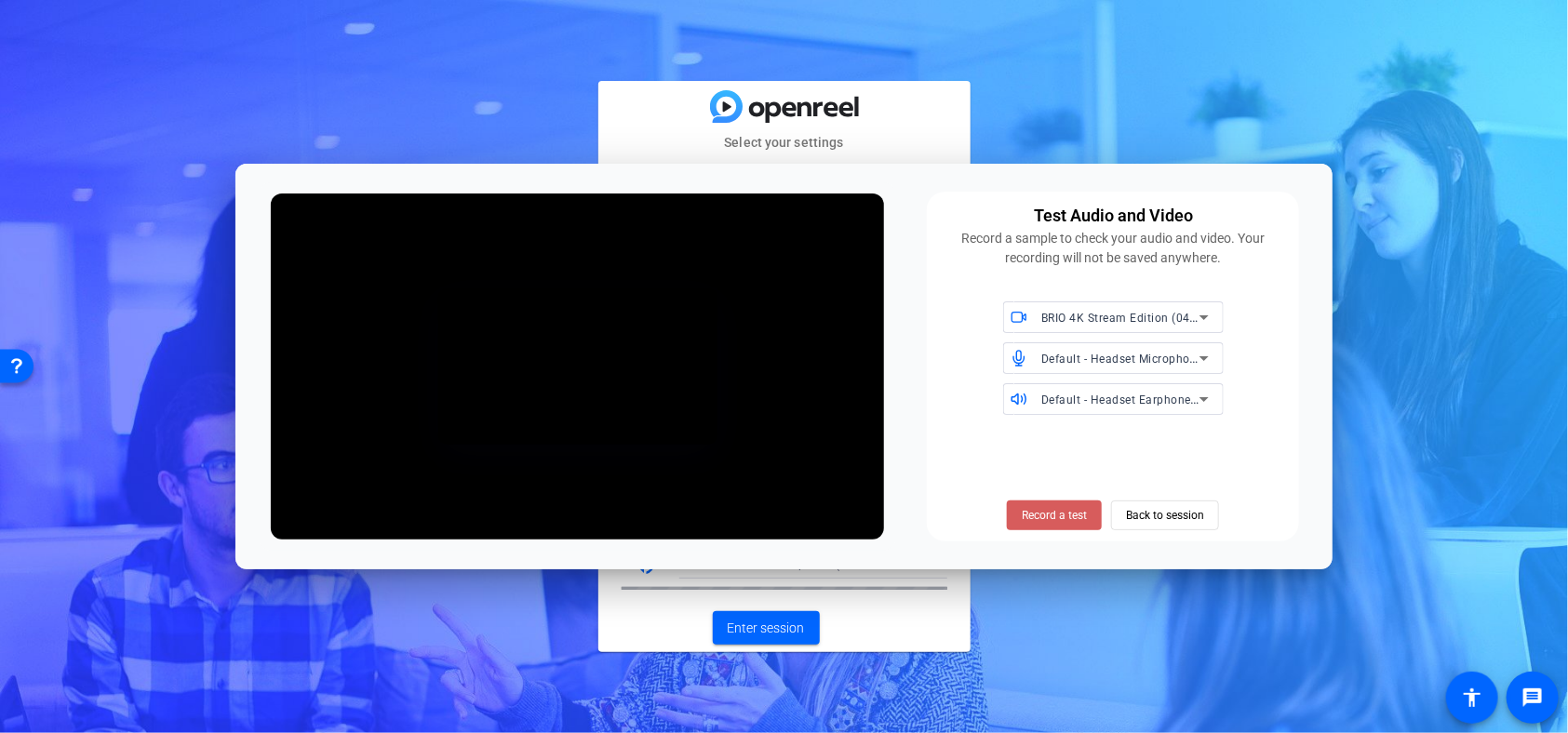 click on "Record a test" at bounding box center (1054, 515) 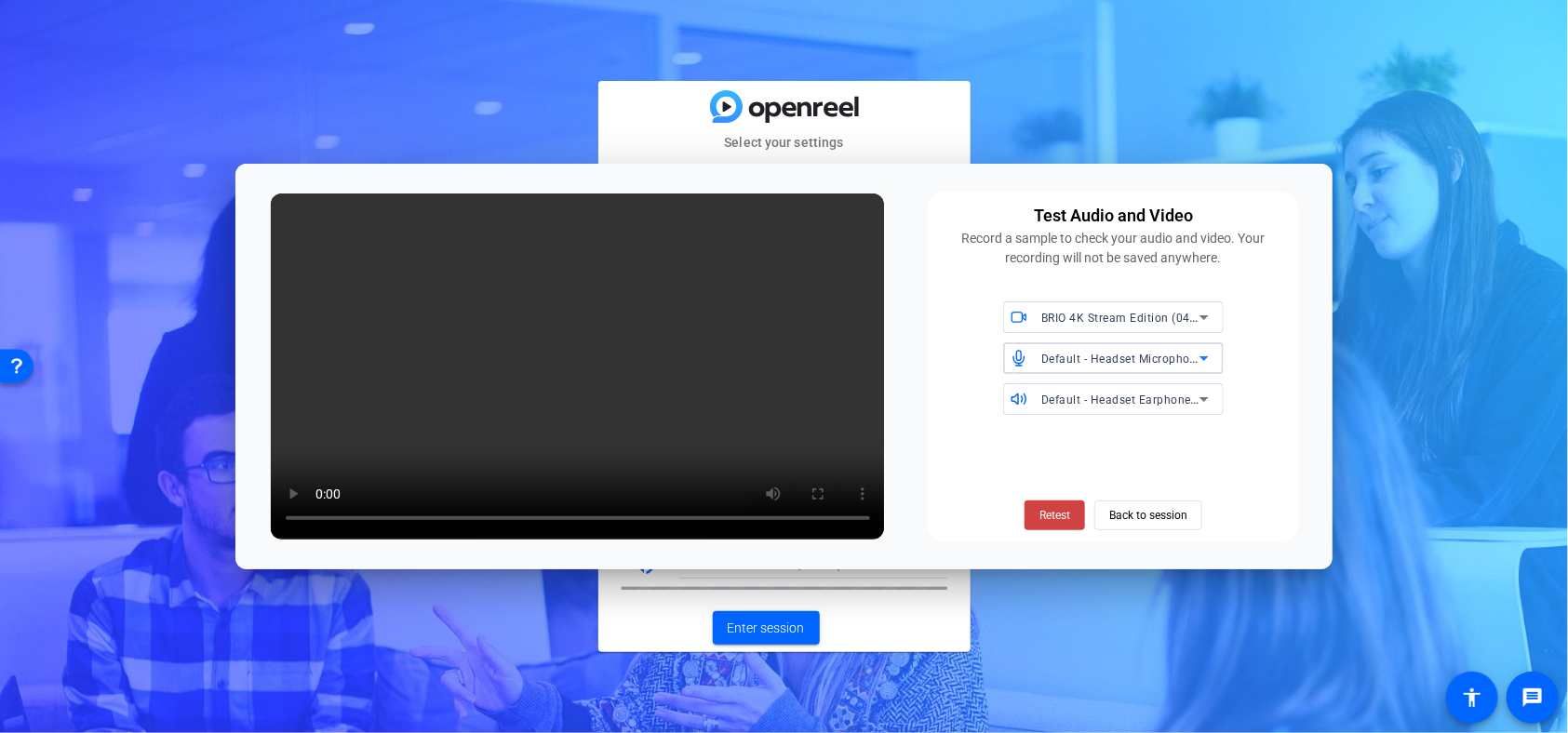 click on "Default - Headset Microphone (Plantronics Blackwire 3210 Series)" at bounding box center [1220, 358] 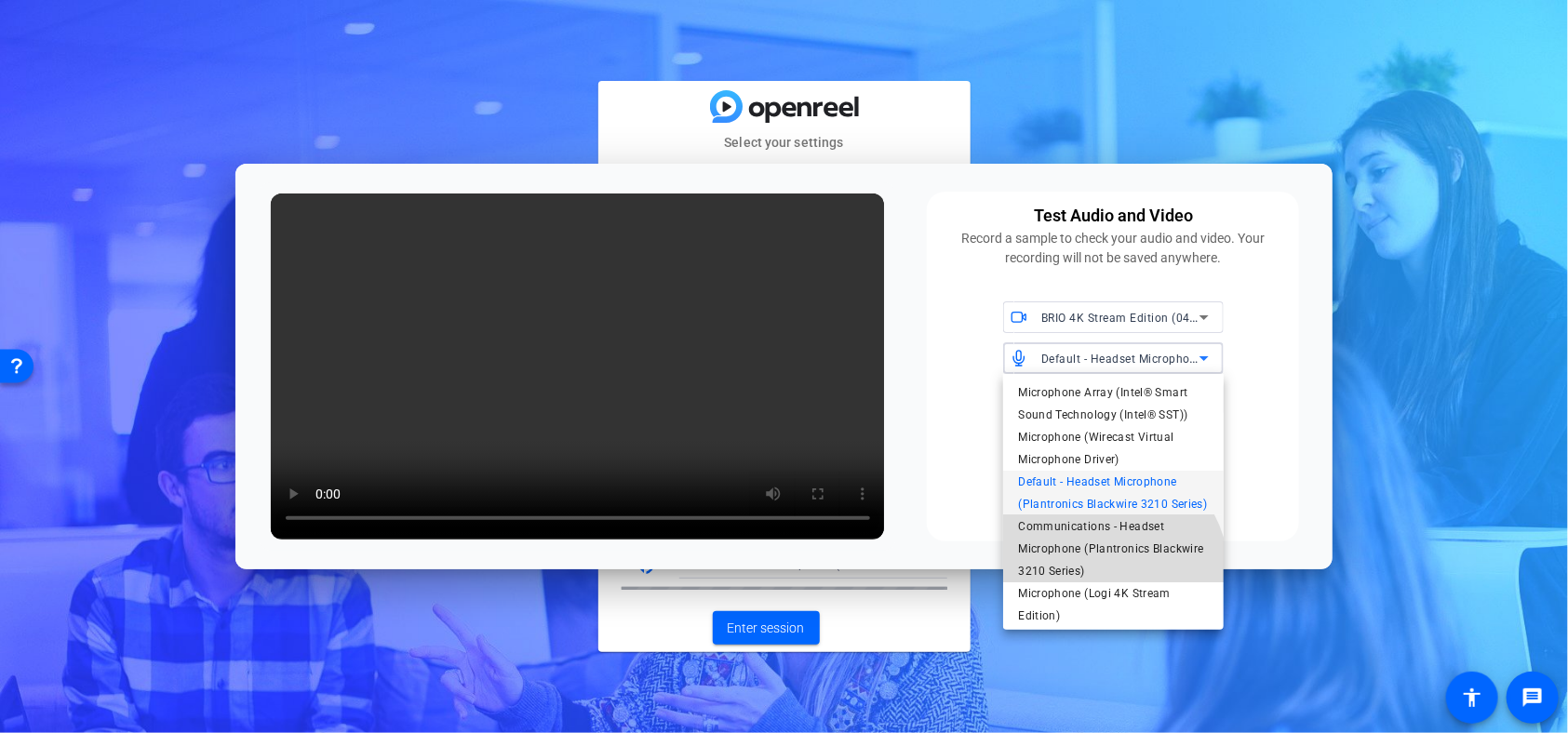 click on "Communications - Headset Microphone (Plantronics Blackwire 3210 Series)" at bounding box center (1113, 549) 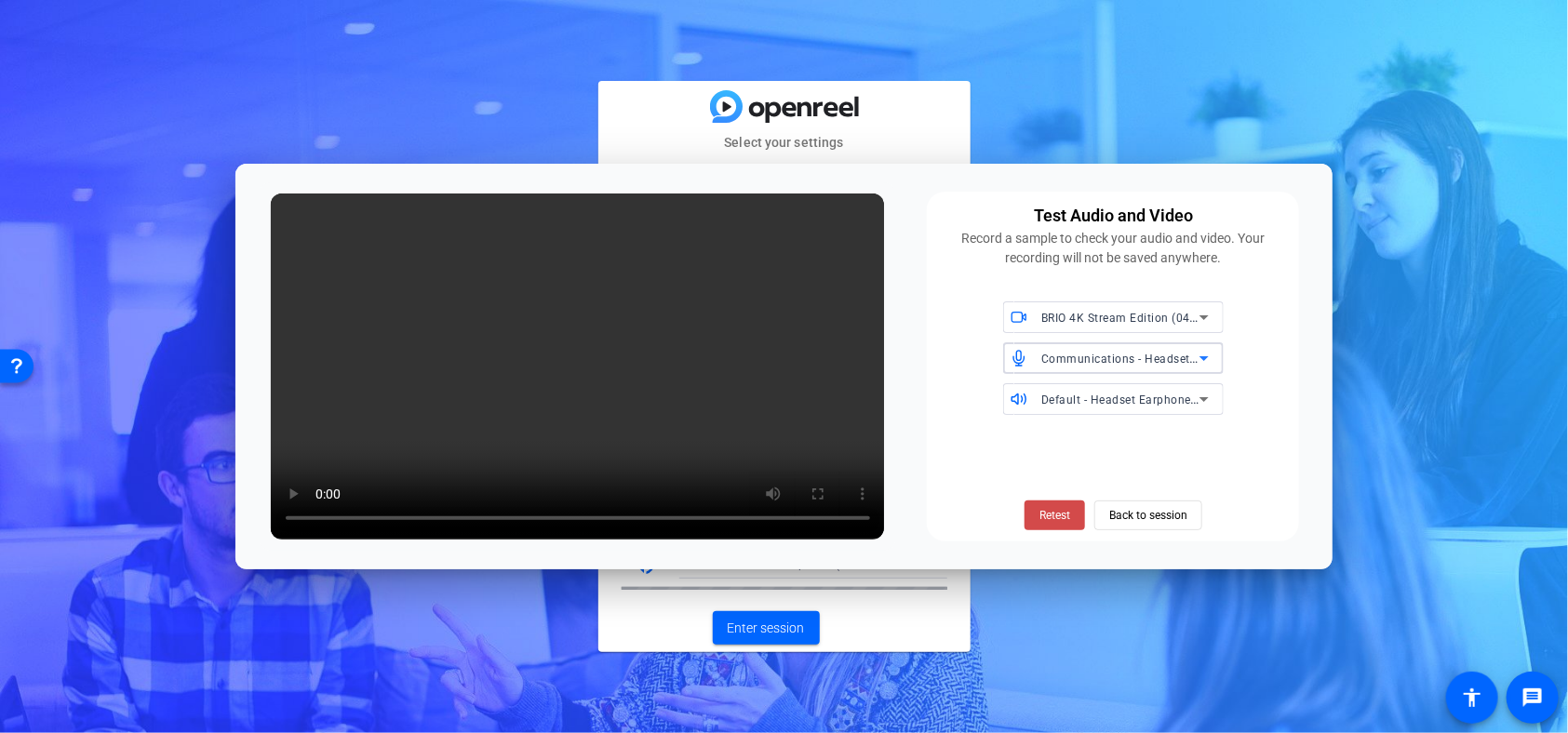 click on "Retest" at bounding box center (1054, 515) 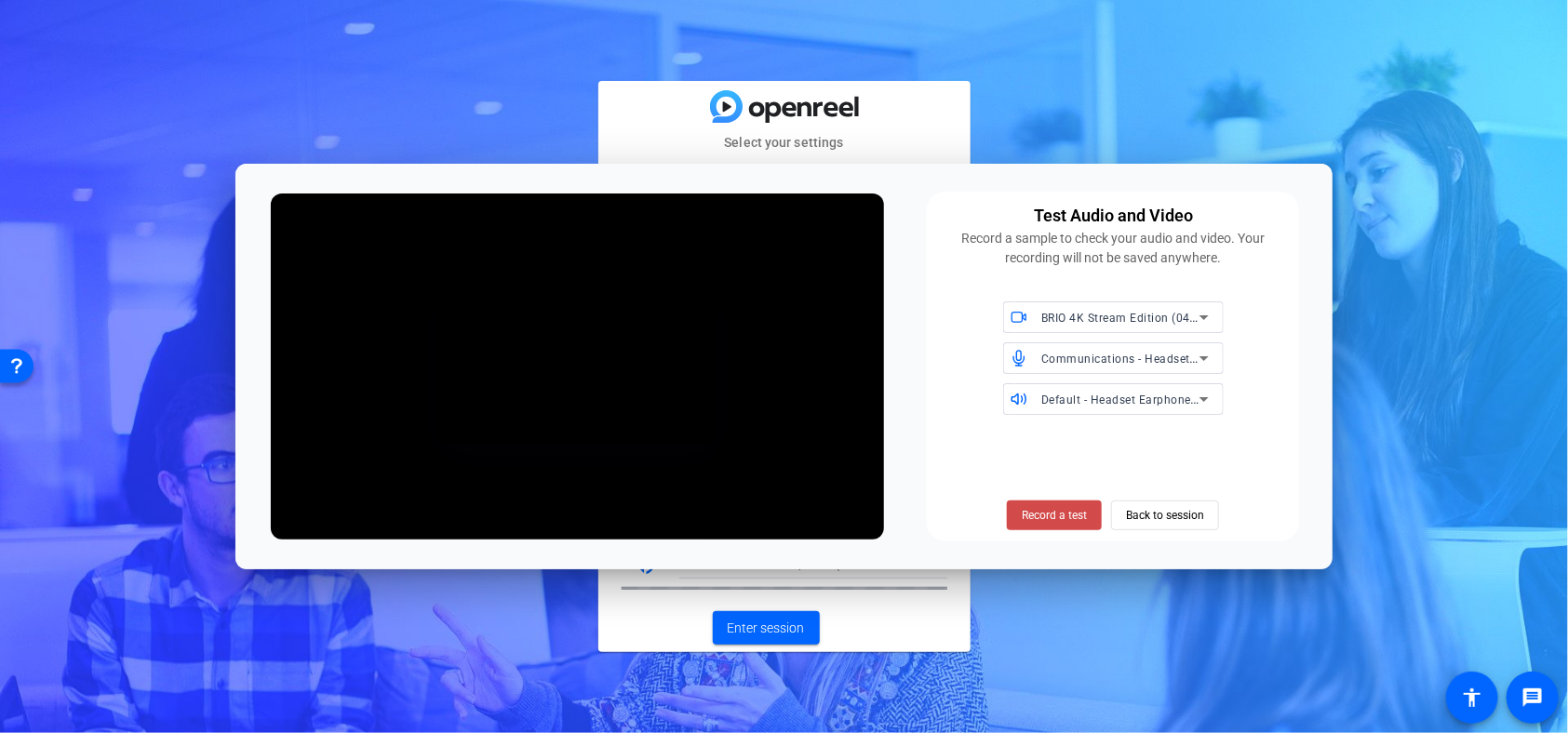 click on "Record a test" at bounding box center [1054, 515] 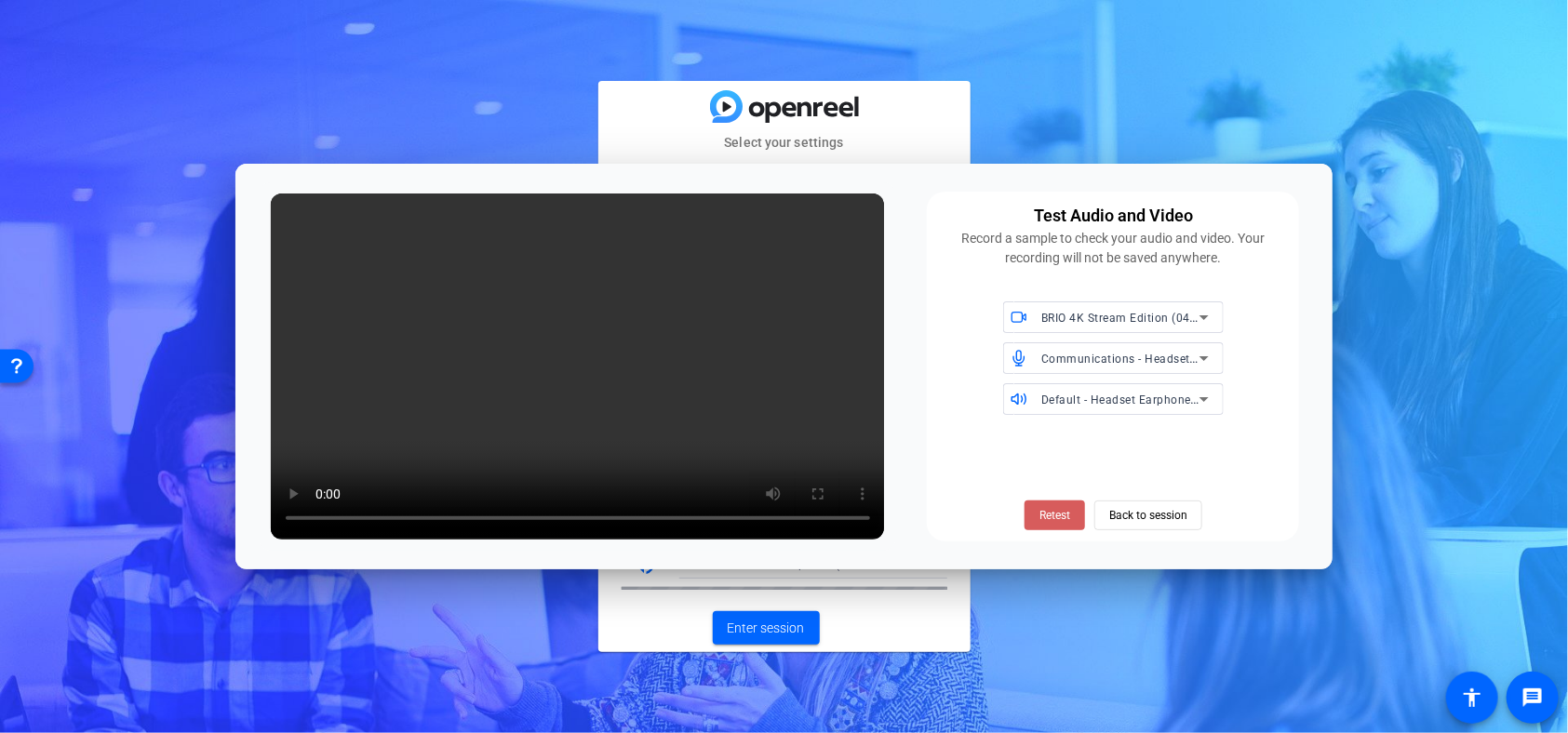 click on "Retest" at bounding box center (1054, 515) 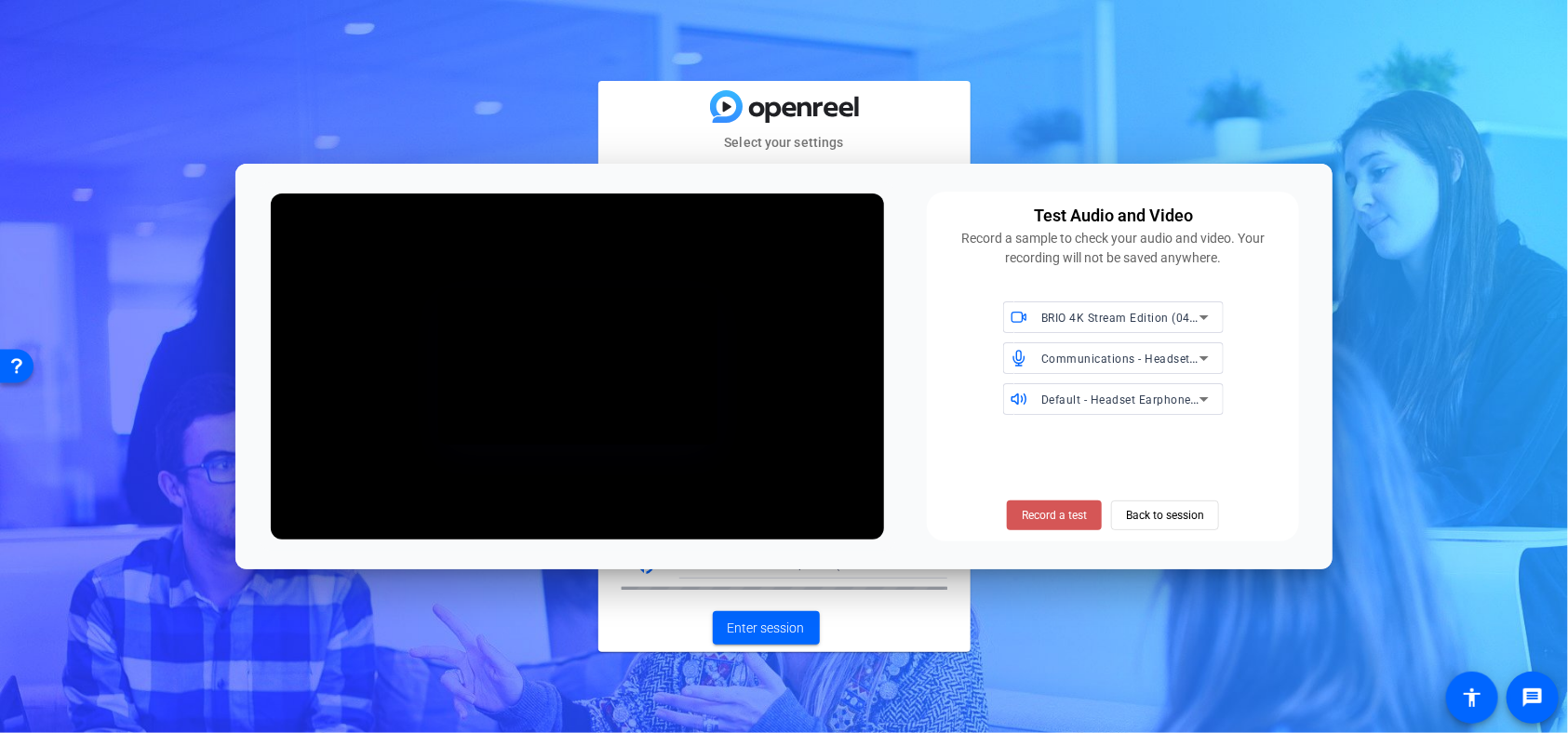 click on "Record a test" at bounding box center [1054, 515] 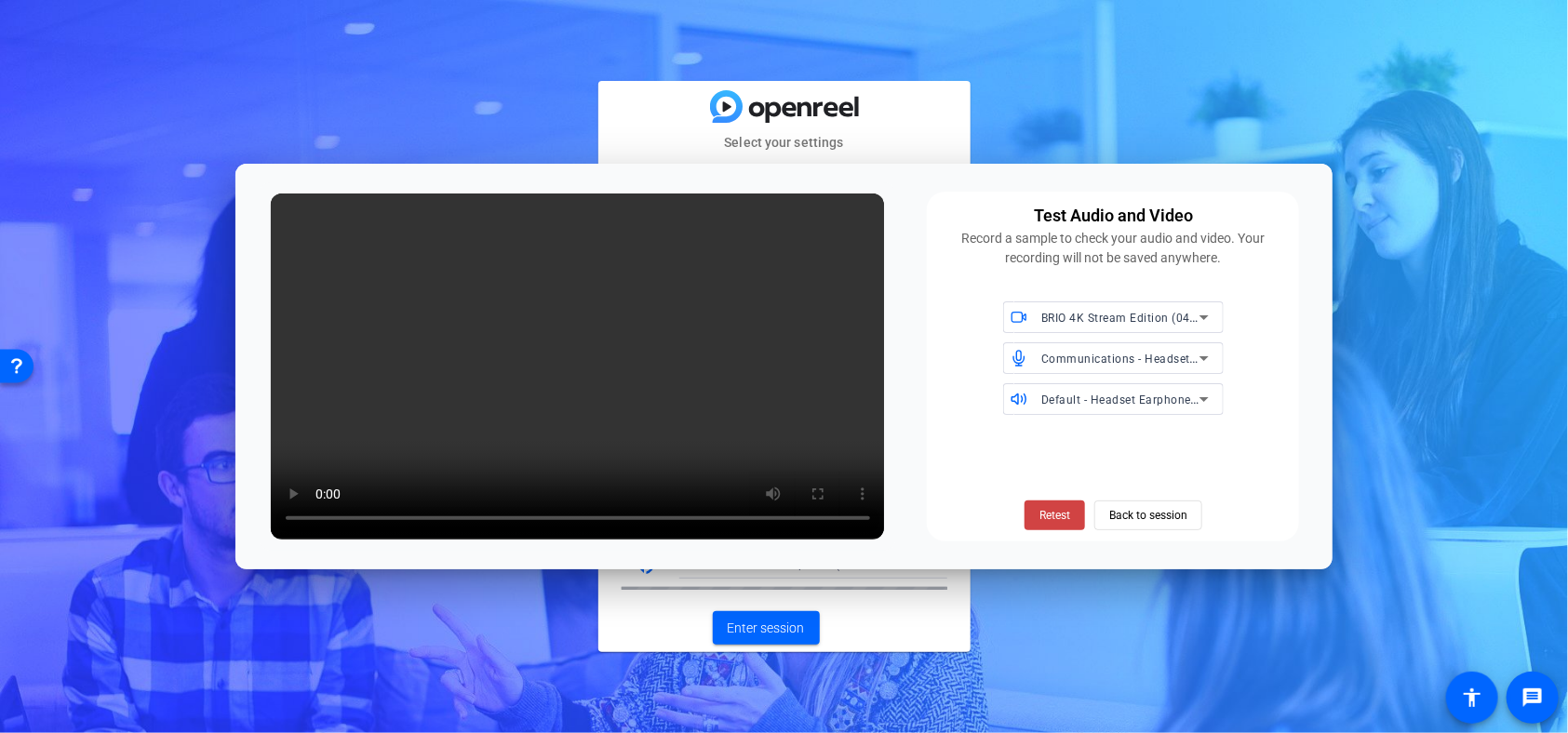 click on "Communications - Headset Microphone (Plantronics Blackwire 3210 Series)" at bounding box center [1248, 358] 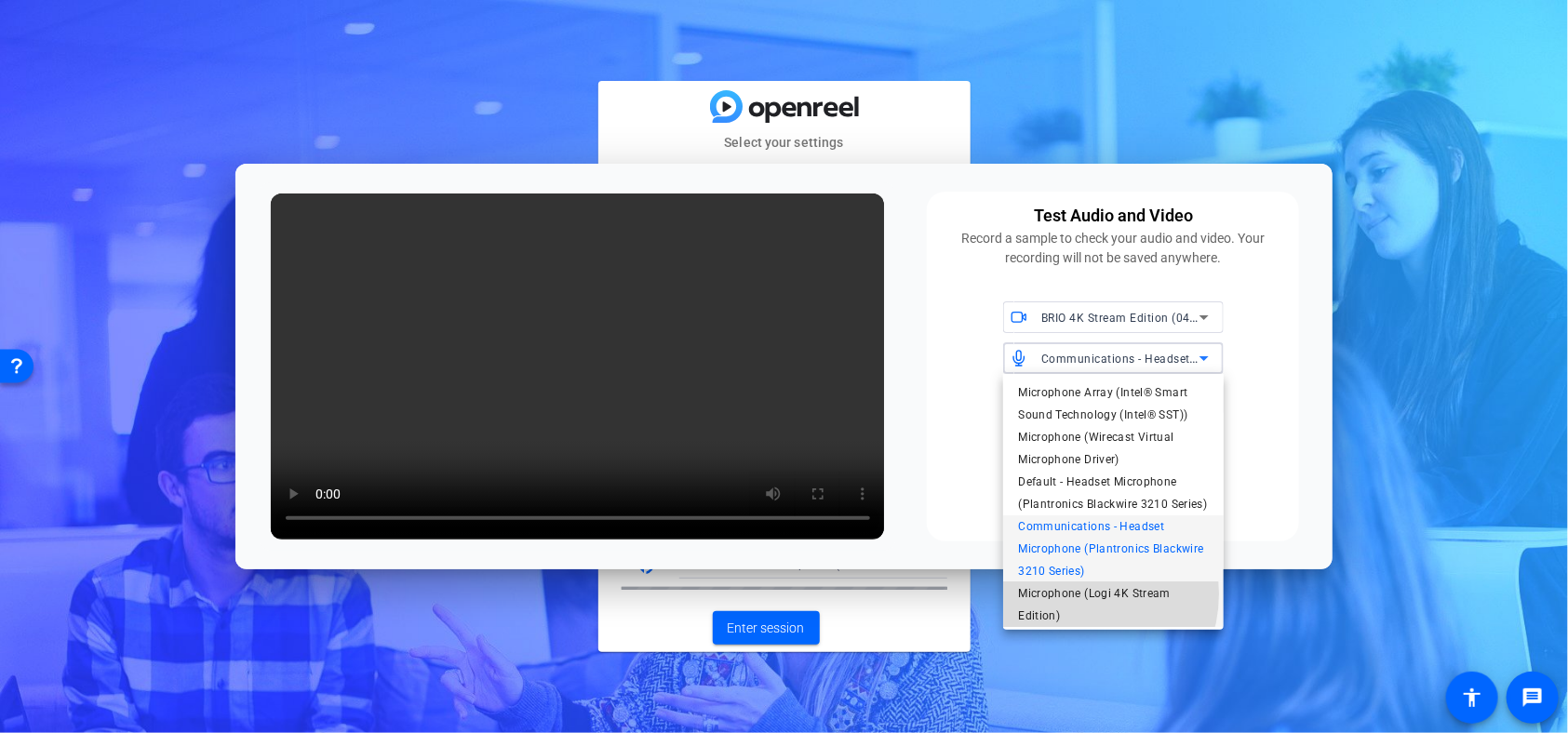 click on "Microphone (Logi 4K Stream Edition)" at bounding box center (1113, 605) 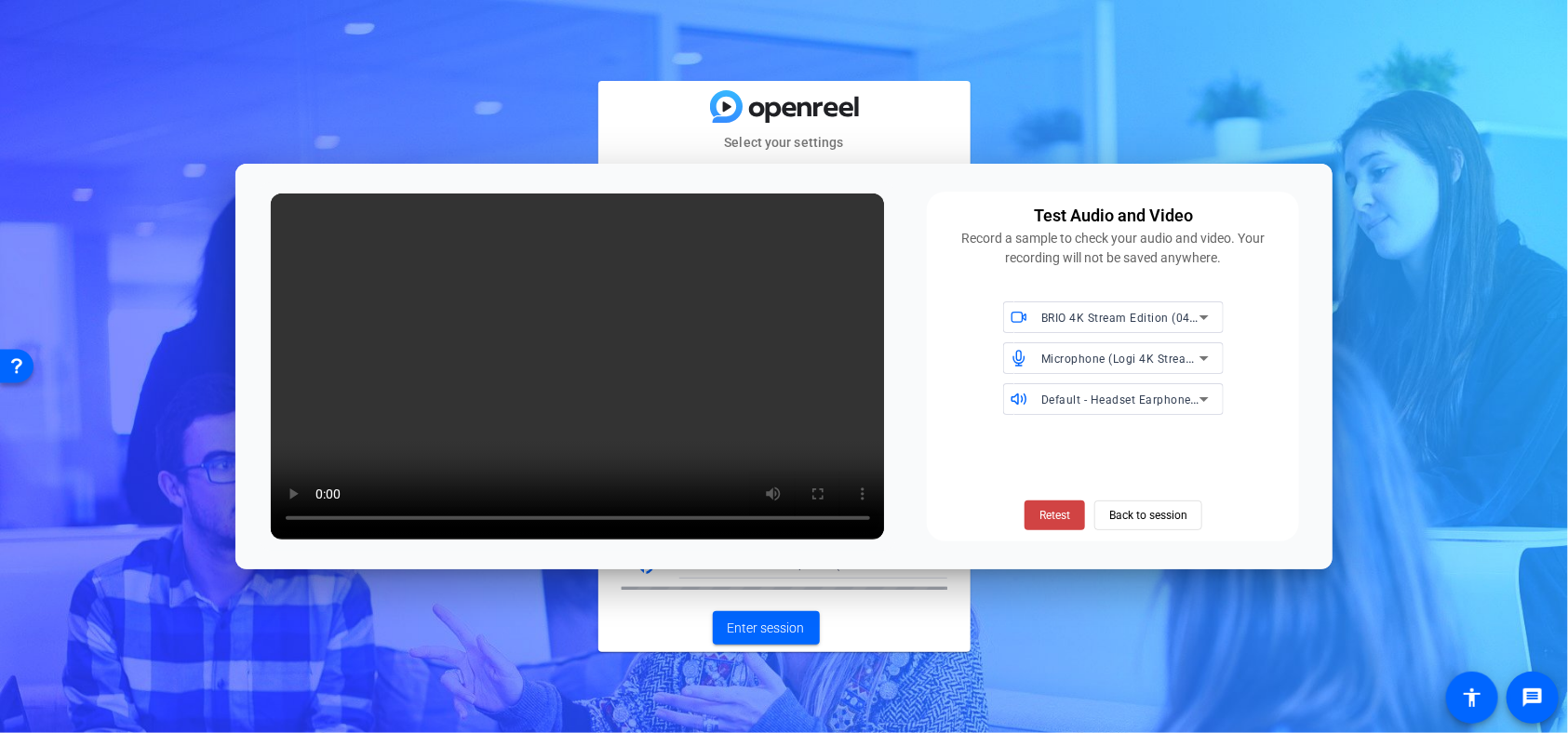 click on "Retest Back to session" at bounding box center (1113, 479) 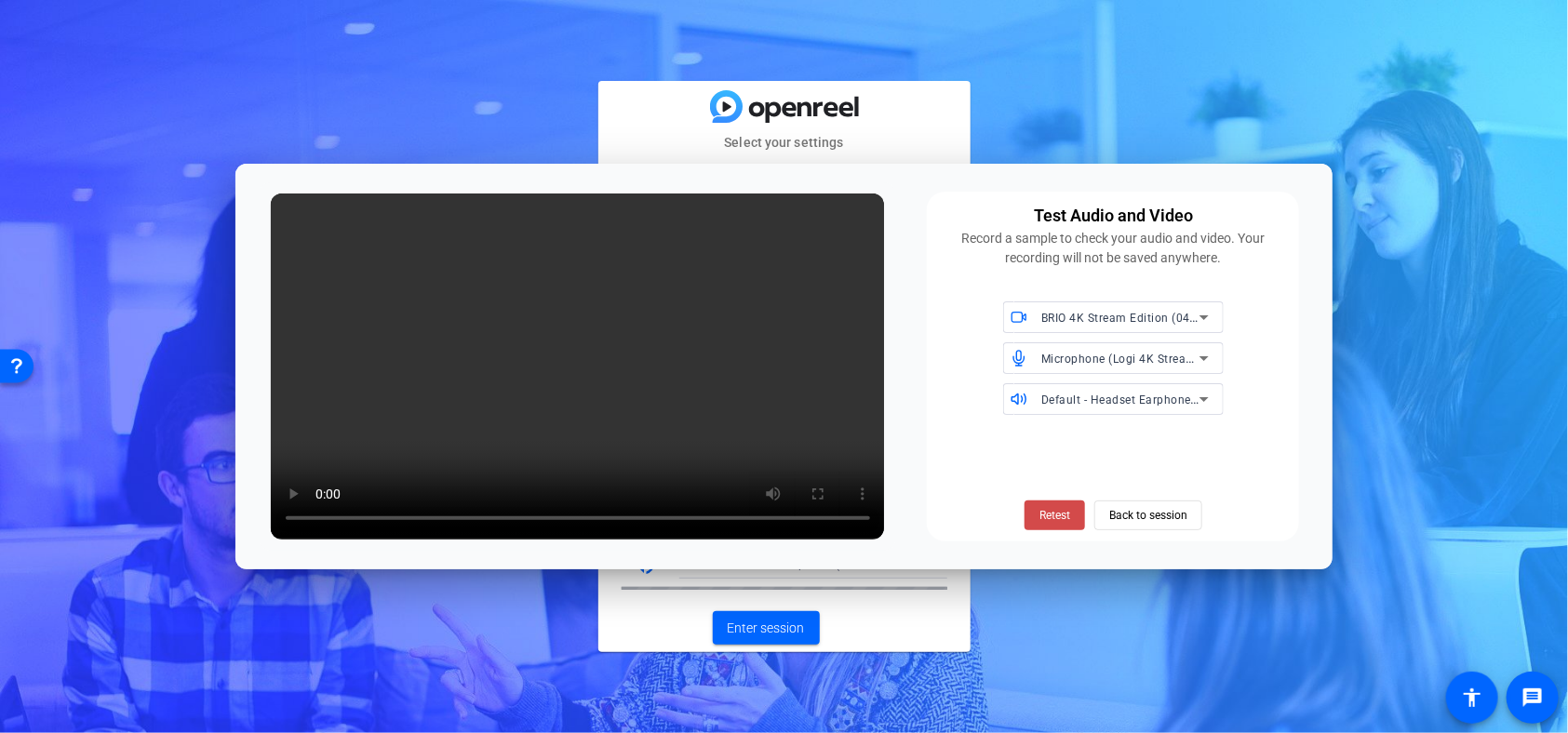 click on "Retest" at bounding box center [1054, 515] 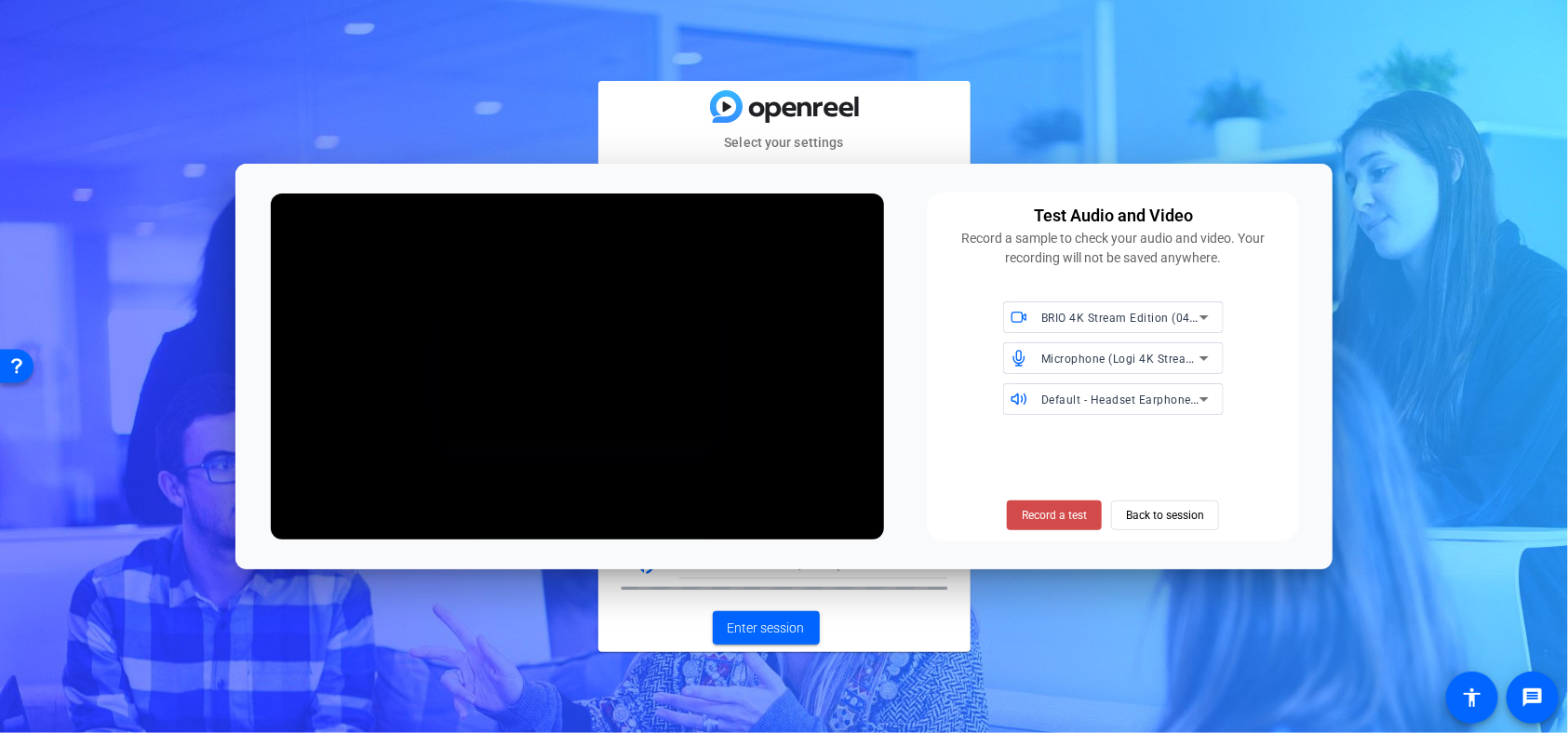 click on "Record a test" at bounding box center (1054, 515) 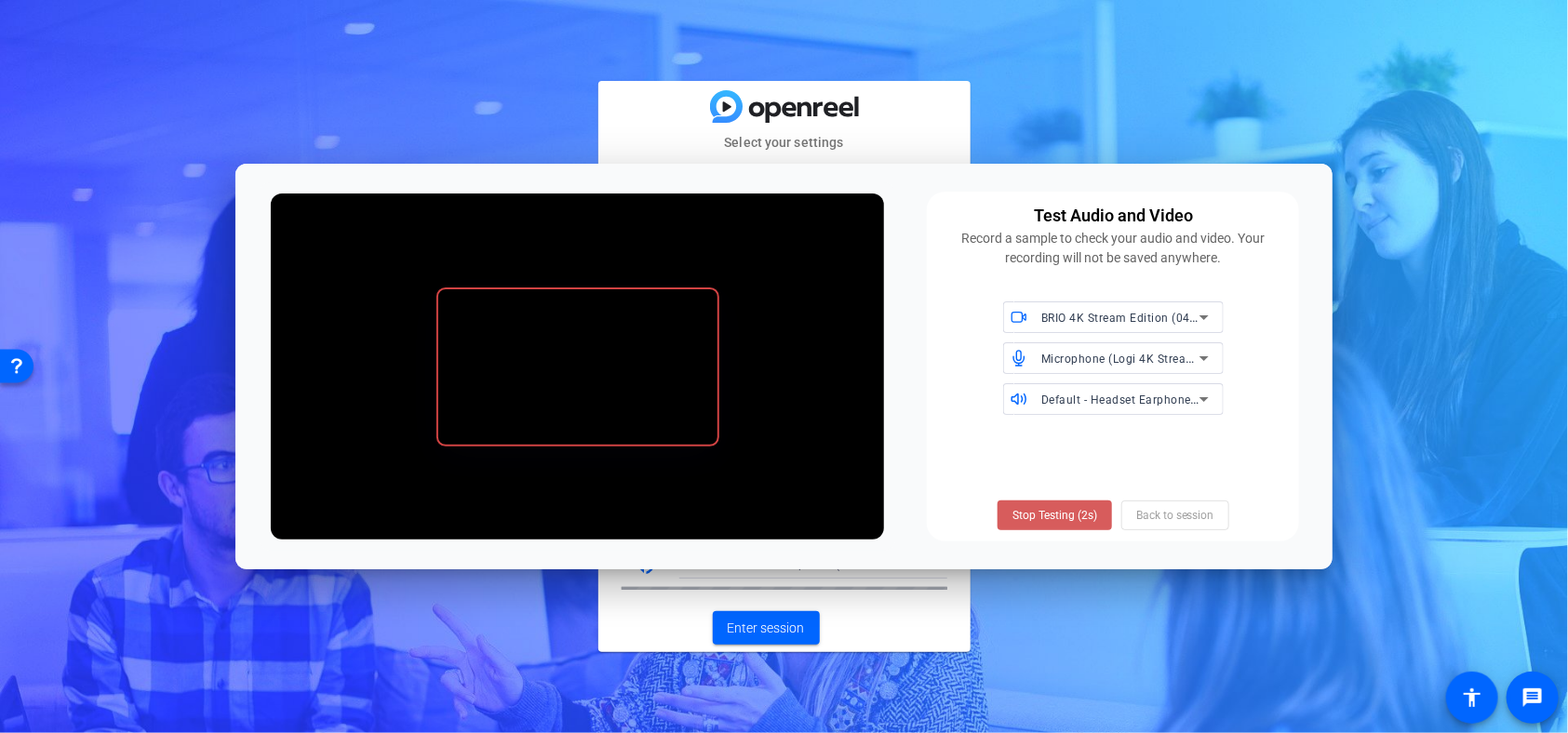 click on "Stop Testing (2s)" at bounding box center (1054, 515) 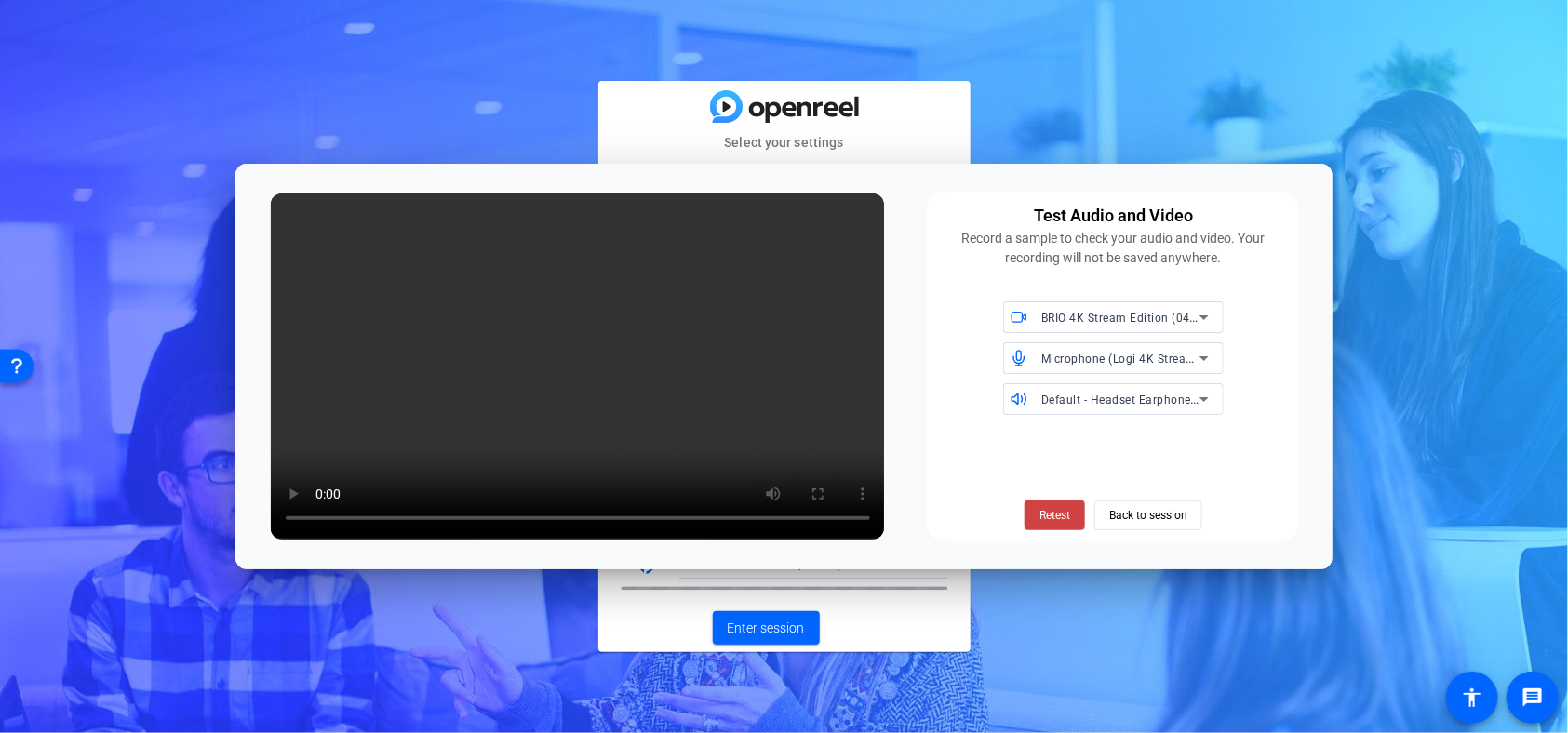 click on "BRIO 4K Stream Edition (046d:086b)
Microphone (Logi 4K Stream Edition)
Default - Headset Earphone (Plantronics Blackwire 3210 Series)" at bounding box center (1113, 358) 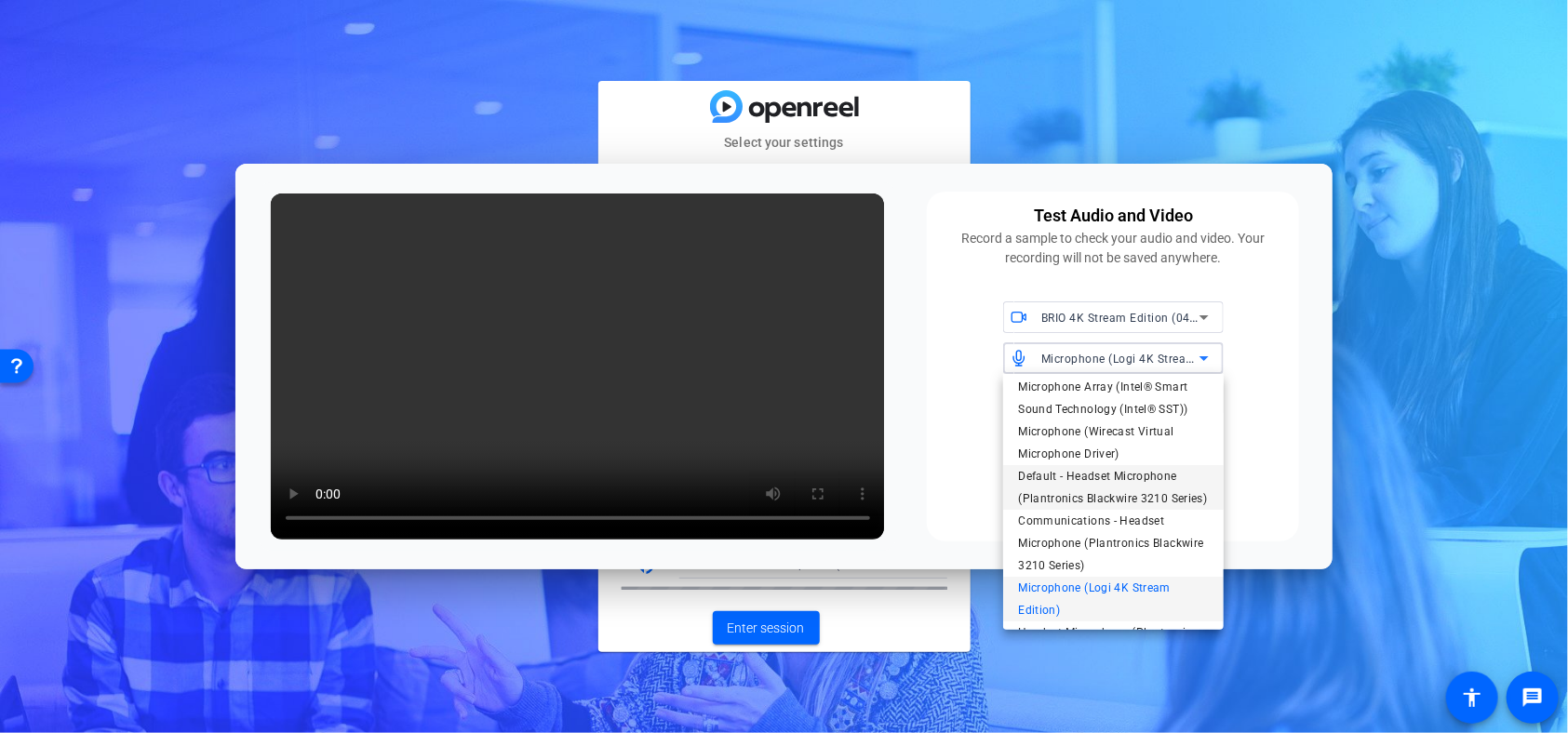 scroll, scrollTop: 0, scrollLeft: 0, axis: both 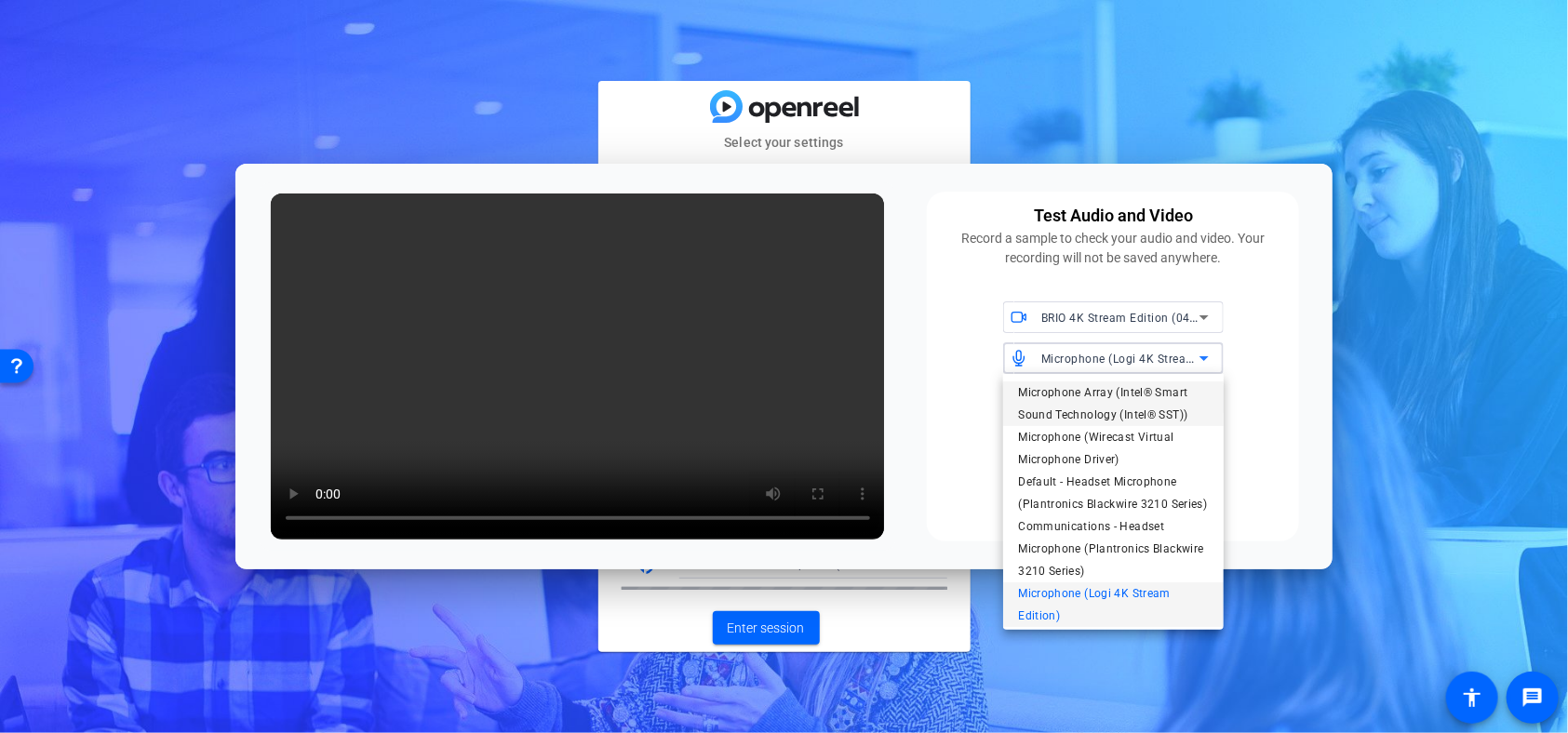 click on "Microphone Array (Intel® Smart Sound Technology (Intel® SST))" at bounding box center (1113, 404) 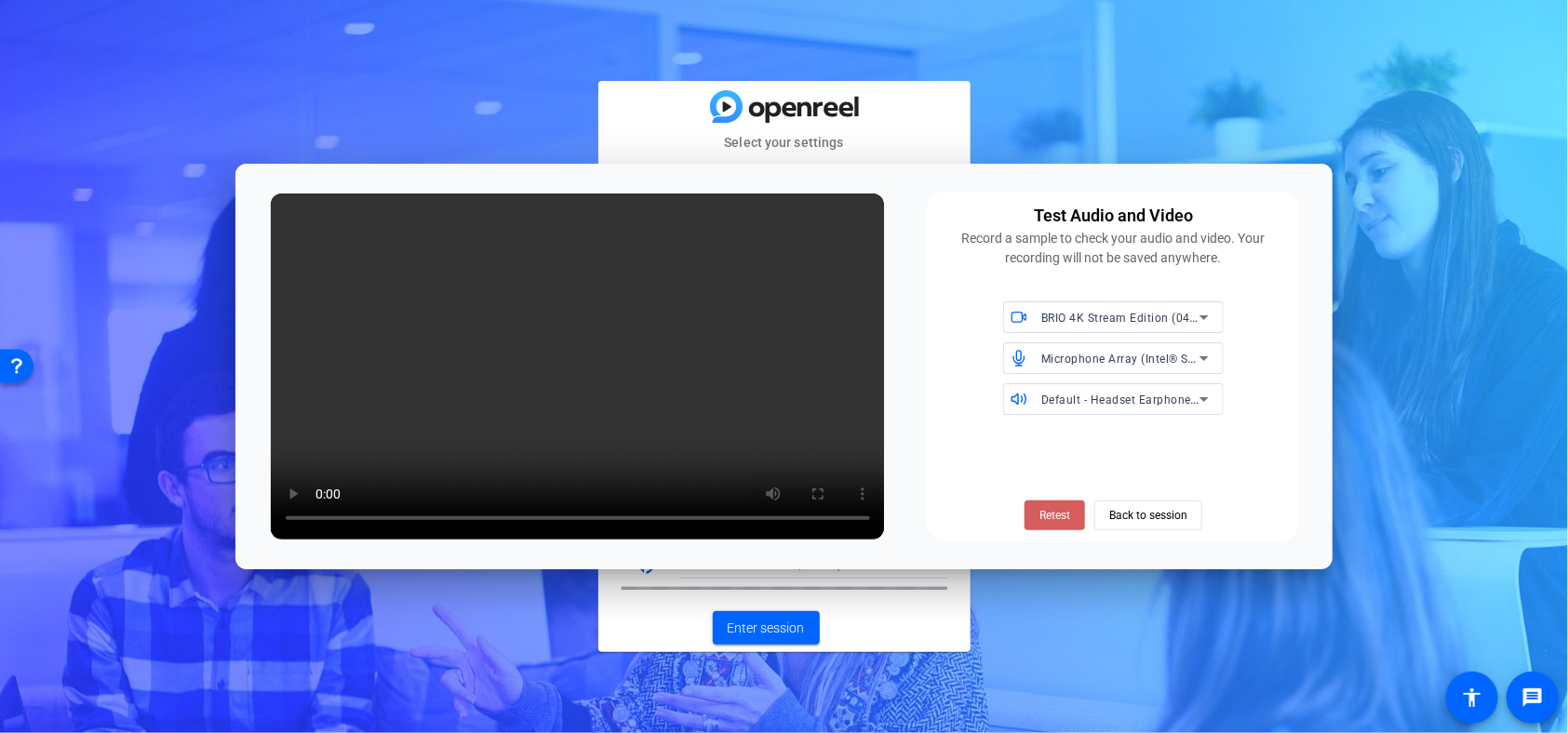 click at bounding box center [1054, 515] 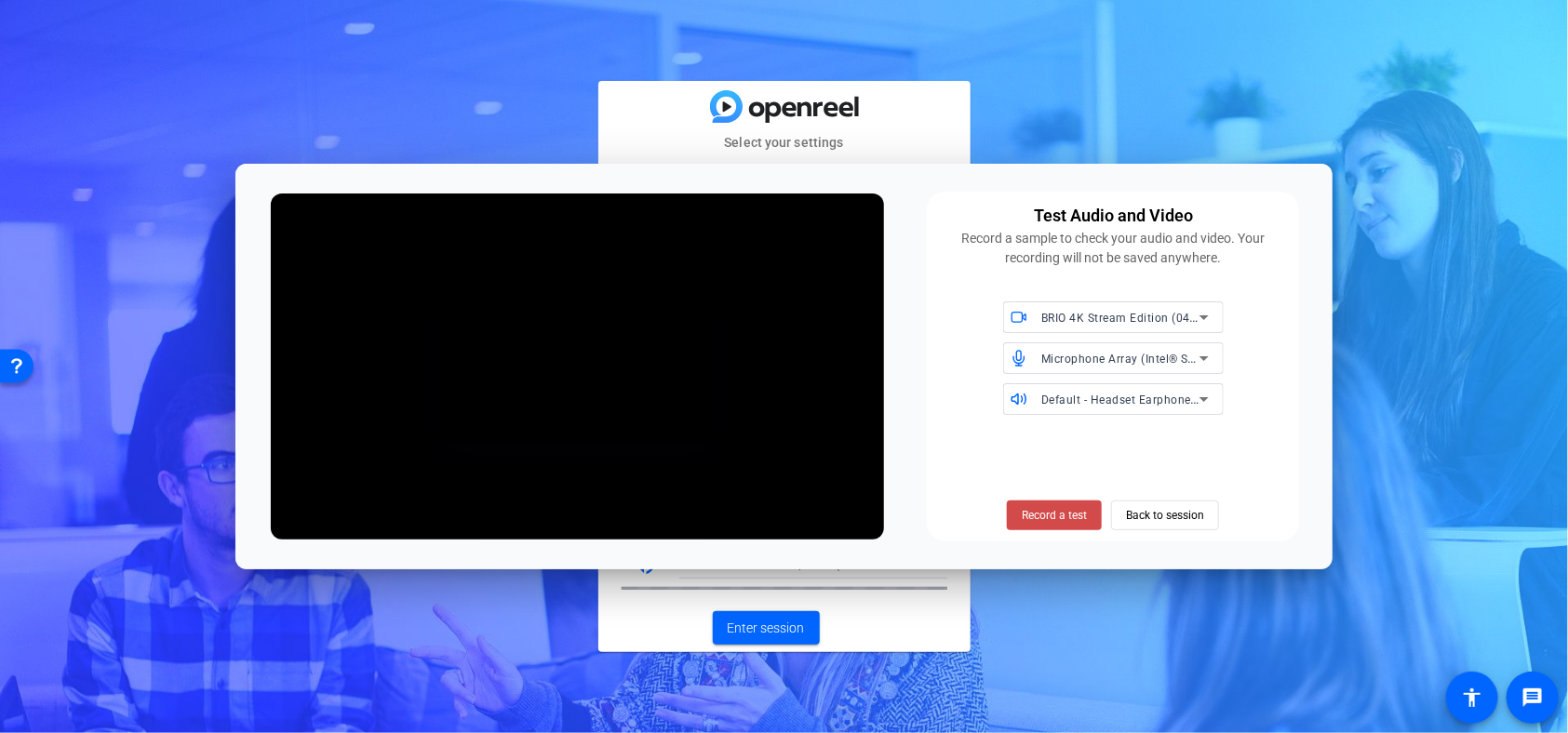 click on "Record a test" at bounding box center [1054, 515] 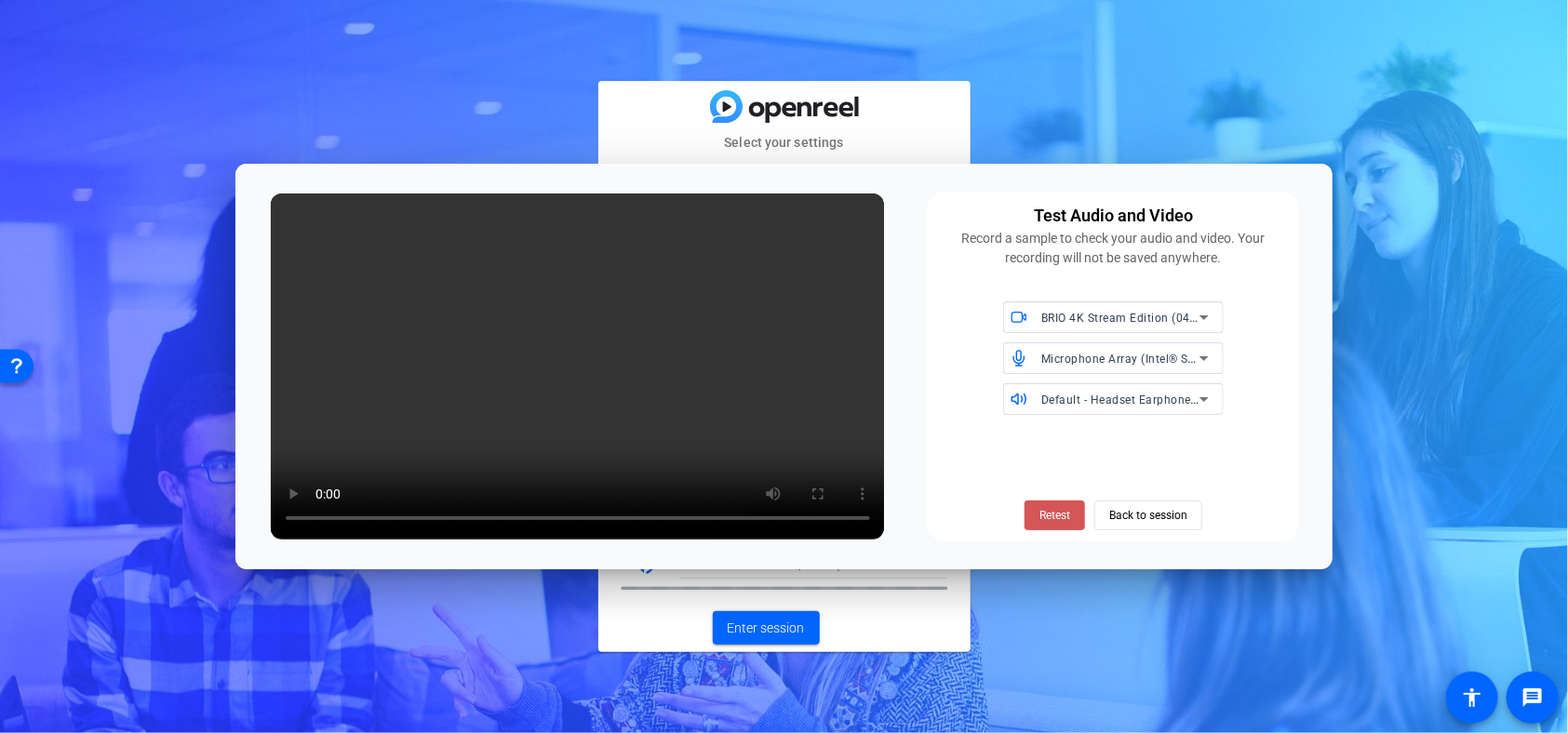 click on "Retest" at bounding box center [1054, 515] 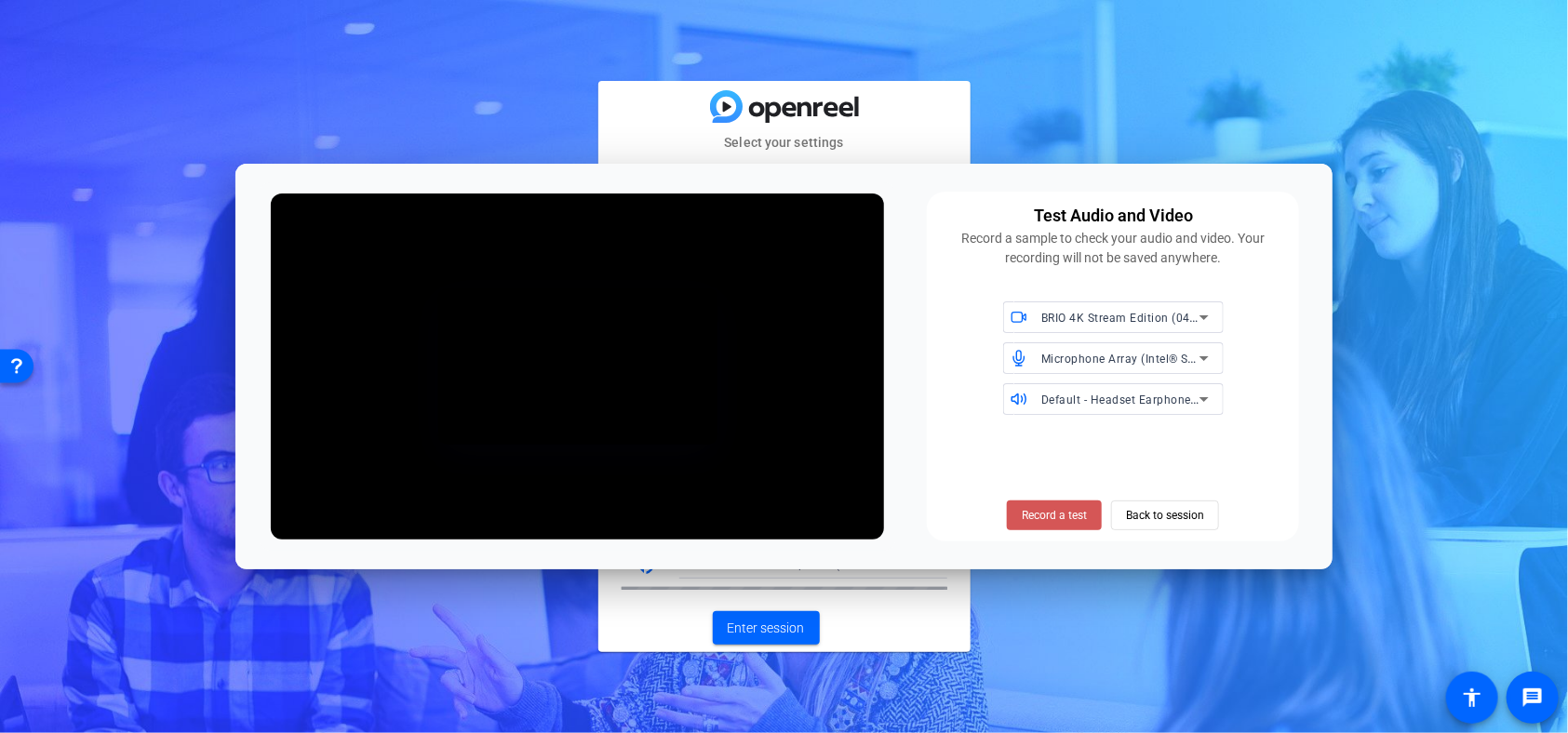 click on "Record a test" at bounding box center [1054, 515] 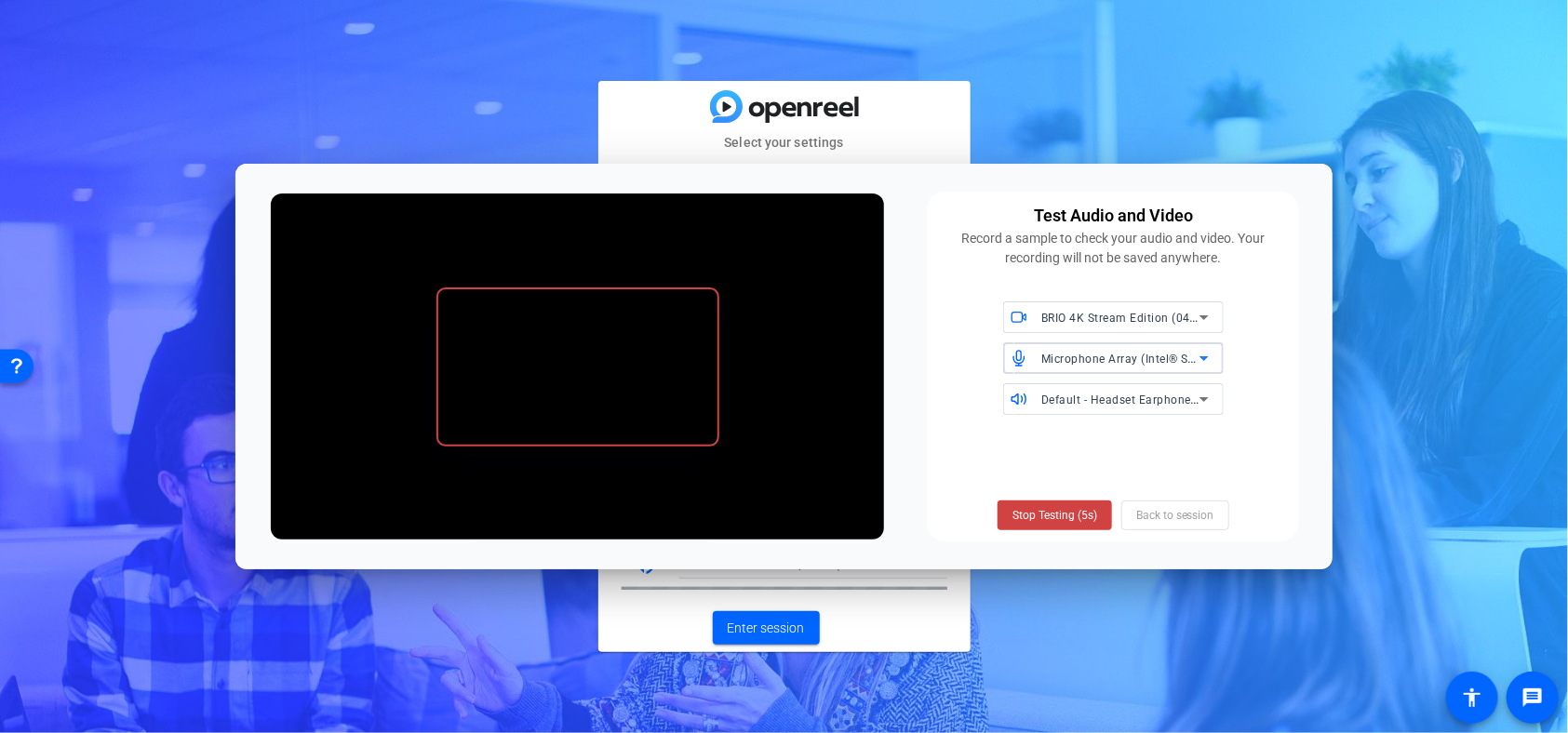 click on "Microphone Array (Intel® Smart Sound Technology (Intel® SST))" at bounding box center (1216, 358) 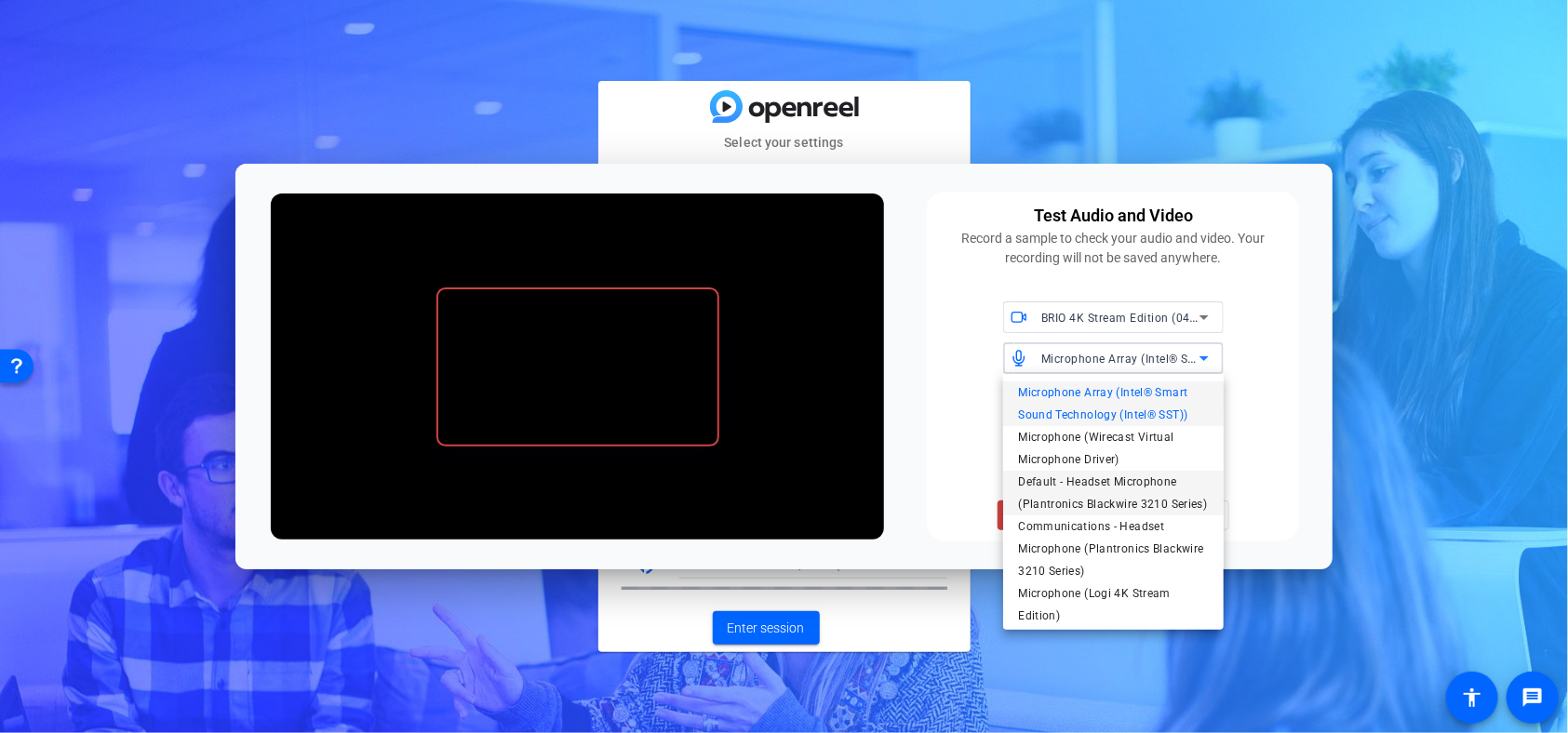 click on "Default - Headset Microphone (Plantronics Blackwire 3210 Series)" at bounding box center (1113, 493) 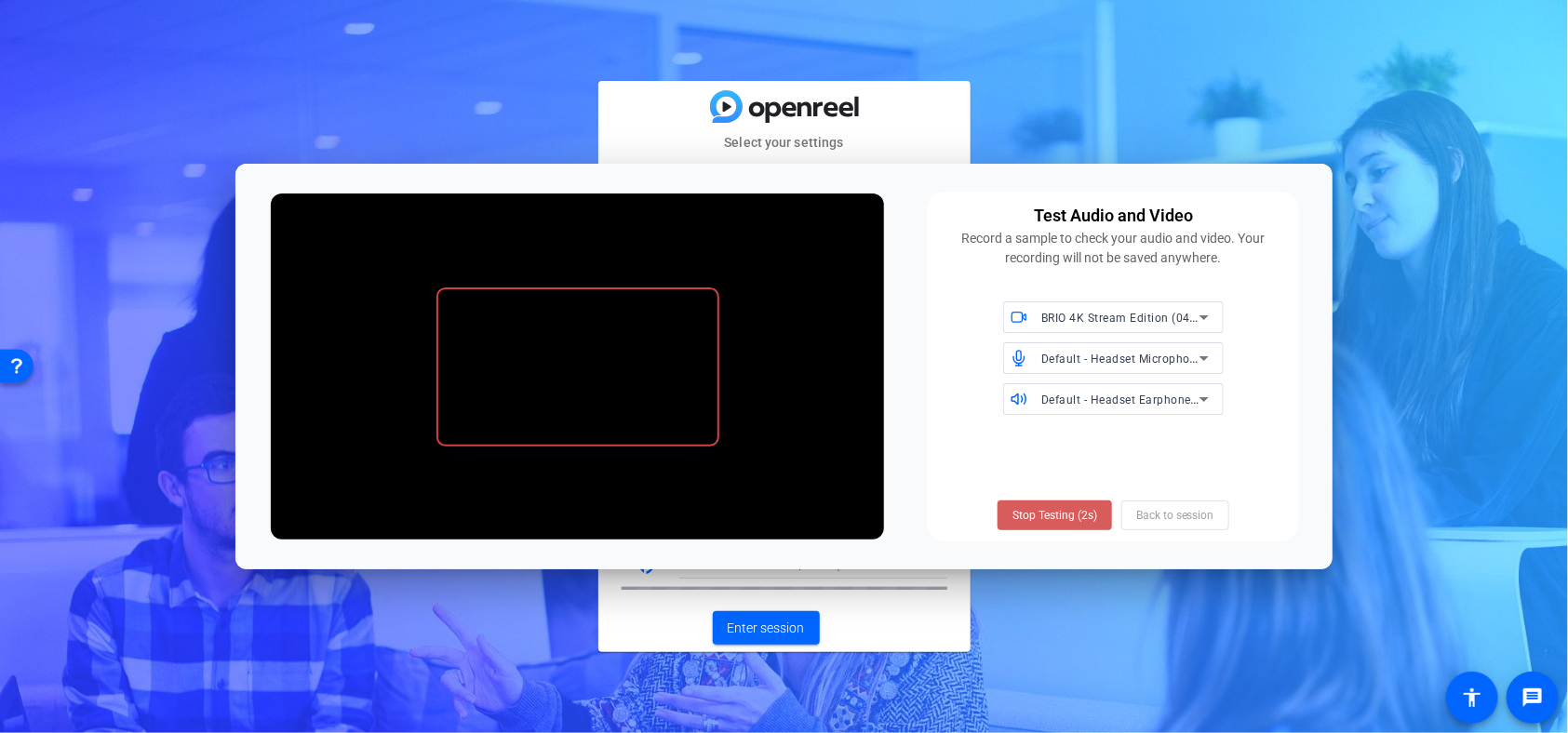 click on "Stop Testing (2s)" at bounding box center [1054, 515] 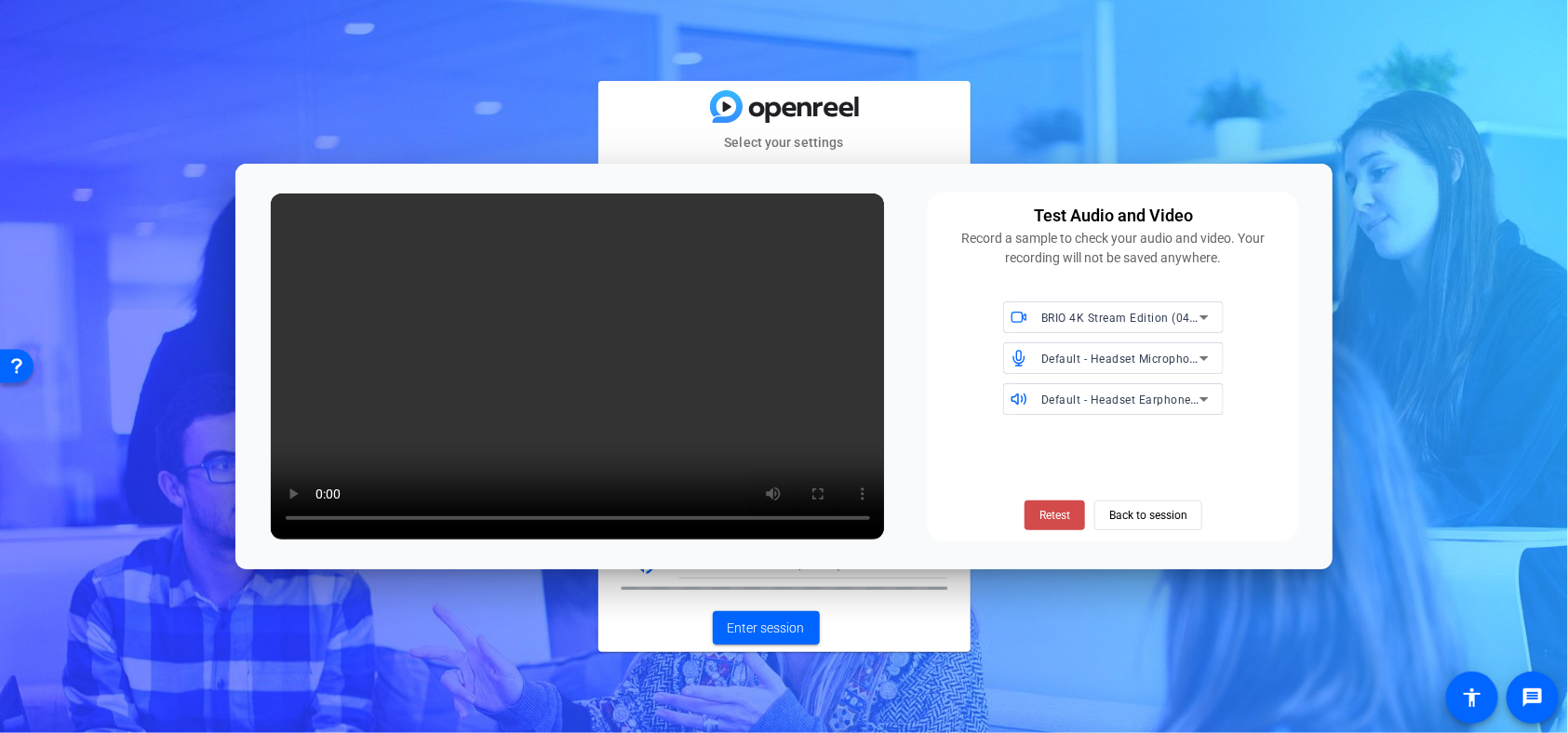 click on "Retest" at bounding box center (1054, 515) 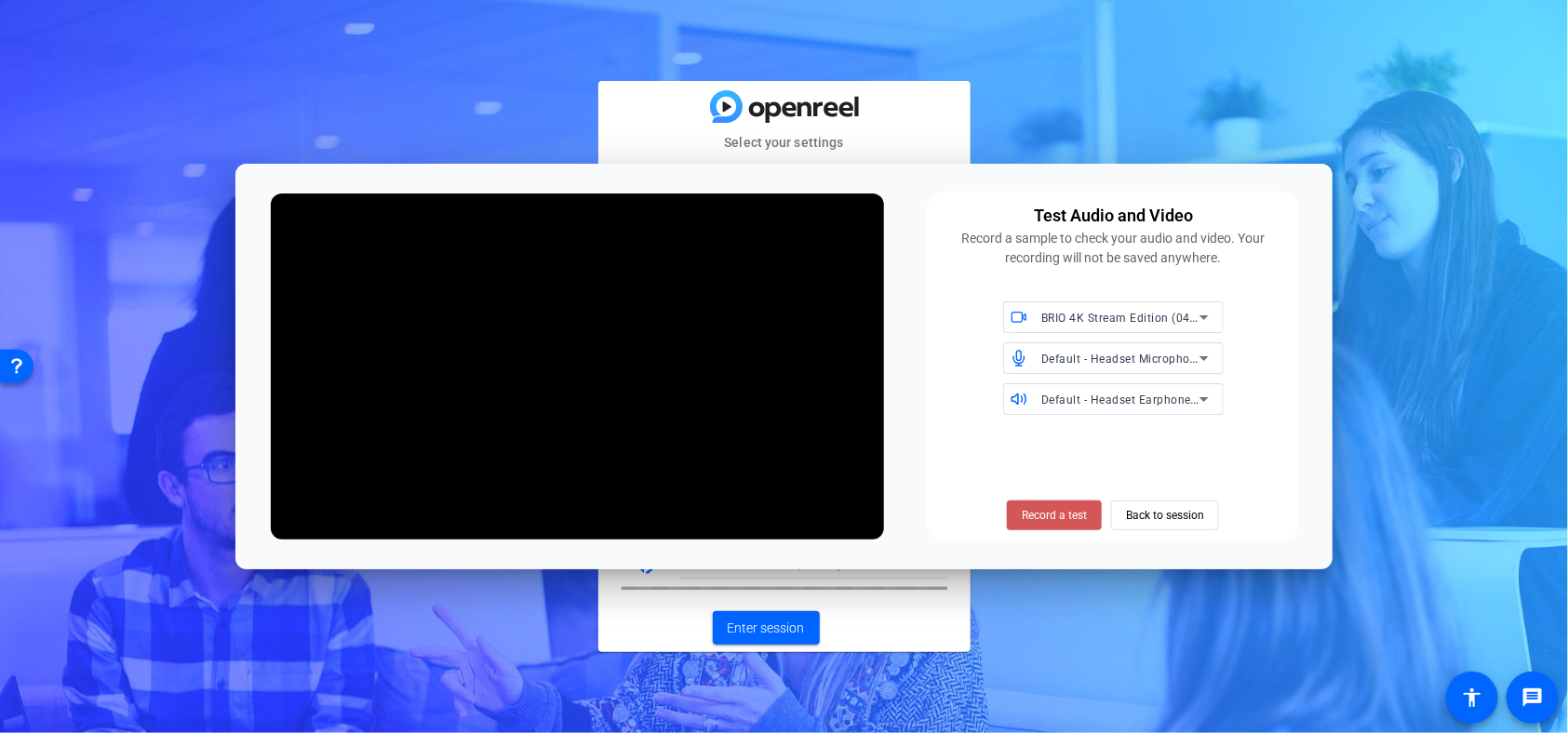 click on "Record a test" at bounding box center [1054, 515] 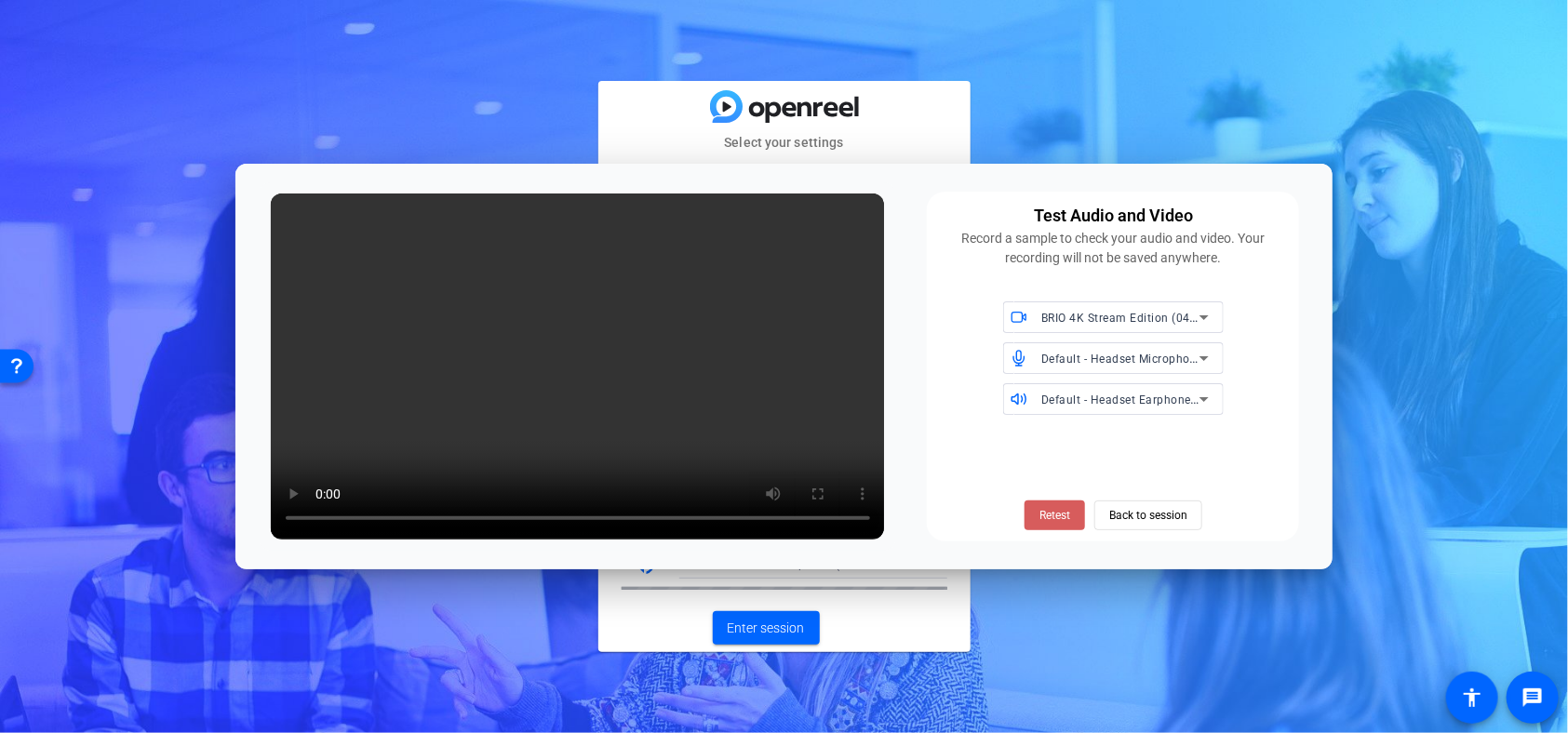 click on "Retest" at bounding box center [1054, 515] 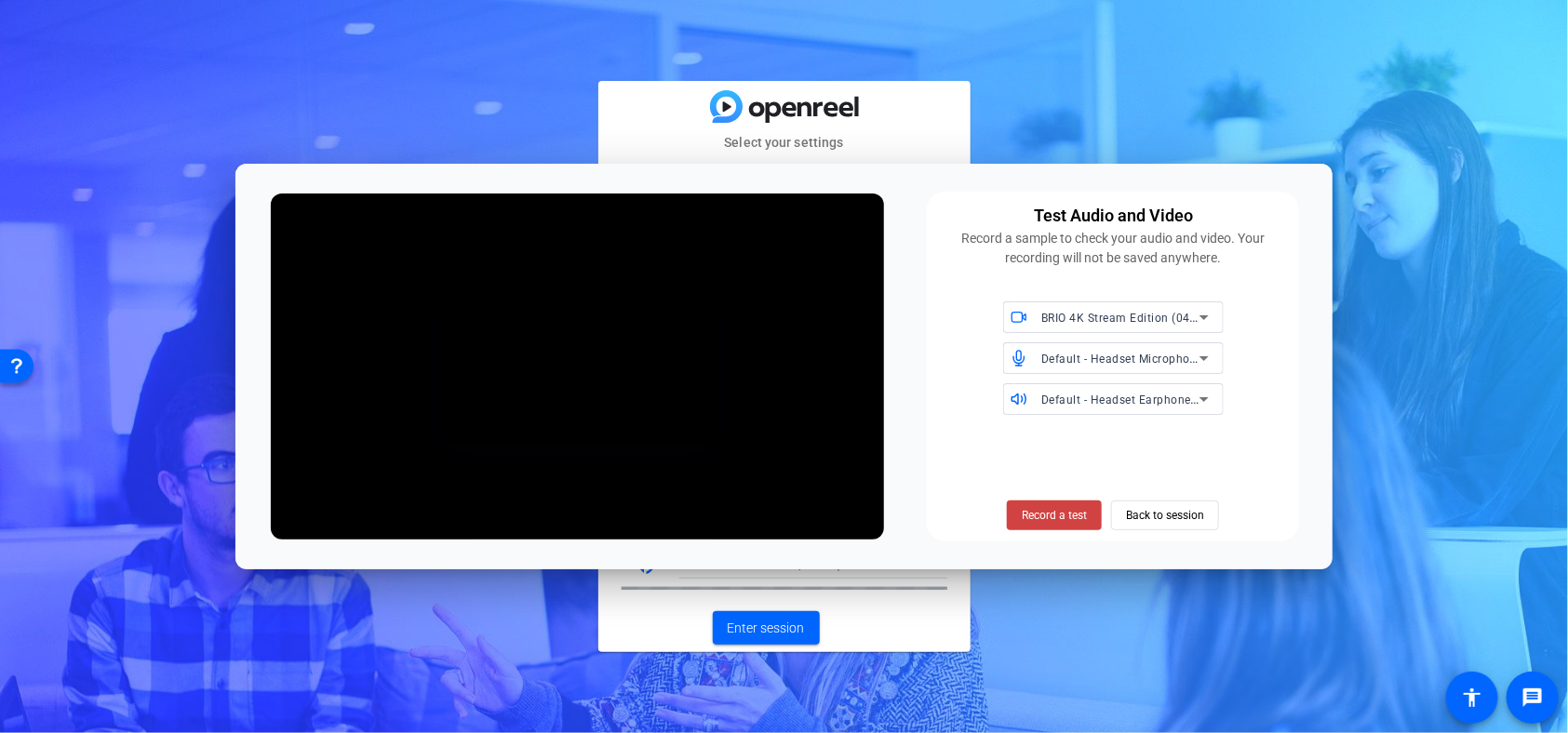 click on "Record a test" at bounding box center [1054, 515] 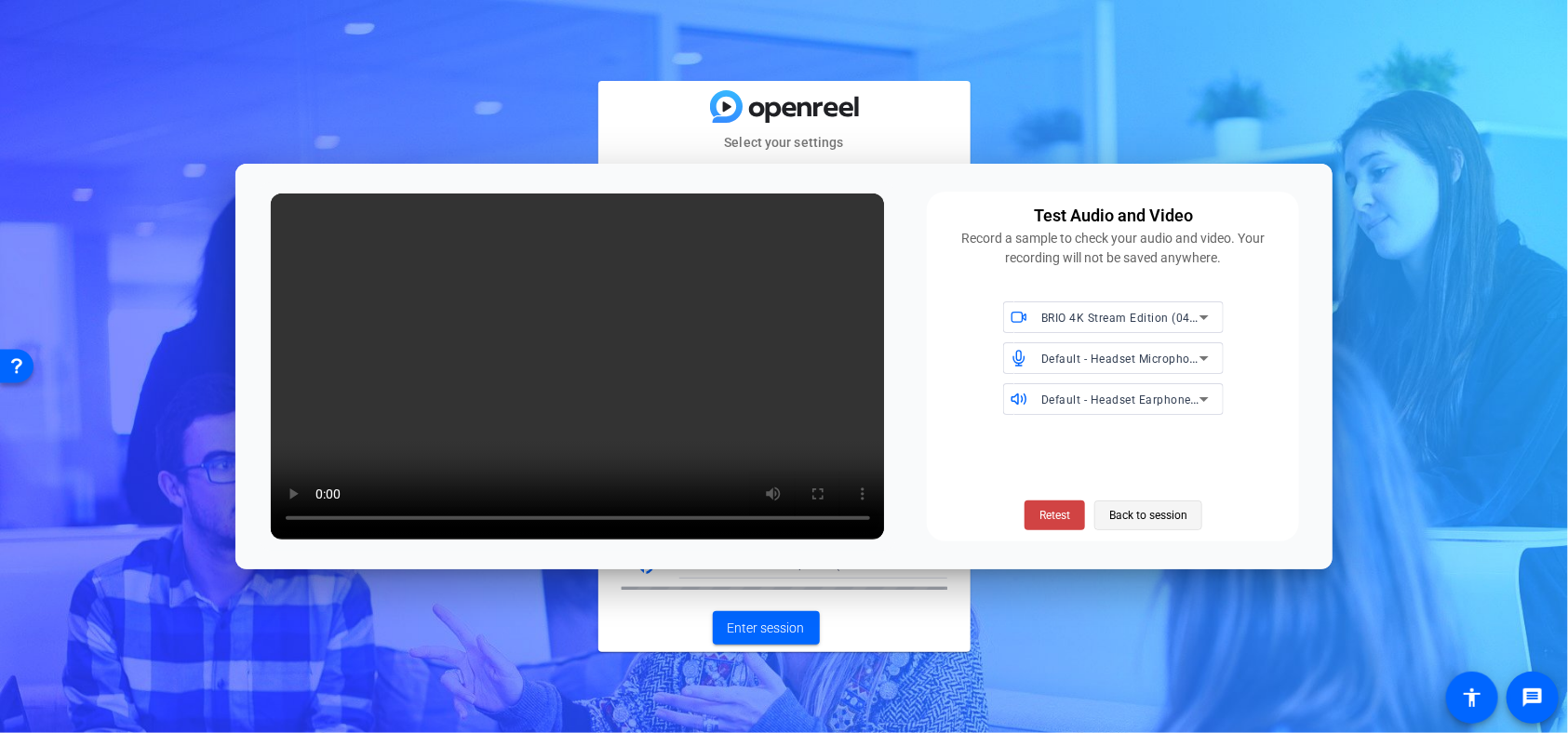 click on "Back to session" at bounding box center [1148, 515] 